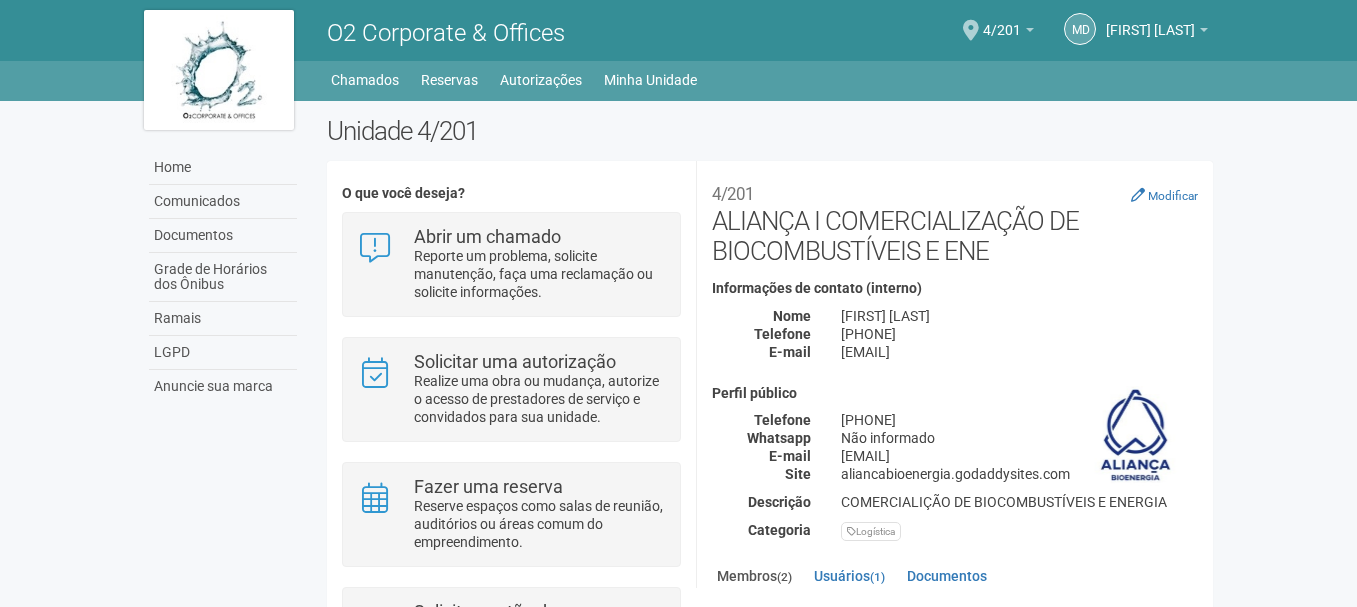 scroll, scrollTop: 0, scrollLeft: 0, axis: both 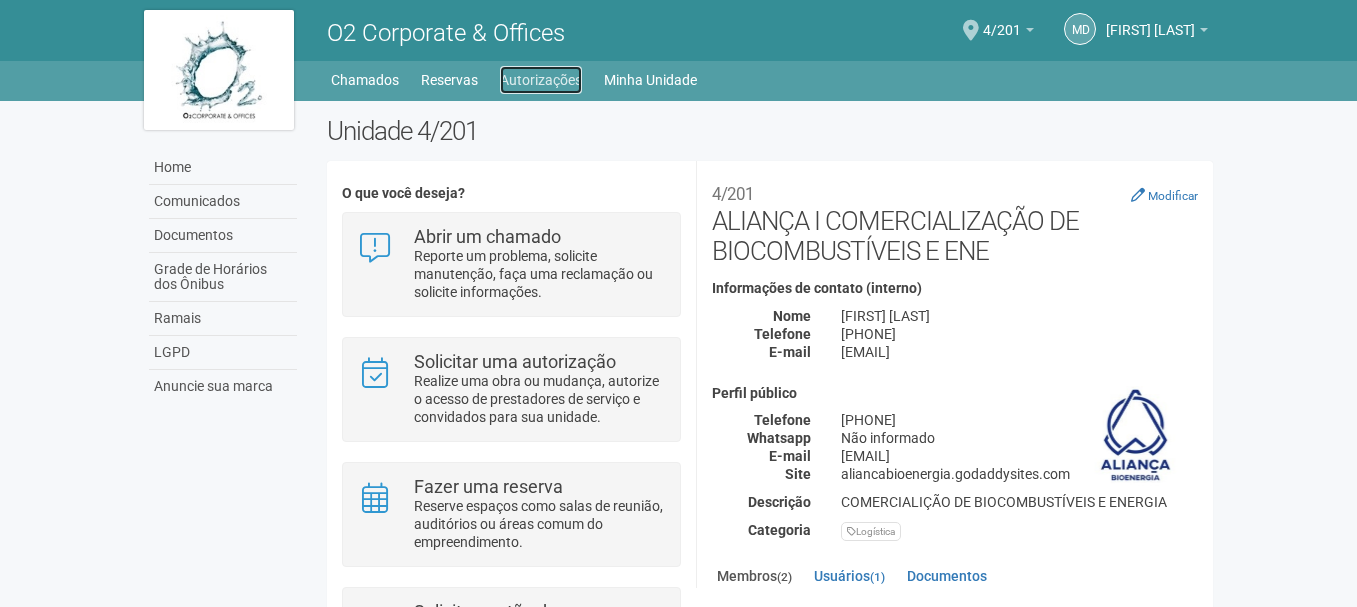 click on "Autorizações" at bounding box center [541, 80] 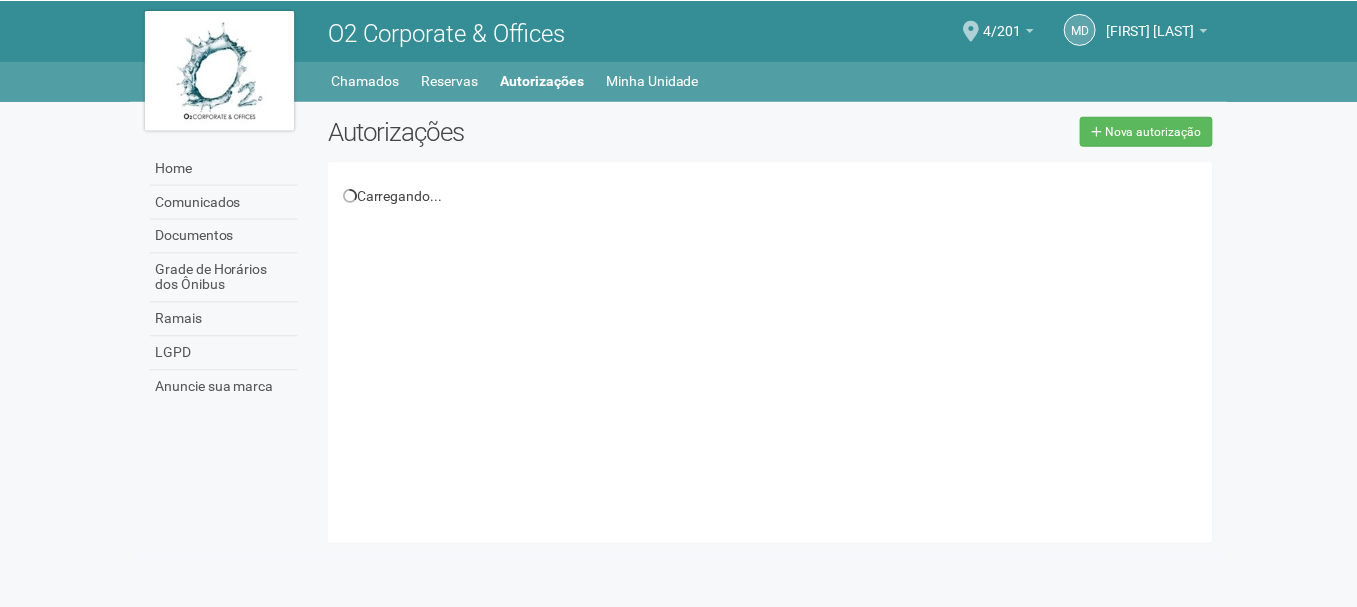 scroll, scrollTop: 0, scrollLeft: 0, axis: both 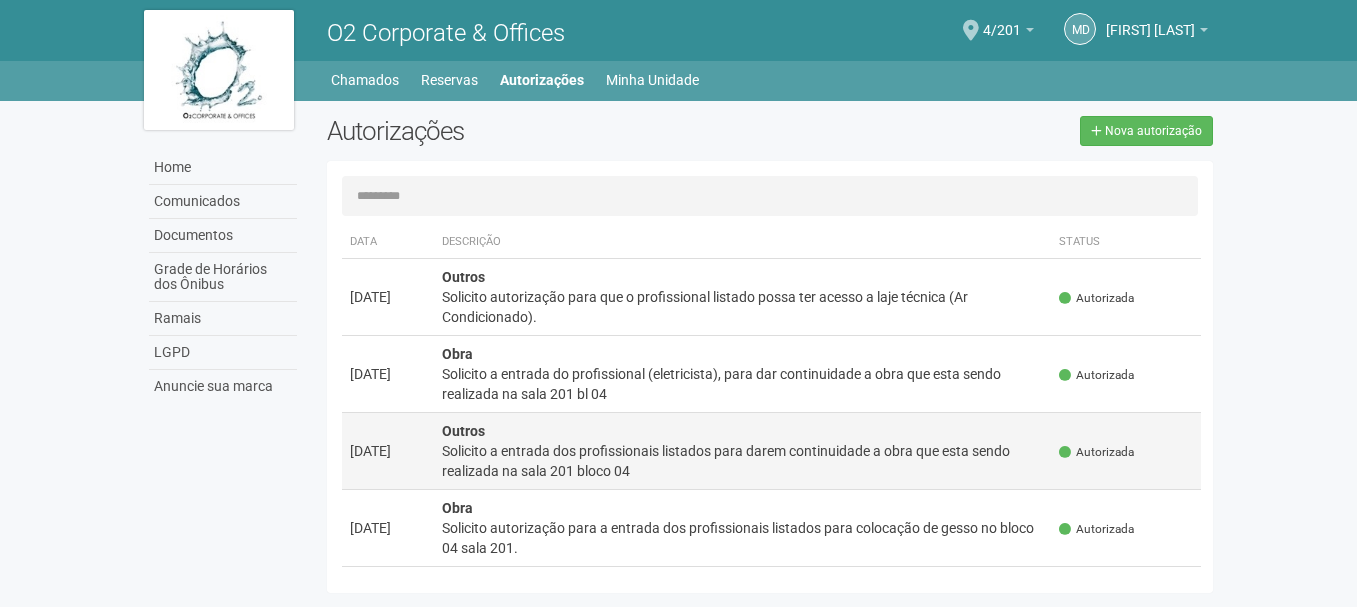 click on "Solicito a entrada dos profissionais listados para darem continuidade a obra que esta sendo realizada na sala 201 bloco 04" at bounding box center (743, 461) 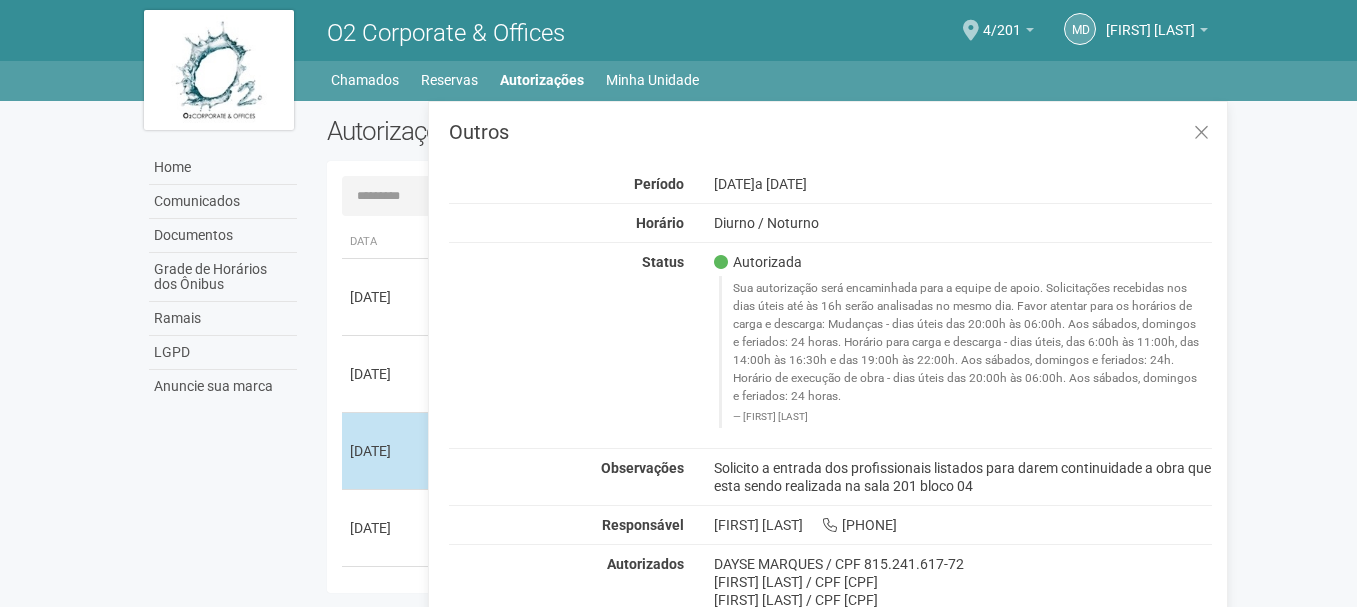 scroll, scrollTop: 0, scrollLeft: 0, axis: both 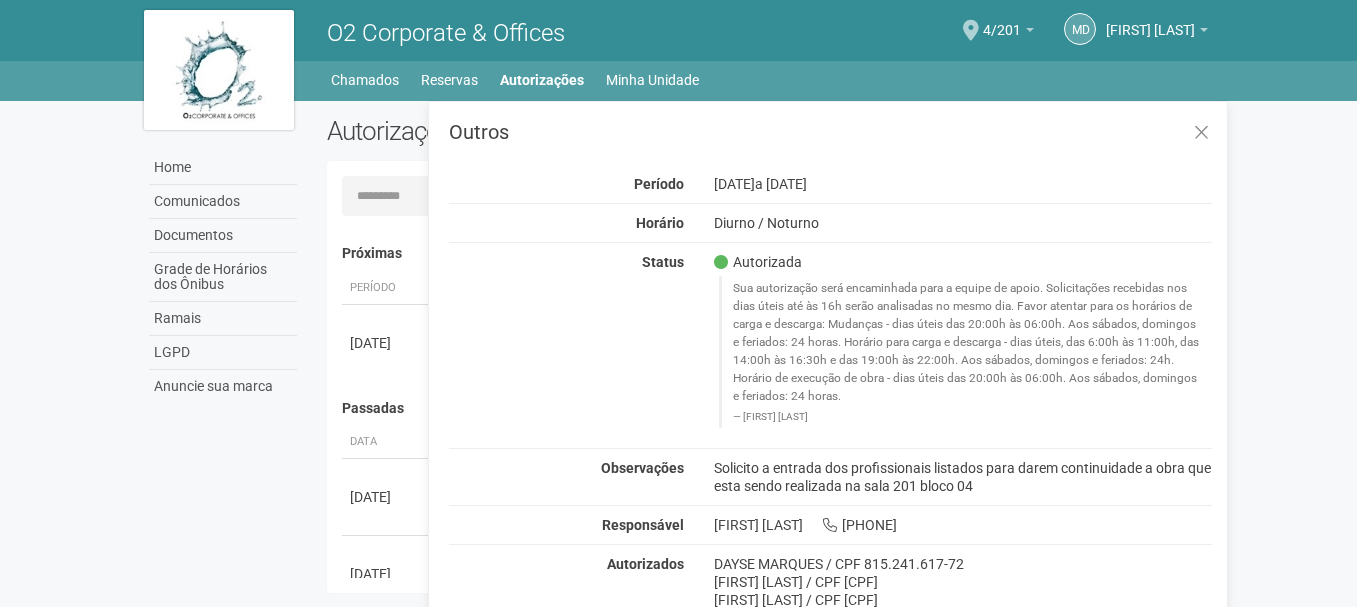 drag, startPoint x: 1003, startPoint y: 487, endPoint x: 706, endPoint y: 469, distance: 297.54495 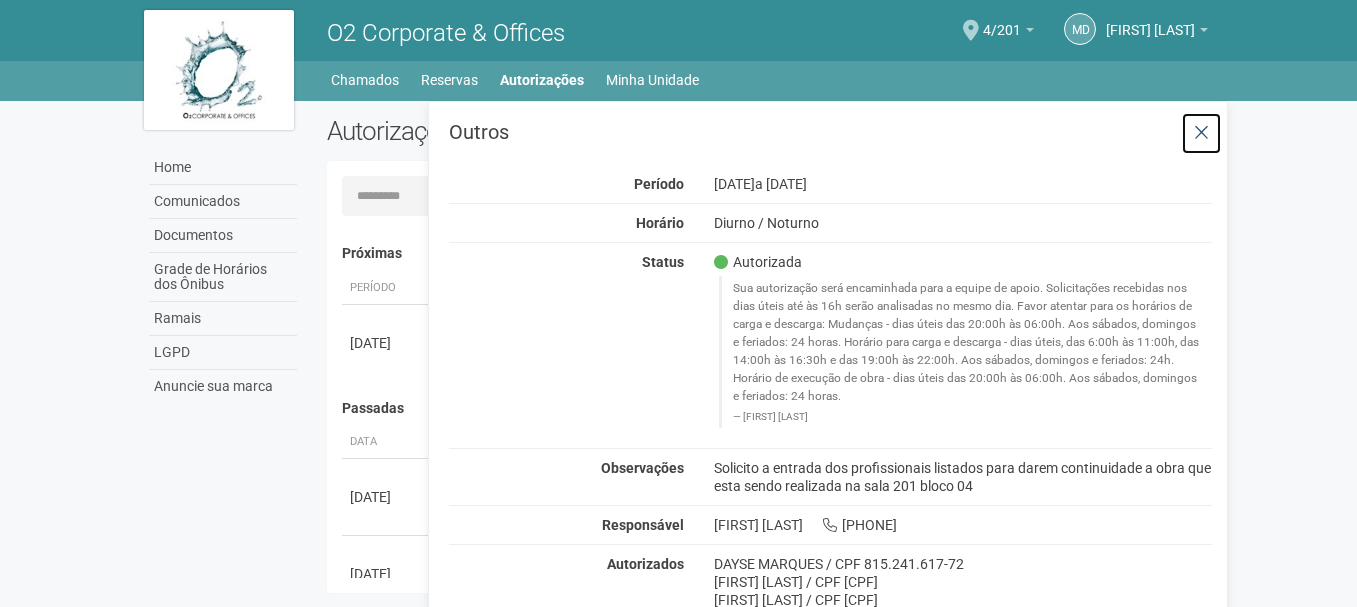 click at bounding box center (1201, 133) 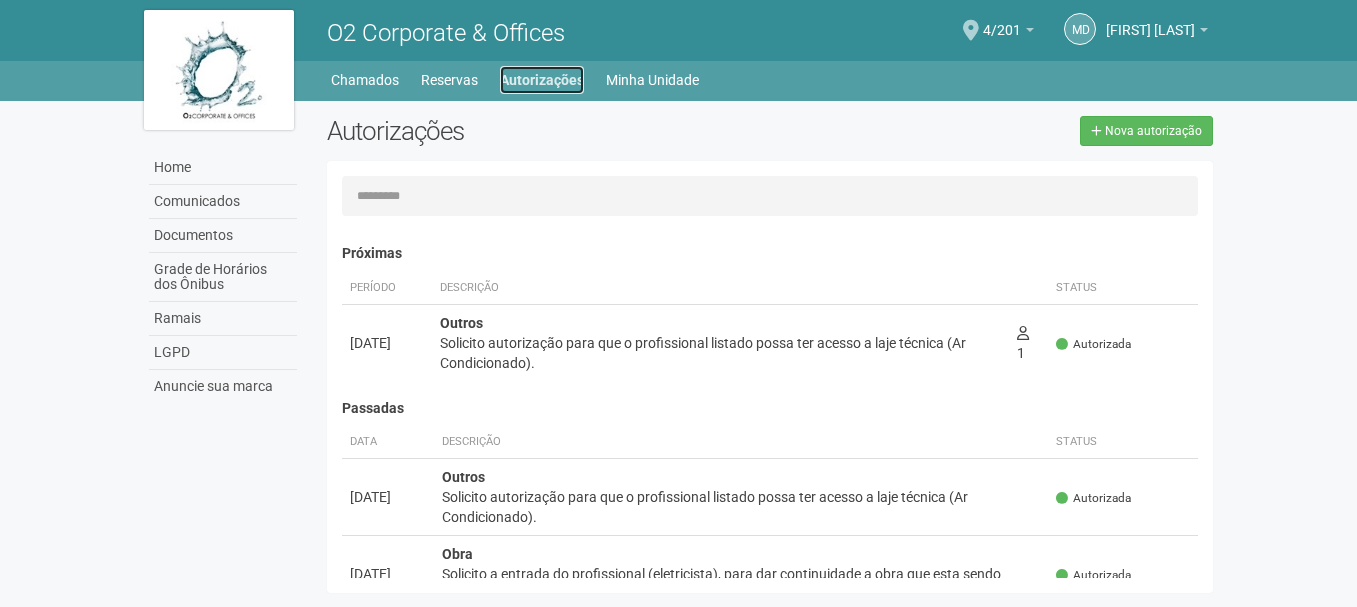 click on "Autorizações" at bounding box center (542, 80) 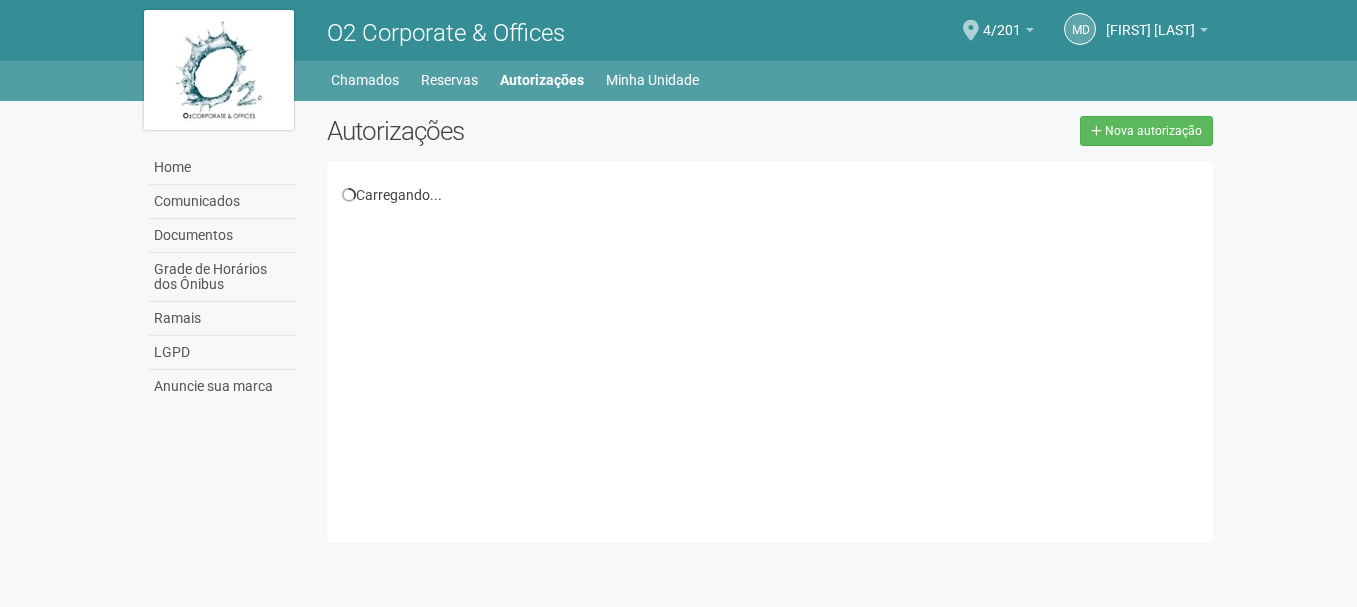 scroll, scrollTop: 0, scrollLeft: 0, axis: both 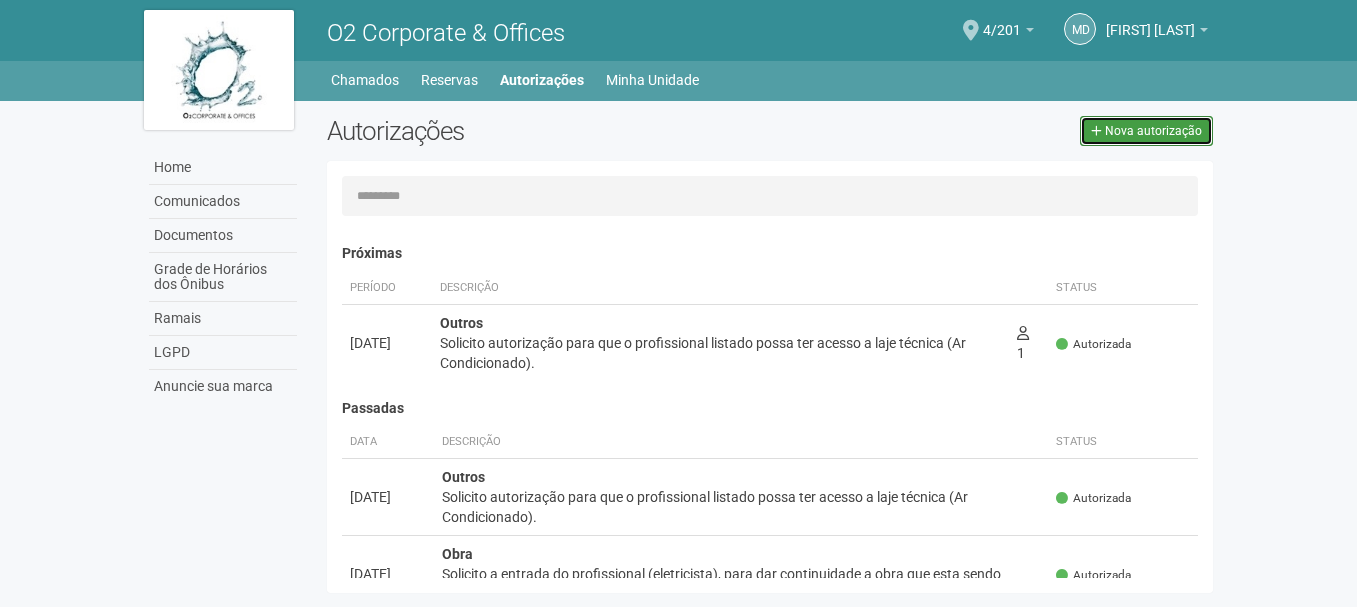 click on "Nova autorização" at bounding box center (1153, 131) 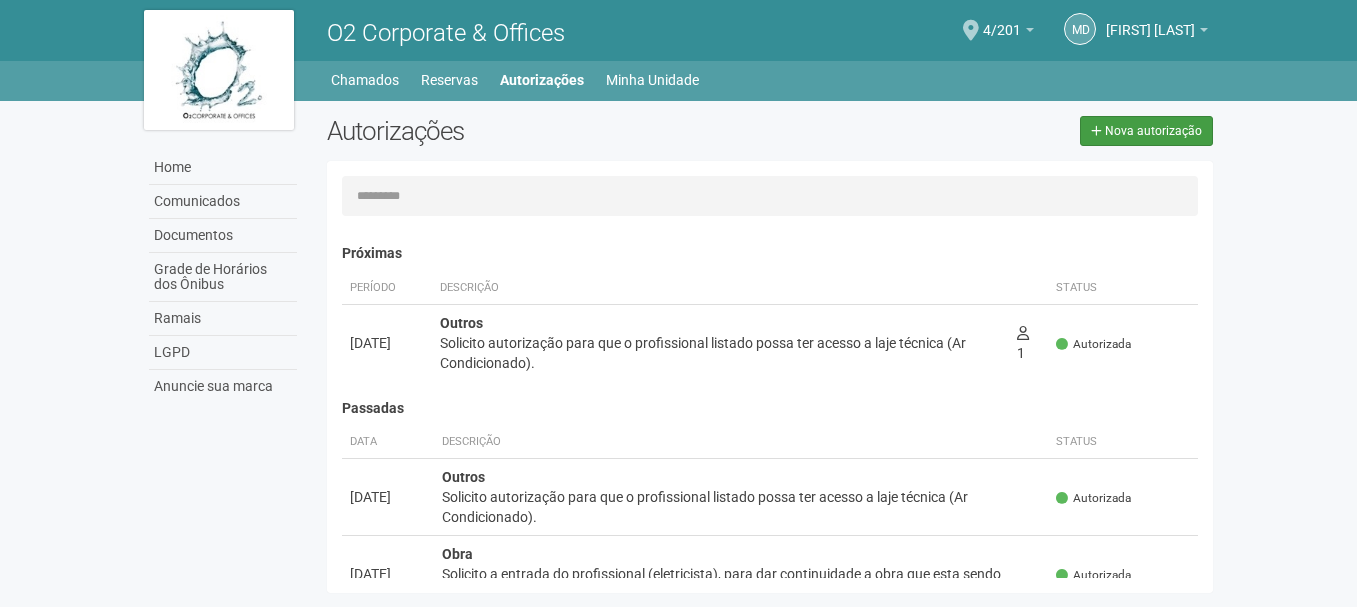 select on "**" 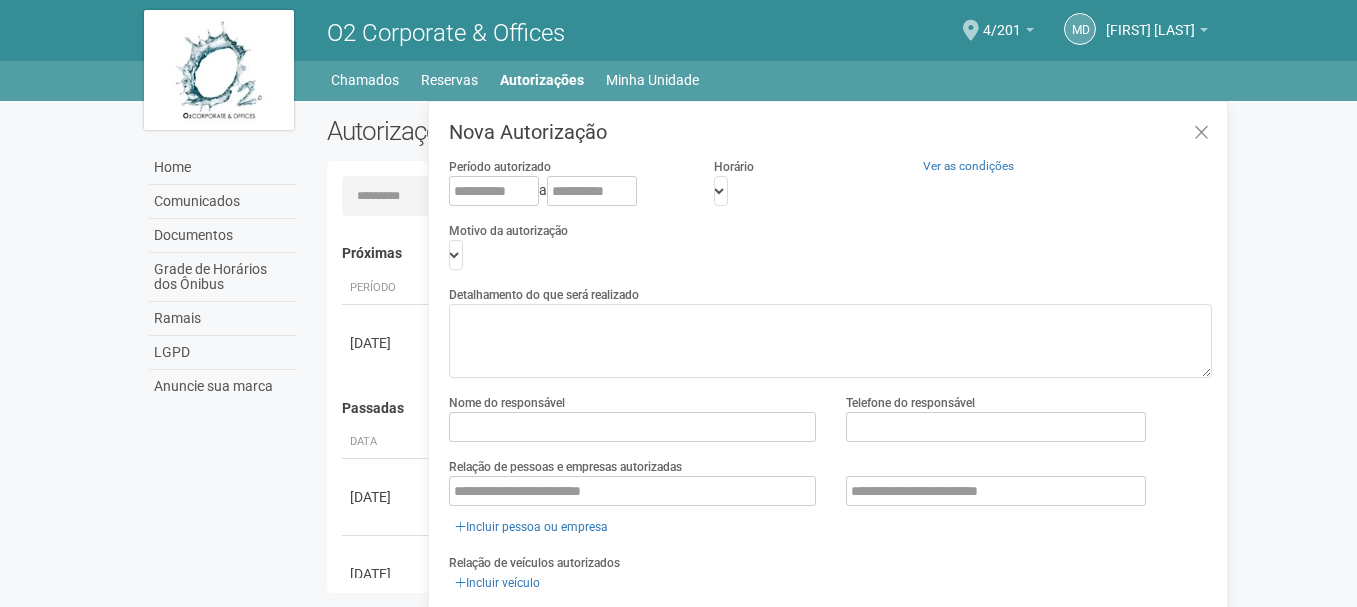 scroll, scrollTop: 31, scrollLeft: 0, axis: vertical 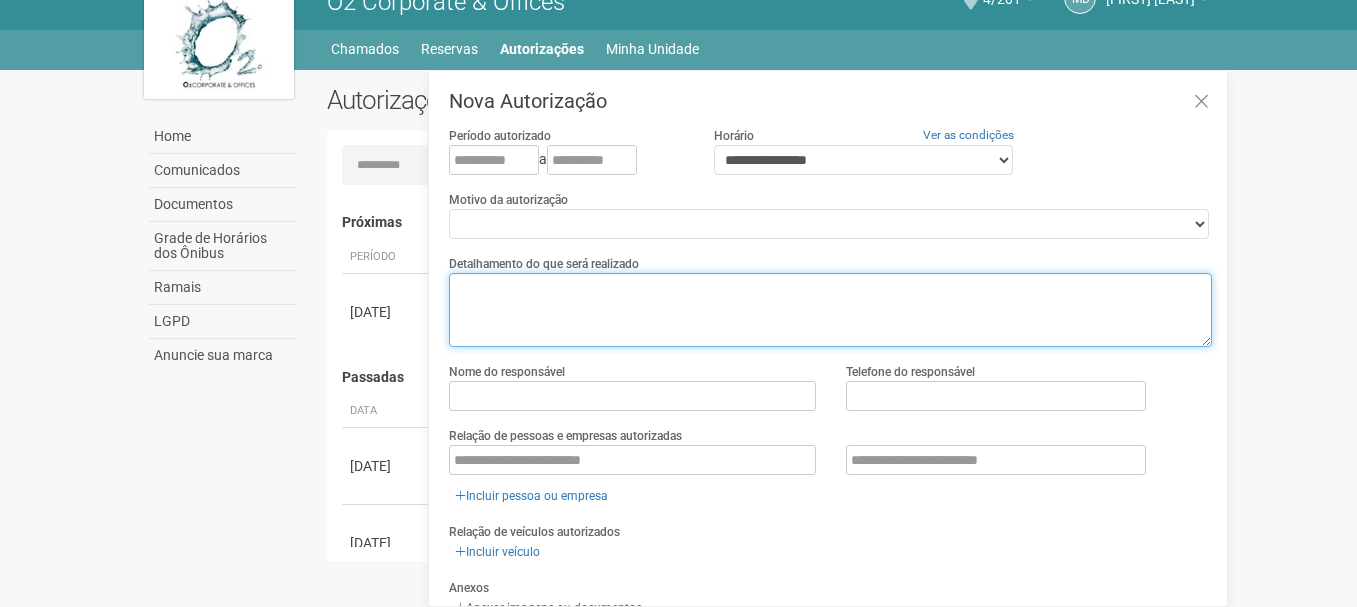 click at bounding box center [830, 310] 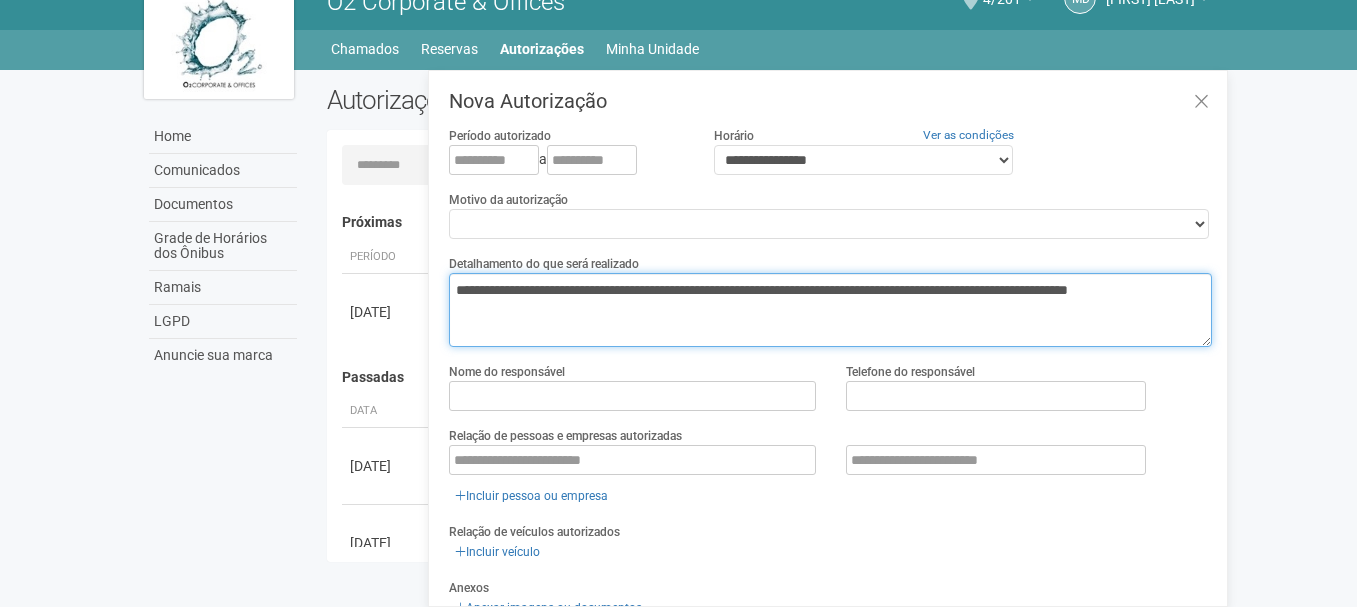 type on "**********" 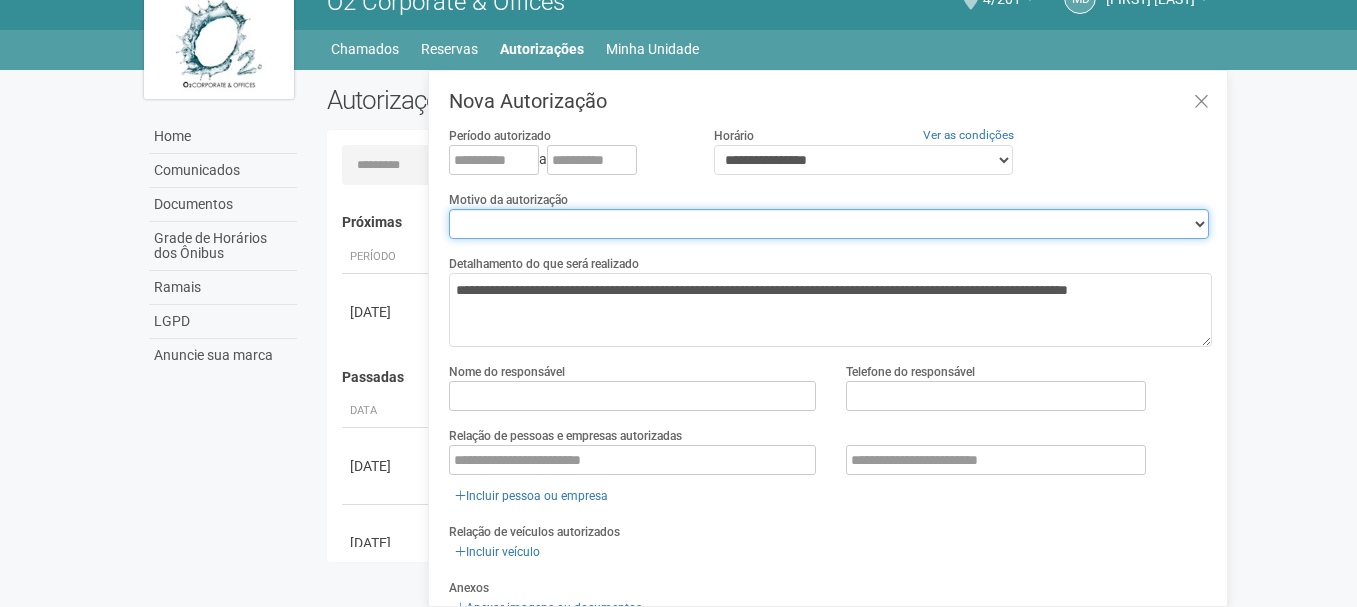 click on "**********" at bounding box center (829, 224) 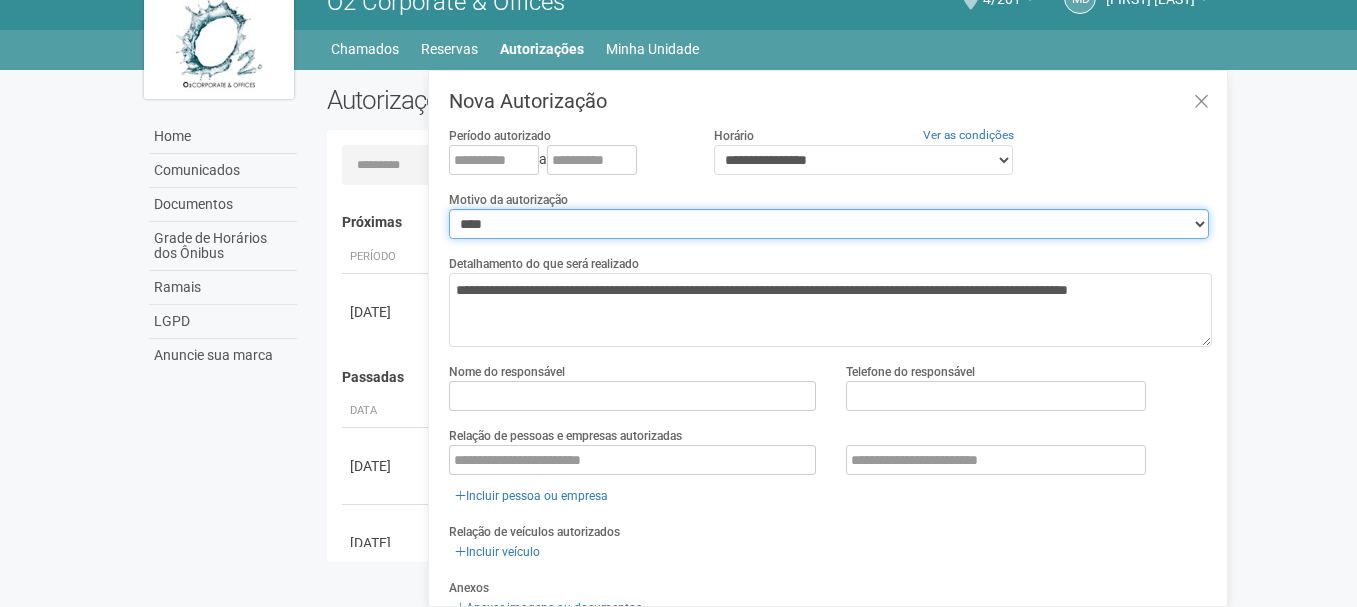 click on "**********" at bounding box center (829, 224) 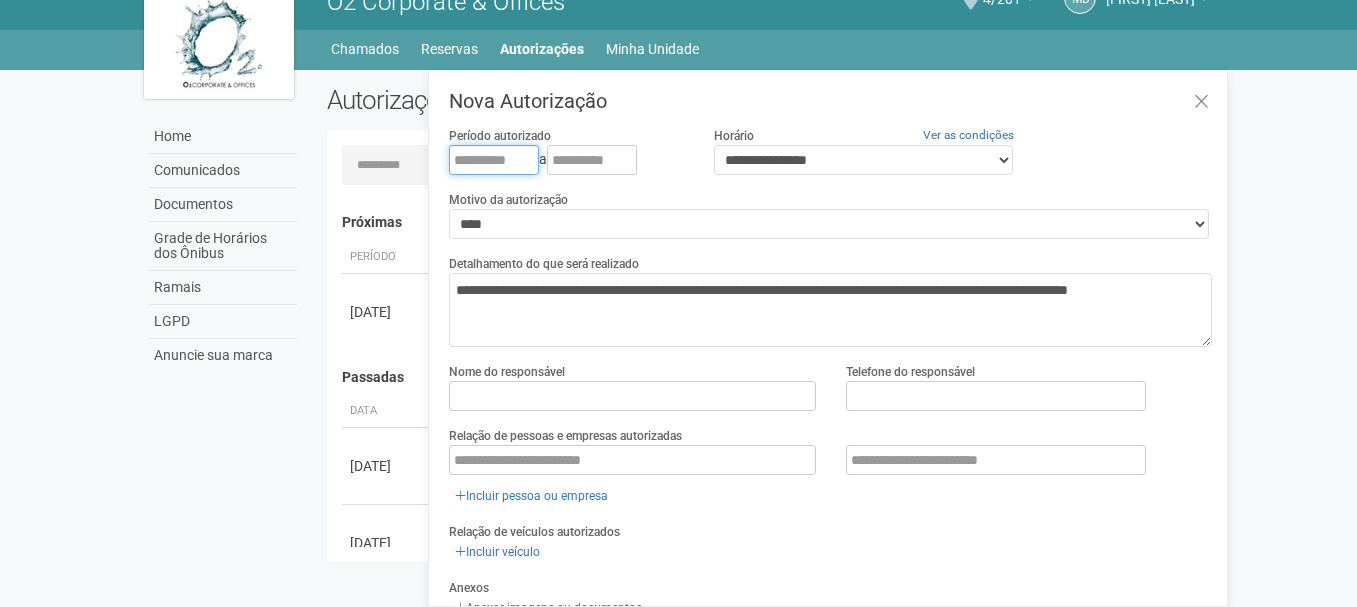 click at bounding box center [494, 160] 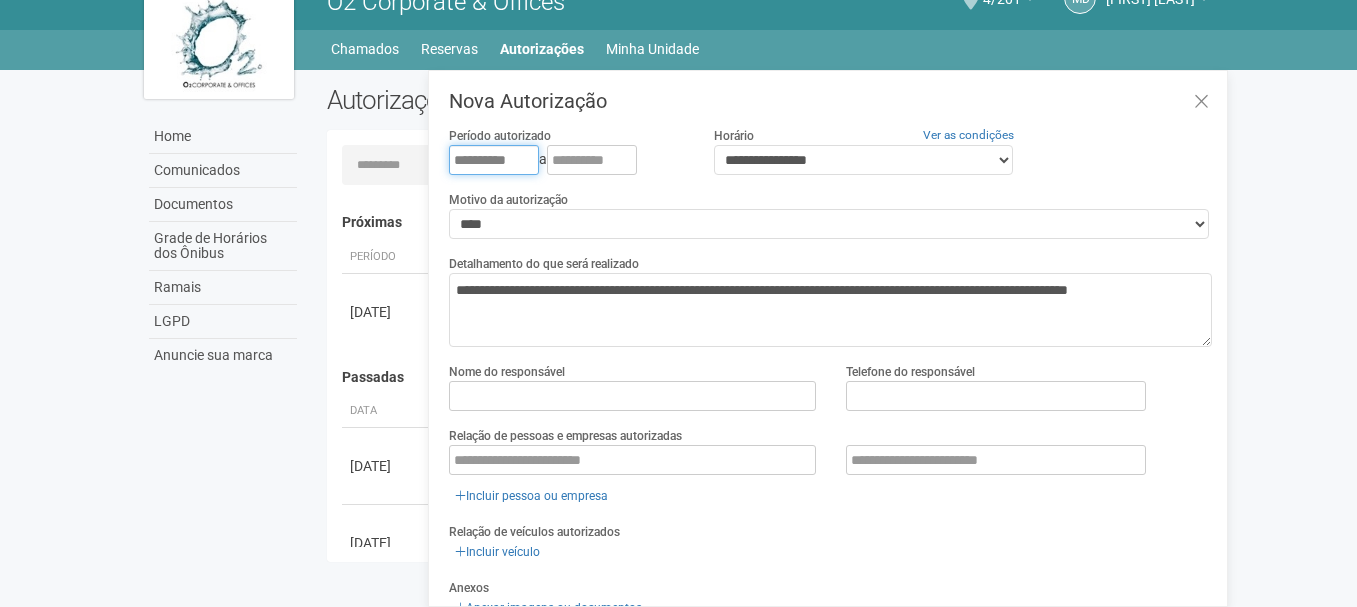 type on "**********" 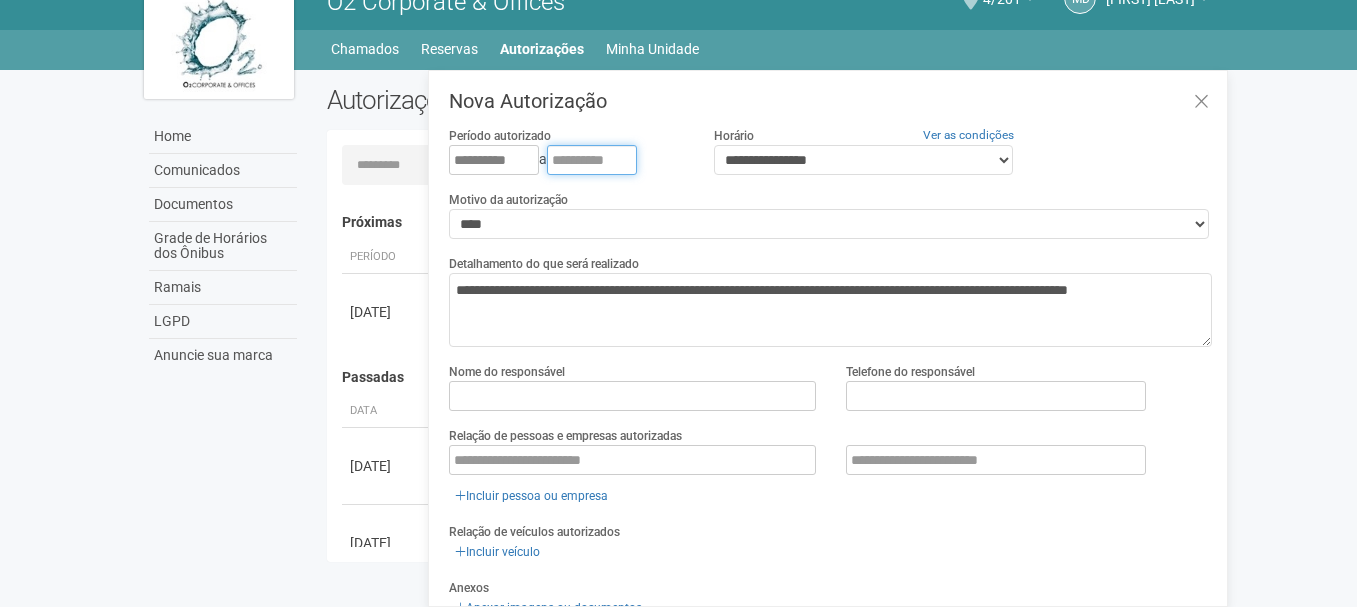 click at bounding box center [592, 160] 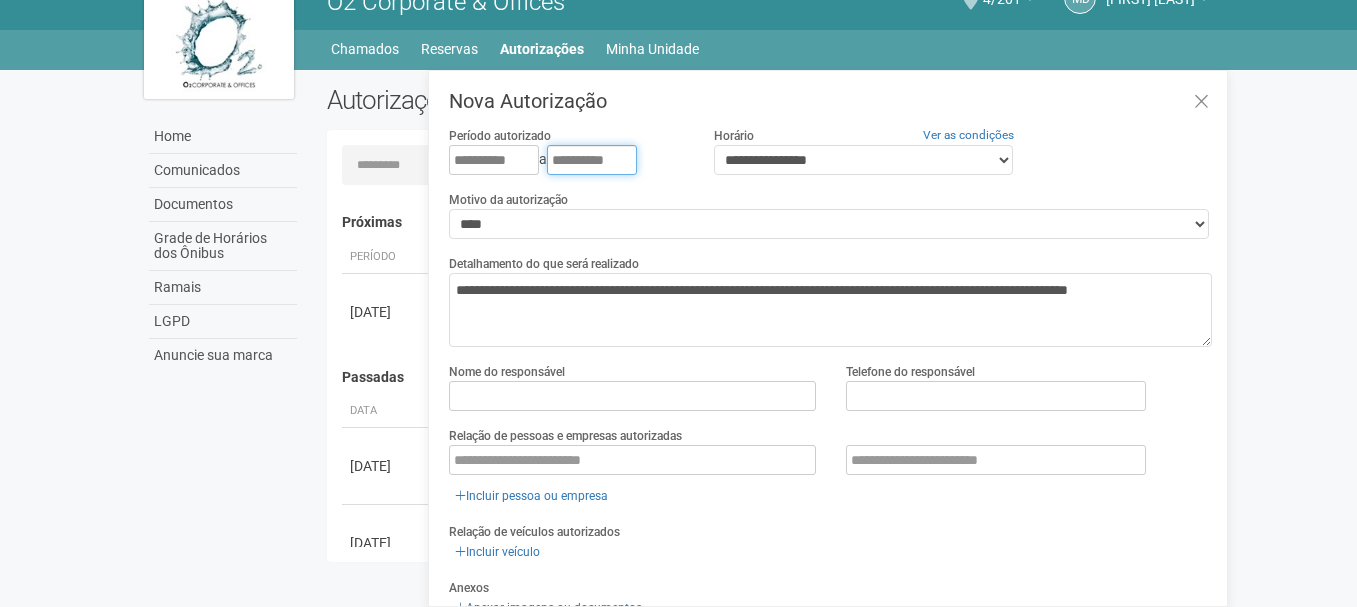type on "**********" 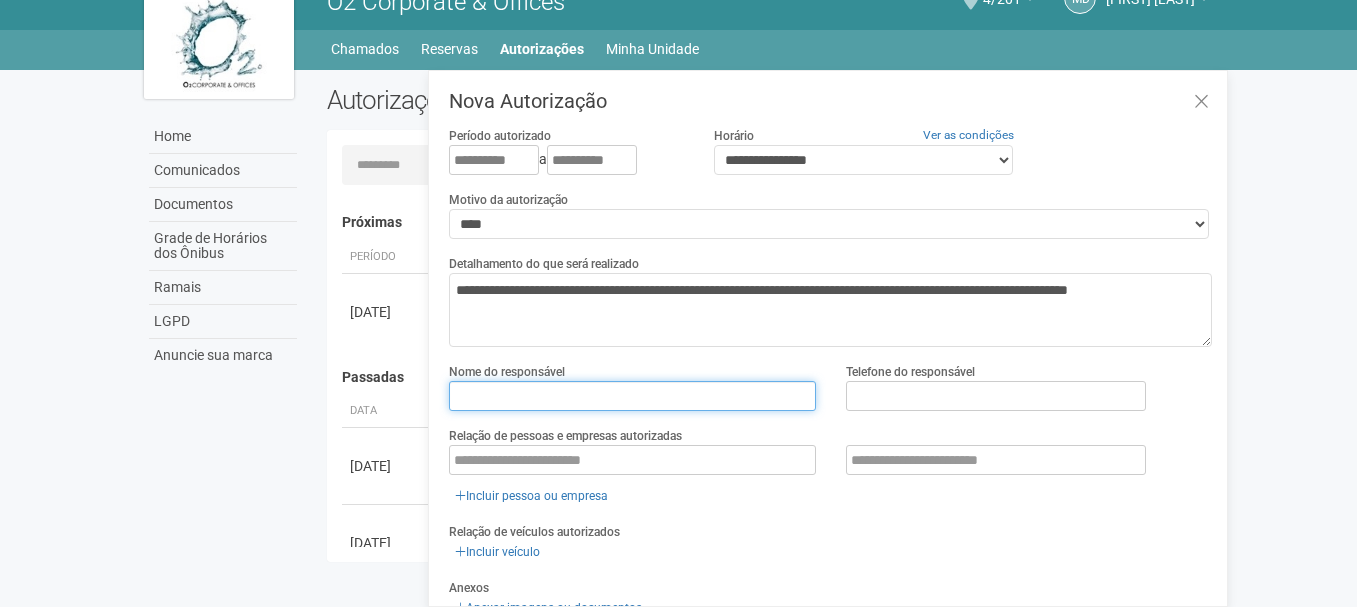 click at bounding box center (632, 396) 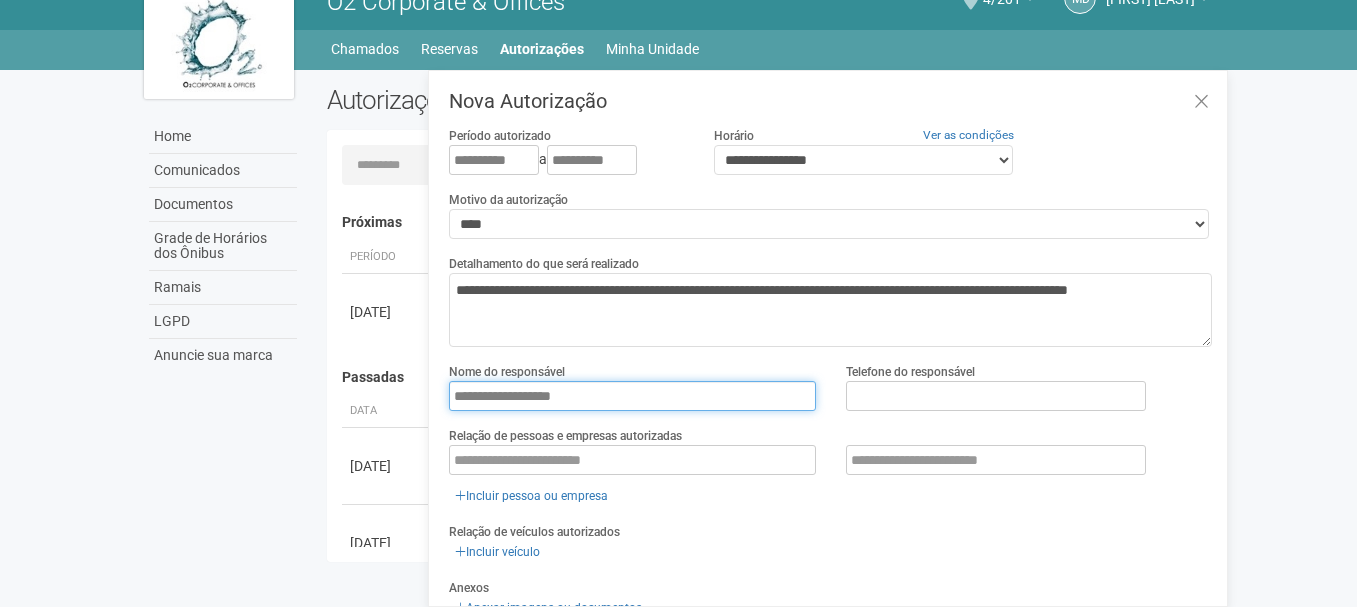 type on "**********" 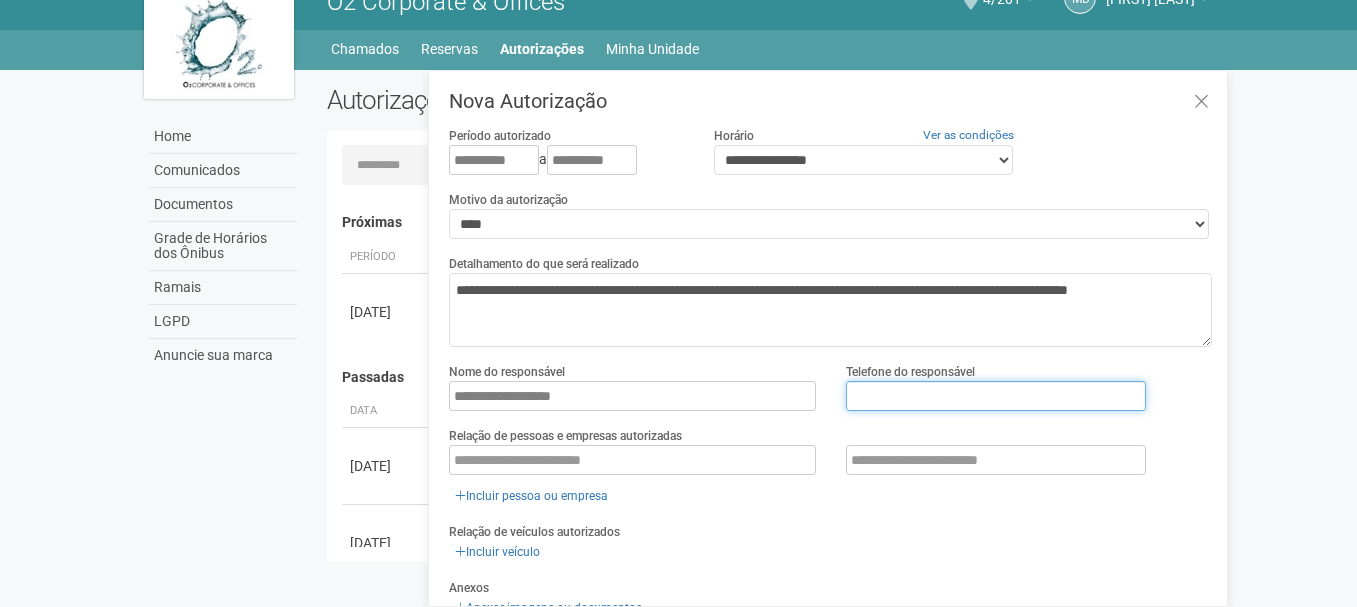 click at bounding box center (996, 396) 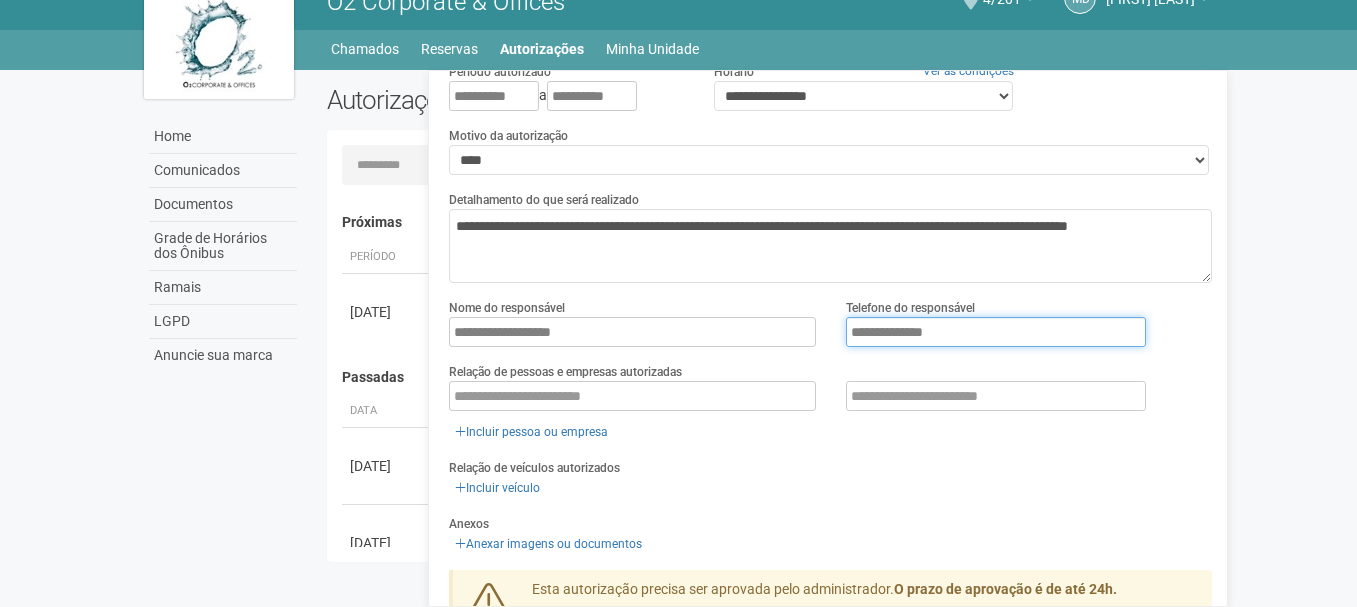 scroll, scrollTop: 100, scrollLeft: 0, axis: vertical 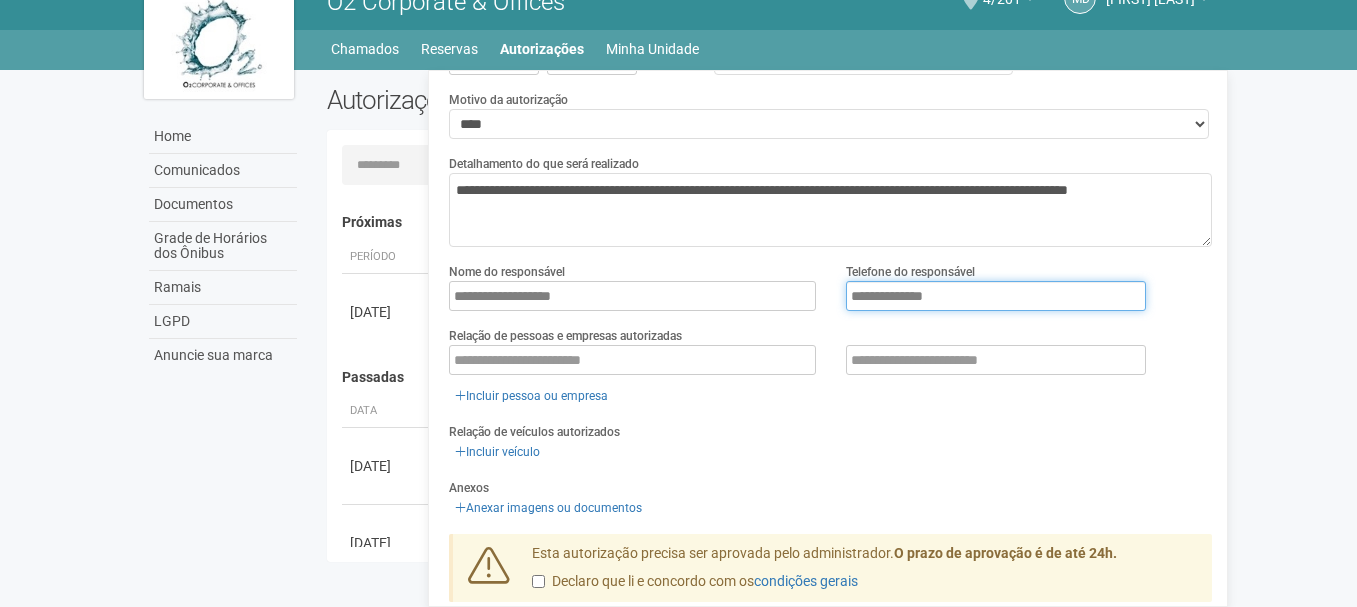 type on "**********" 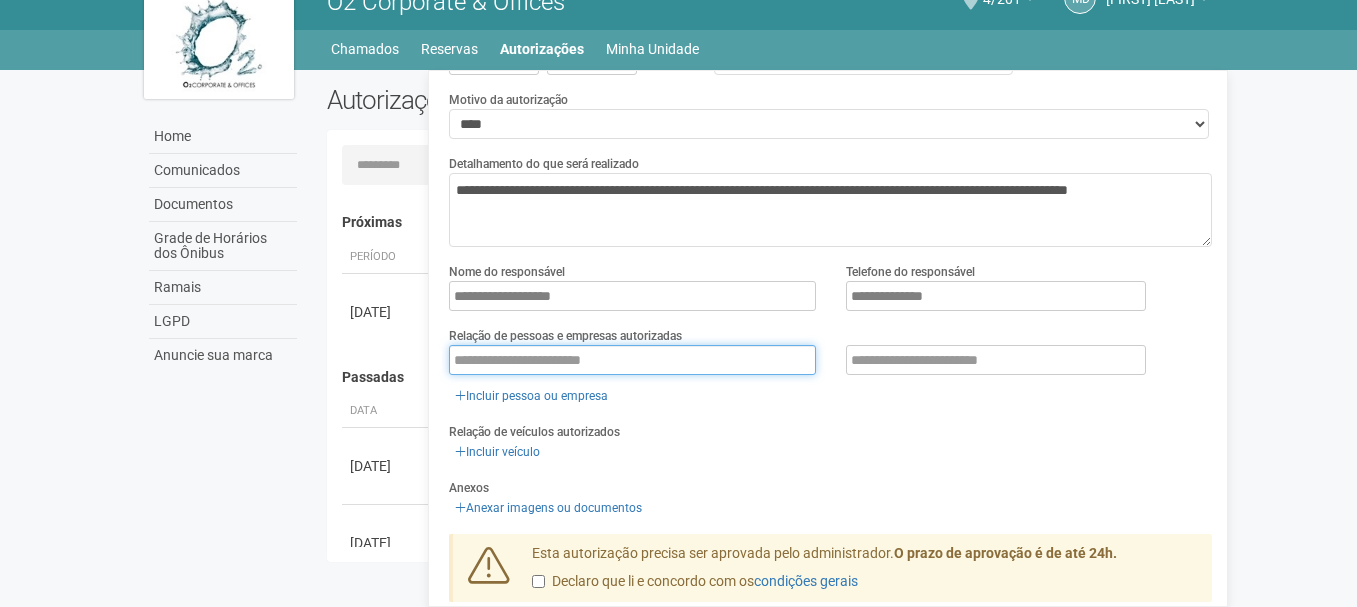 click at bounding box center [632, 360] 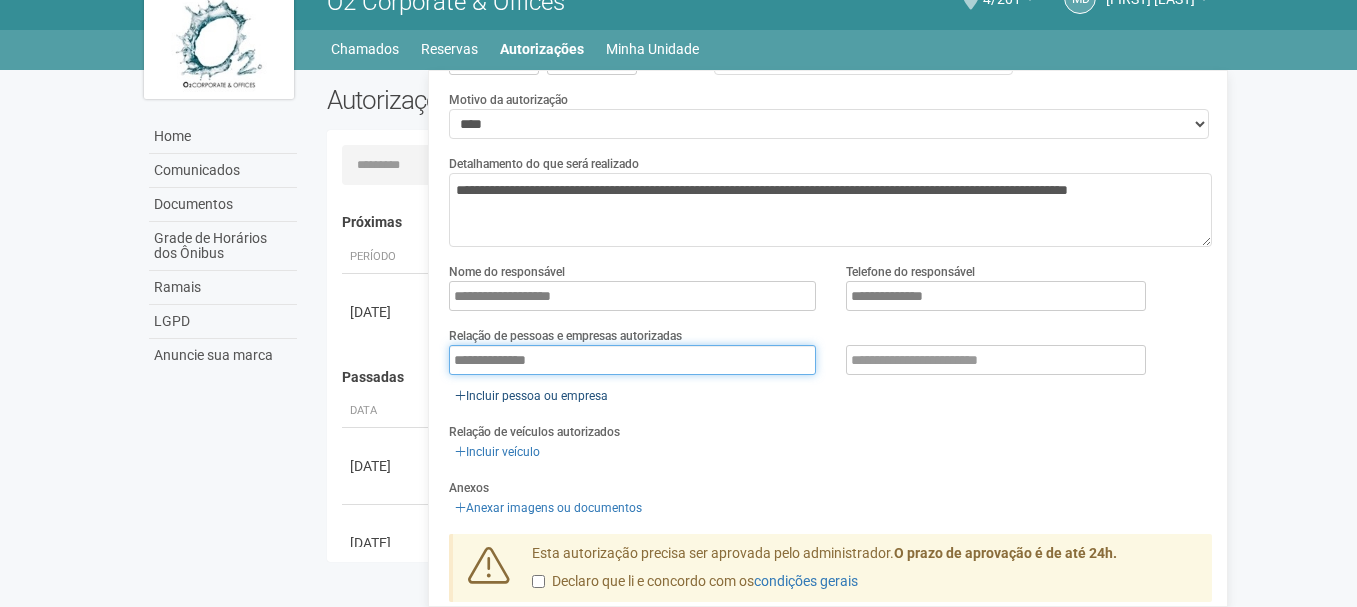 type on "**********" 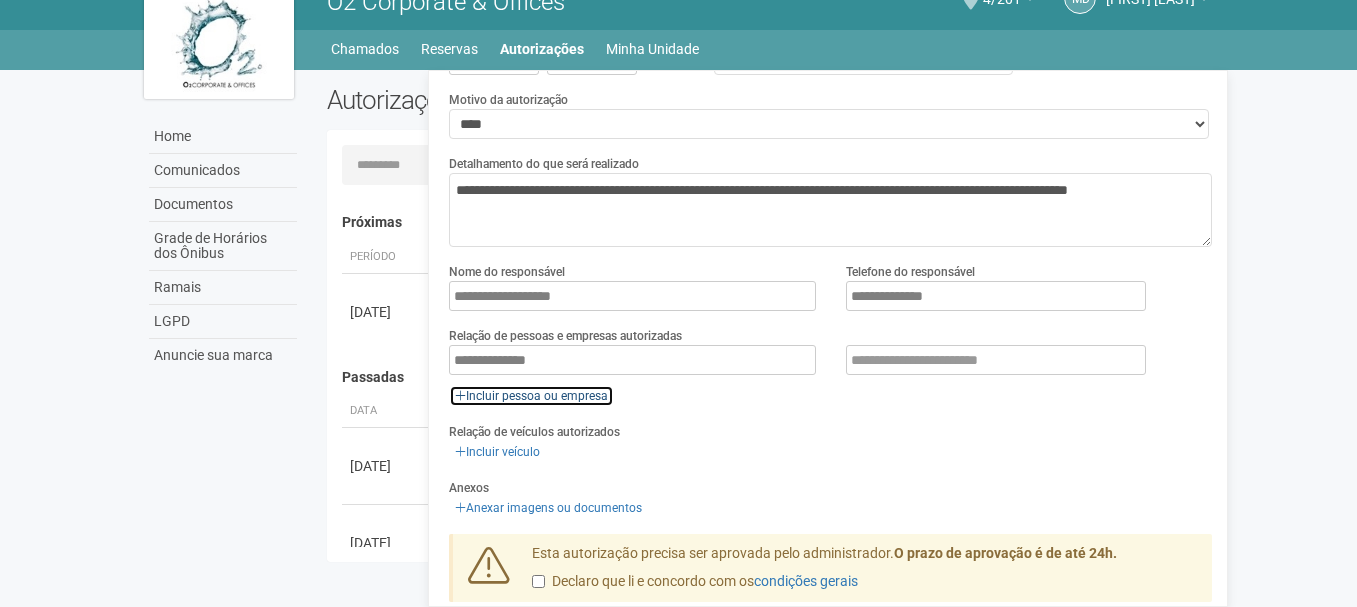 click on "Incluir pessoa ou empresa" at bounding box center [531, 396] 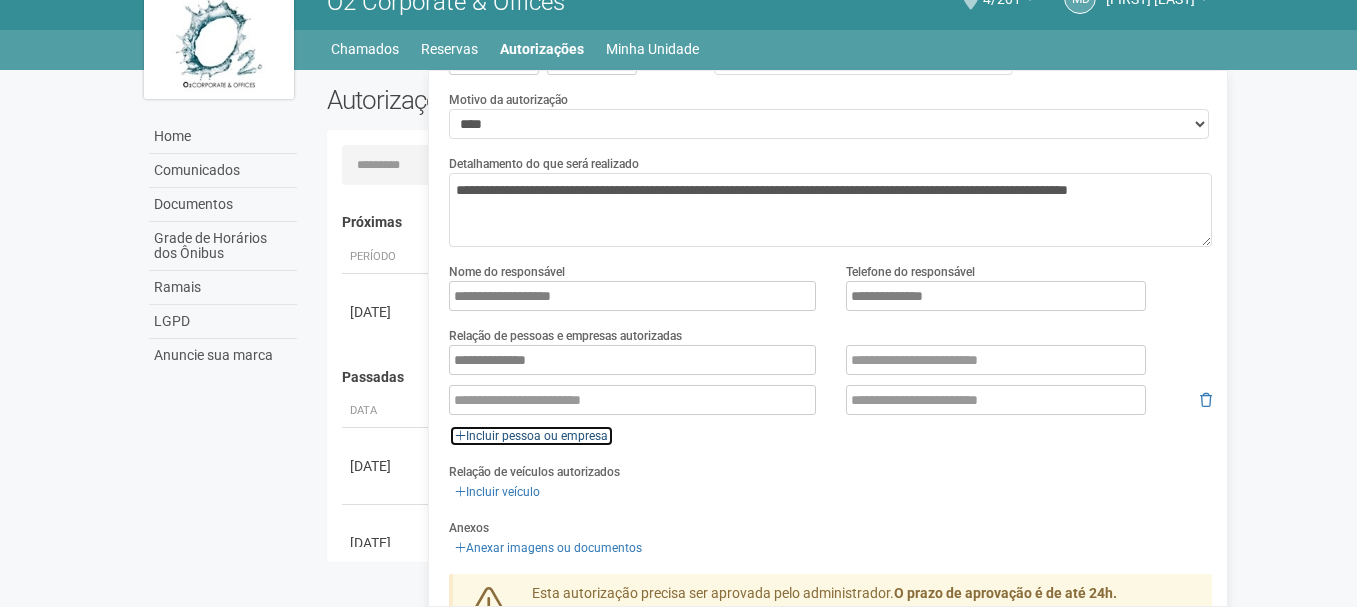 click on "Incluir pessoa ou empresa" at bounding box center (531, 436) 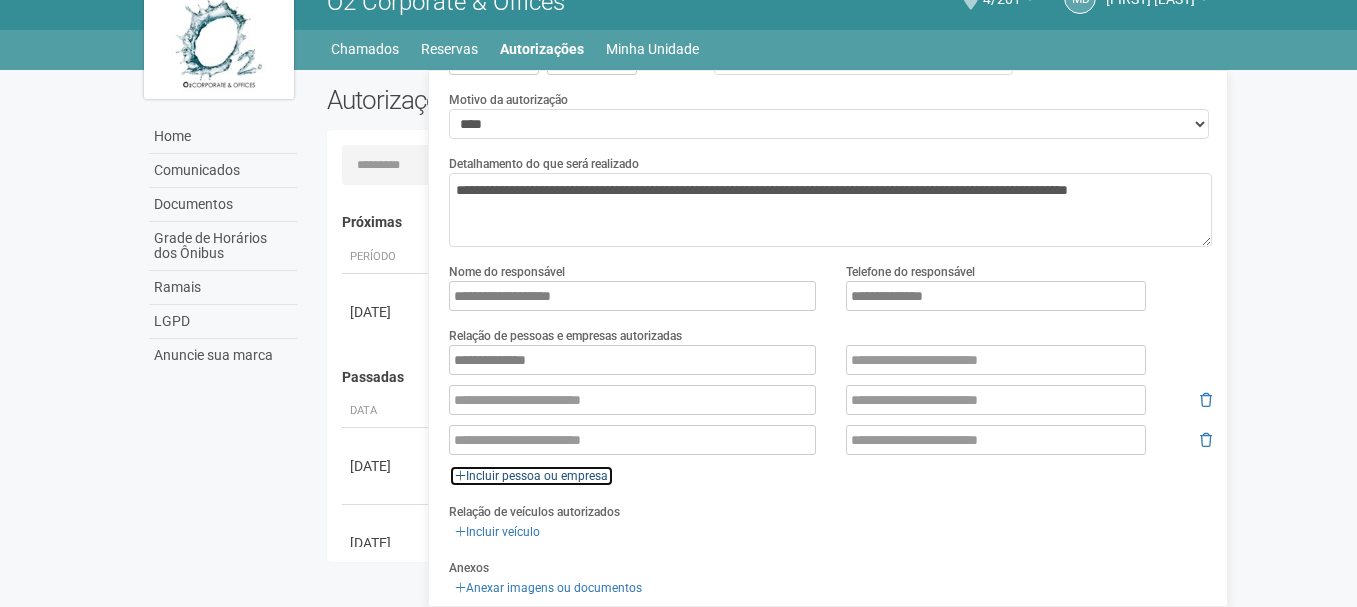 click on "Incluir pessoa ou empresa" at bounding box center [531, 476] 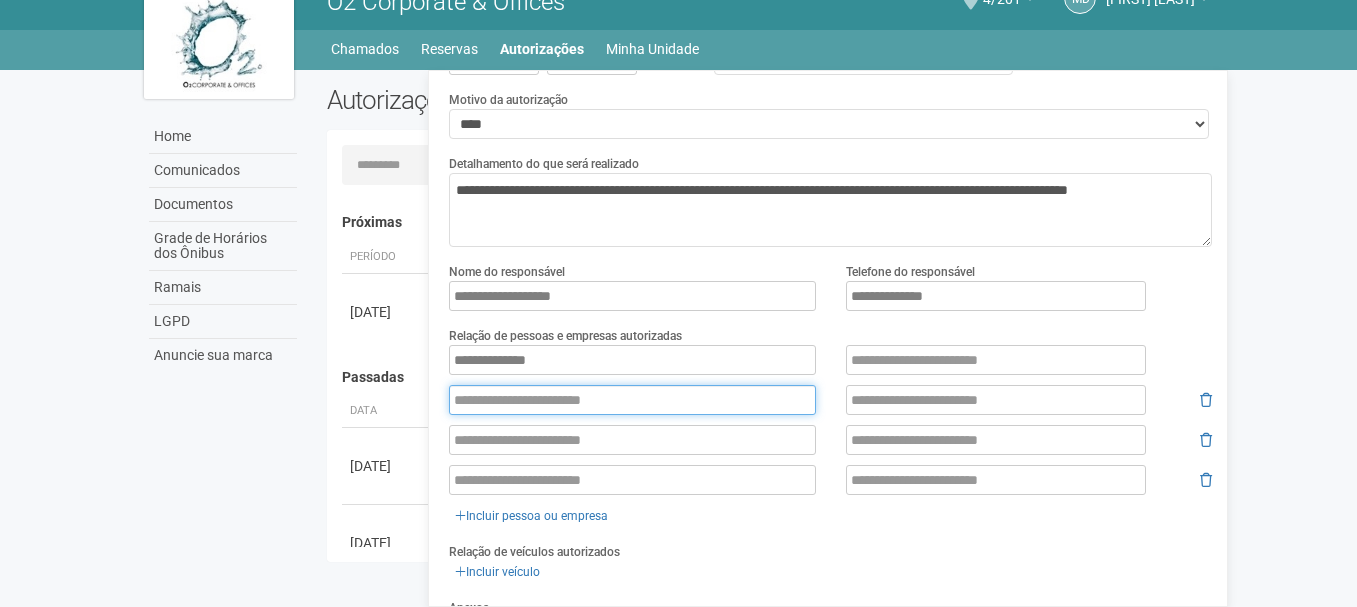 click at bounding box center [632, 400] 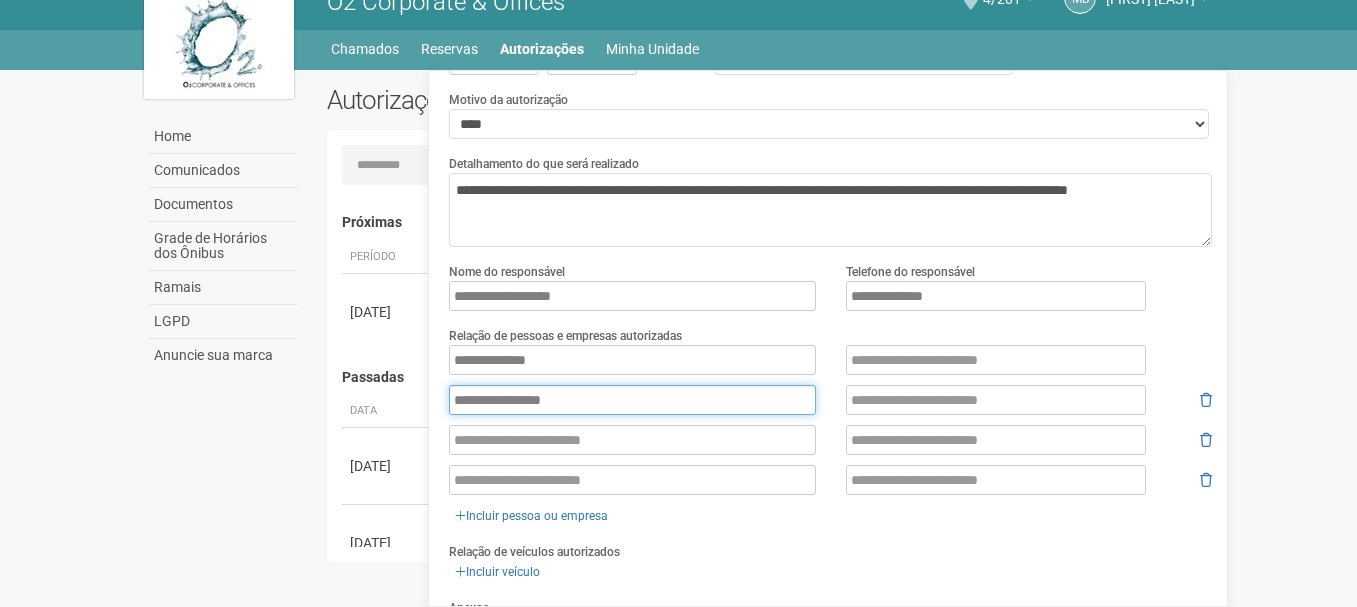 type on "**********" 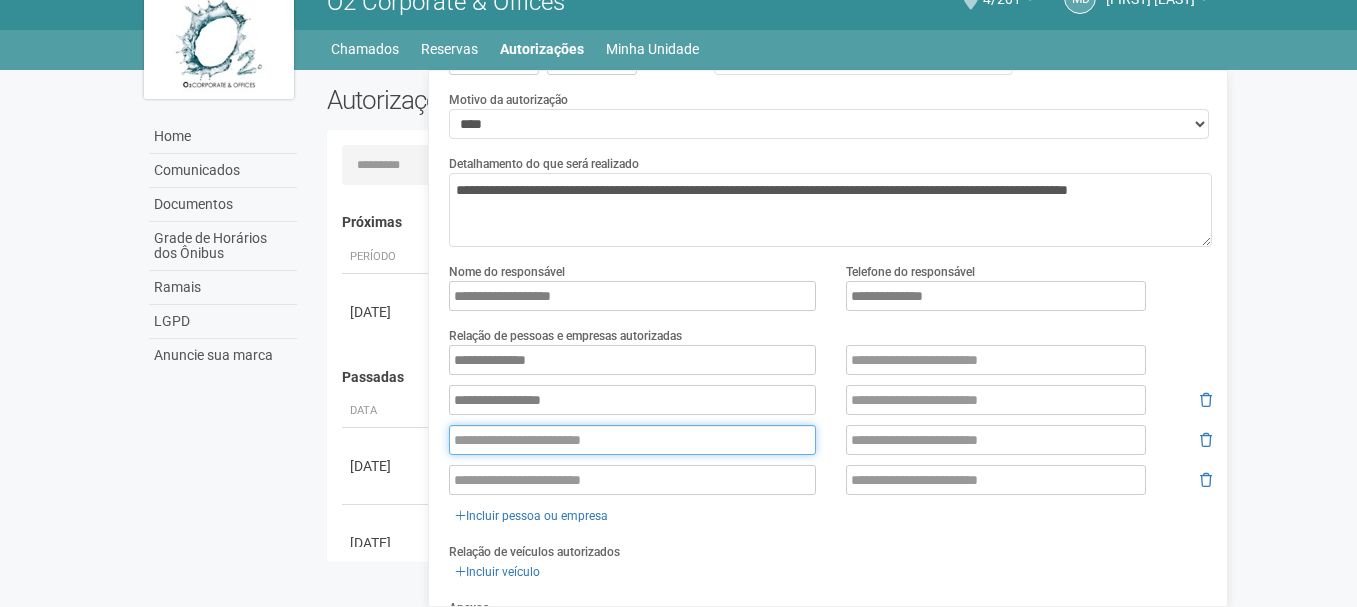 click at bounding box center (632, 440) 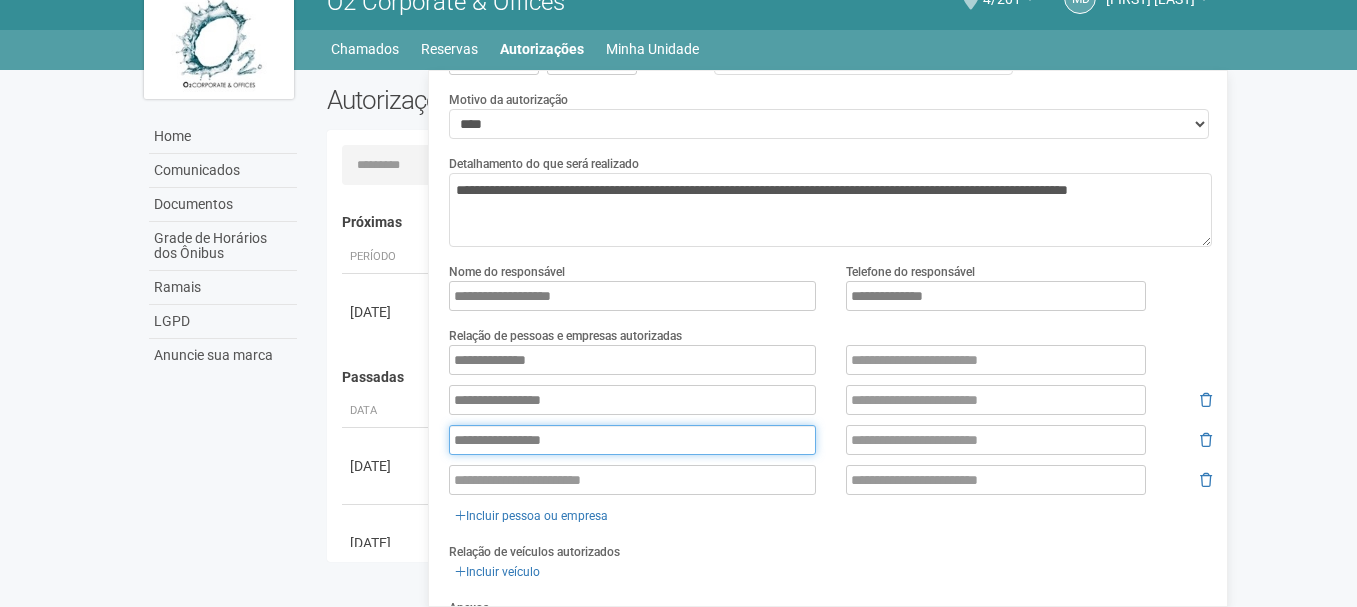 type on "**********" 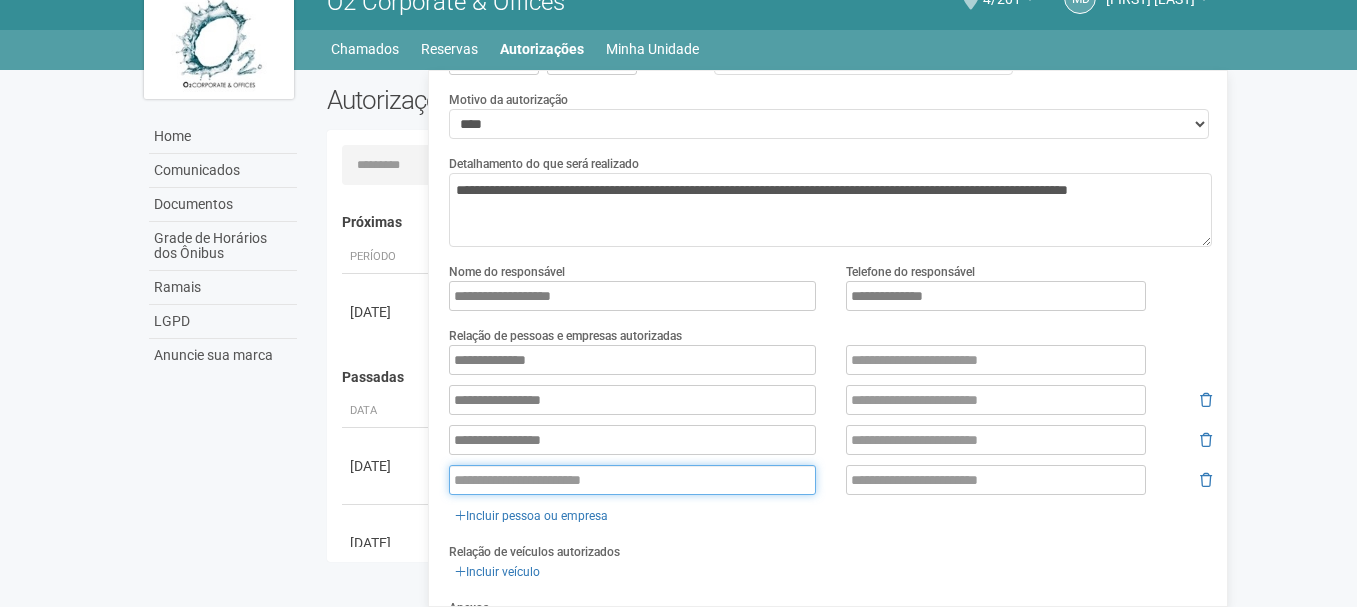 click at bounding box center (632, 480) 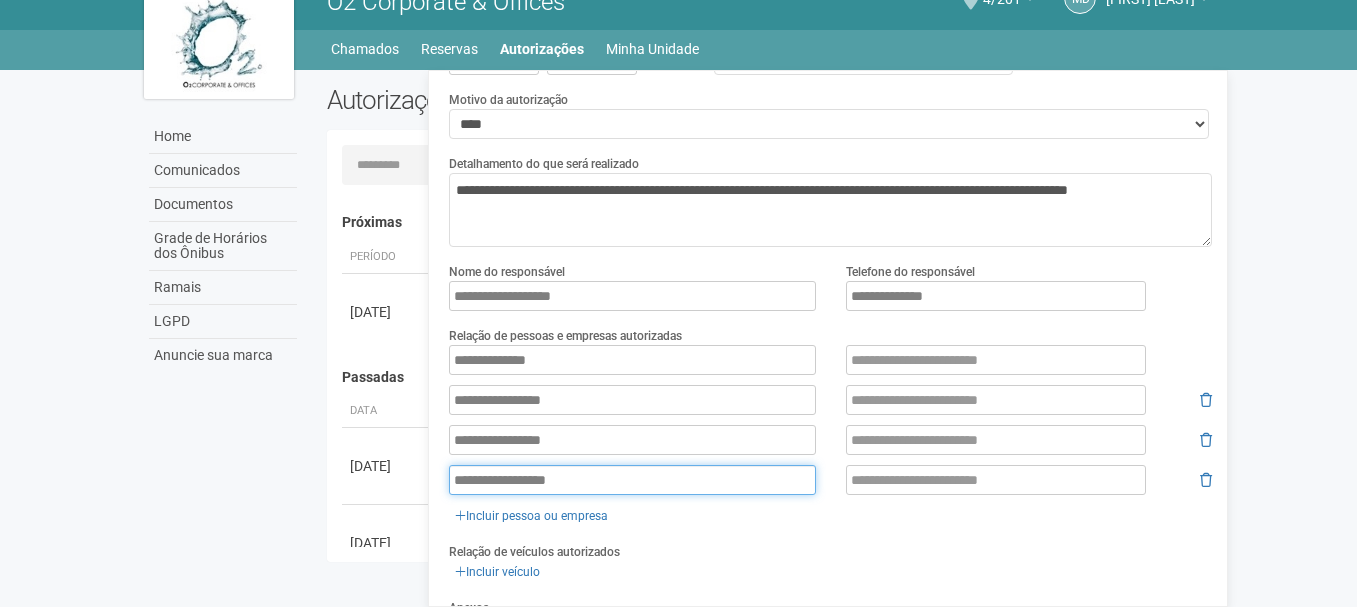 type on "**********" 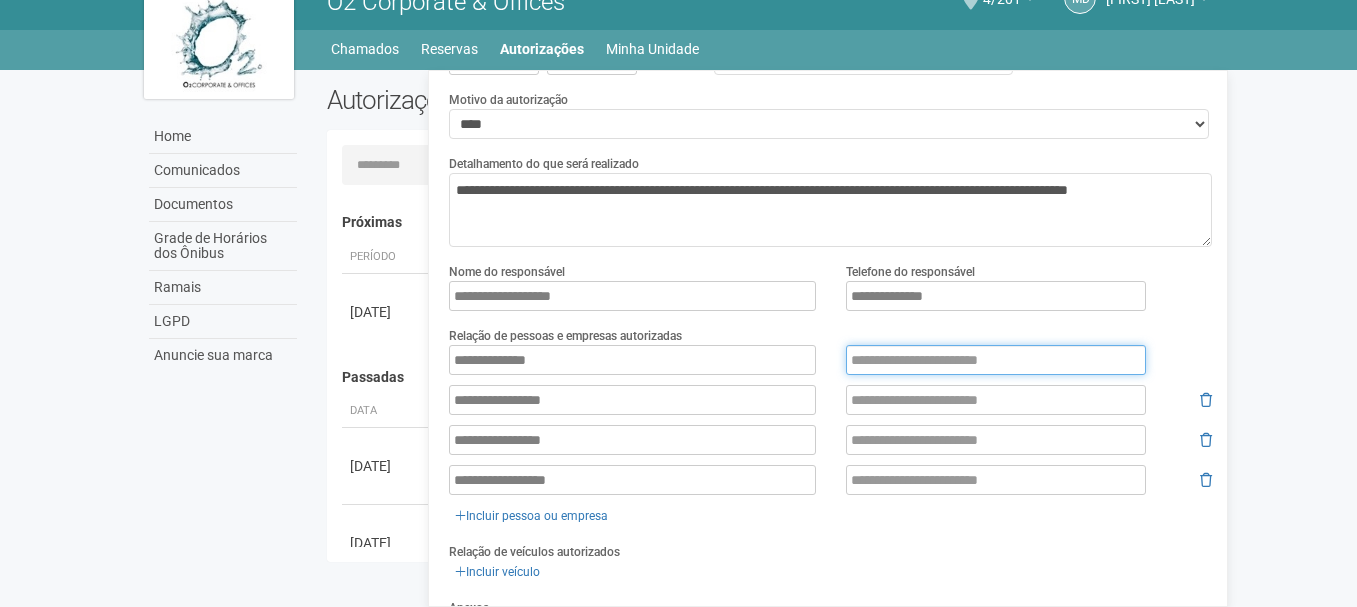 click at bounding box center [996, 360] 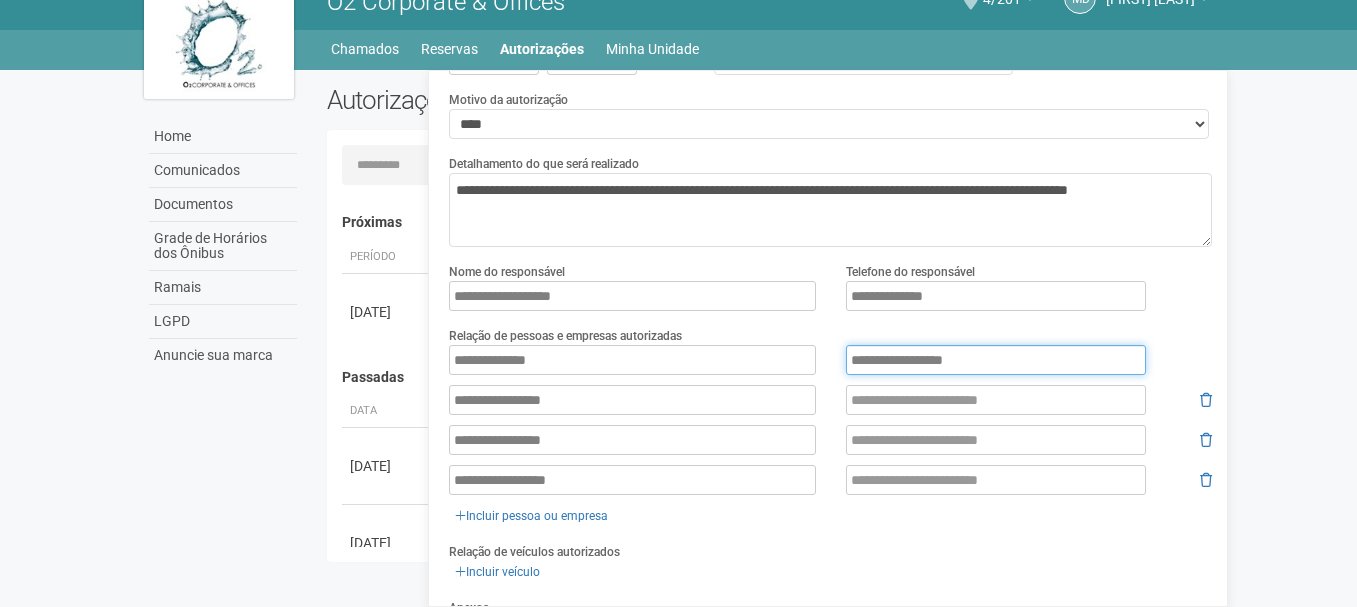 type on "**********" 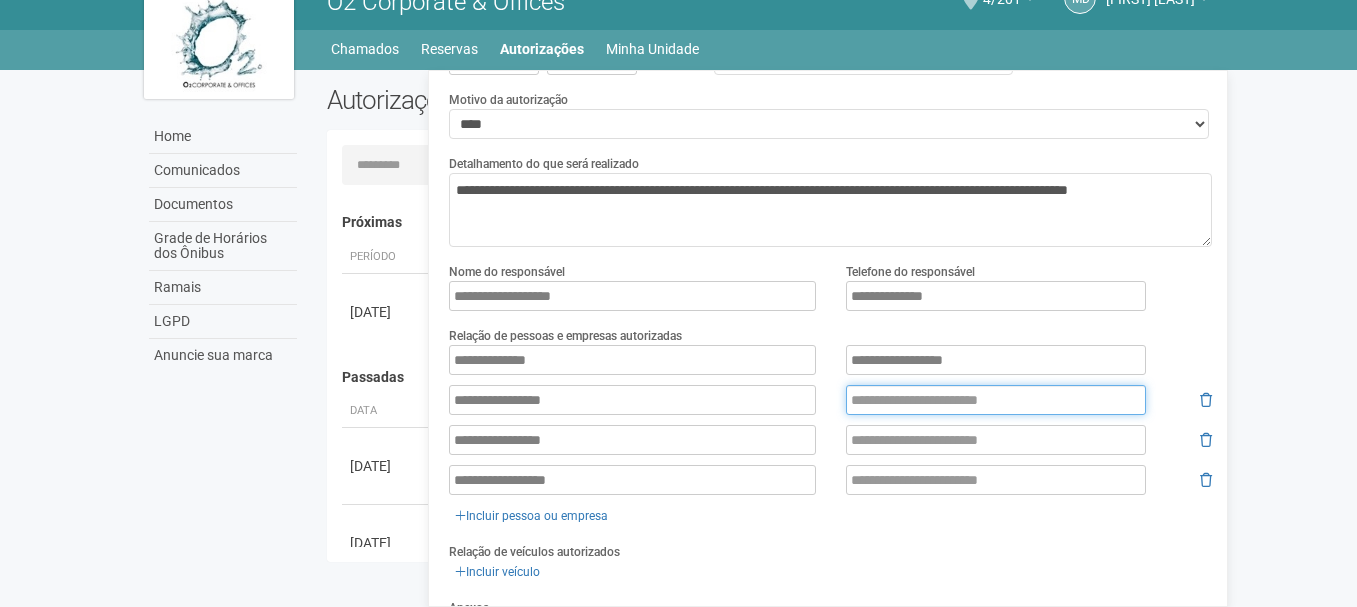 click at bounding box center [996, 400] 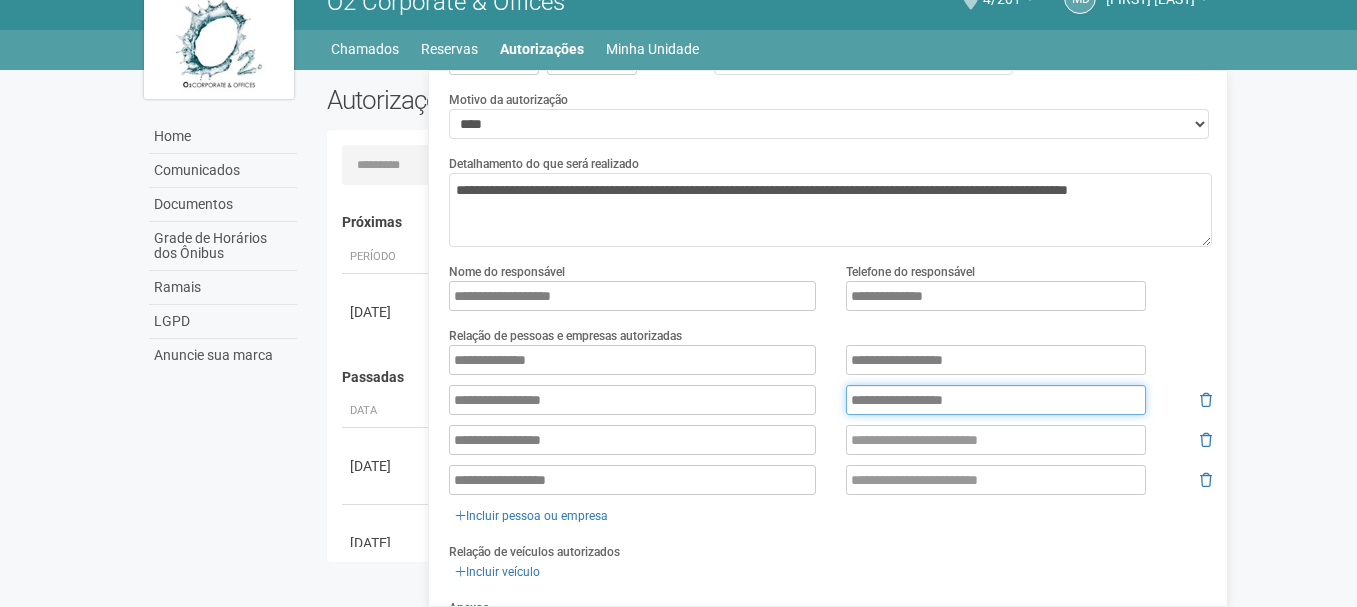 type on "**********" 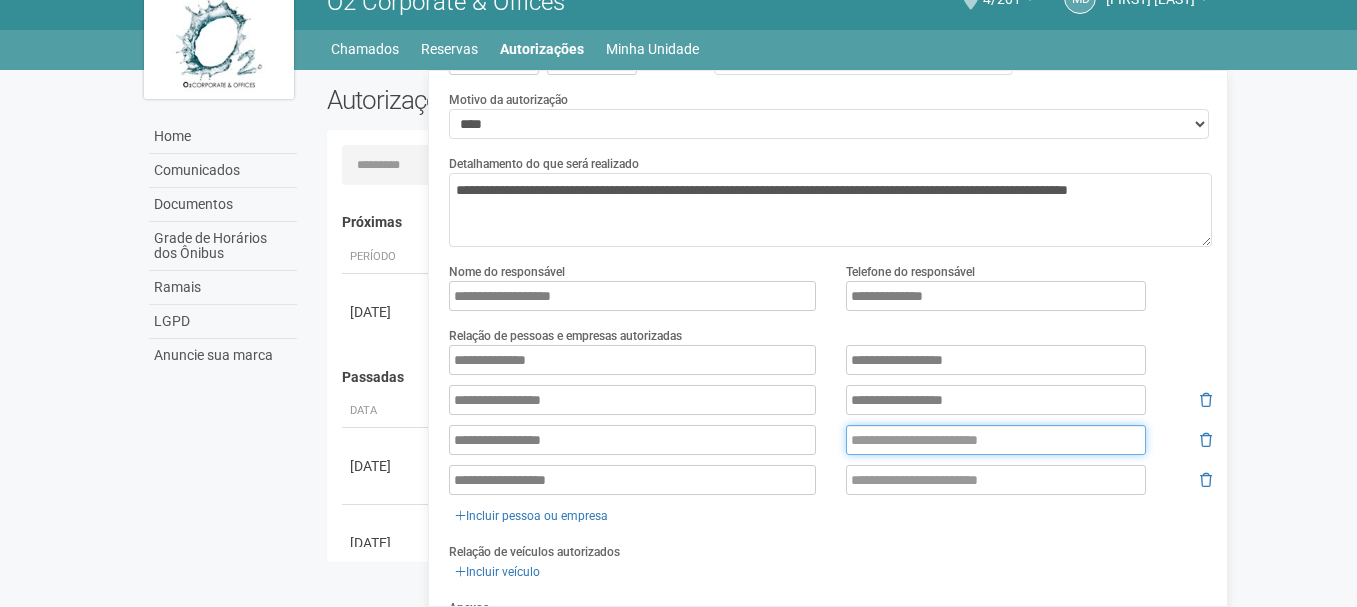 click at bounding box center [996, 440] 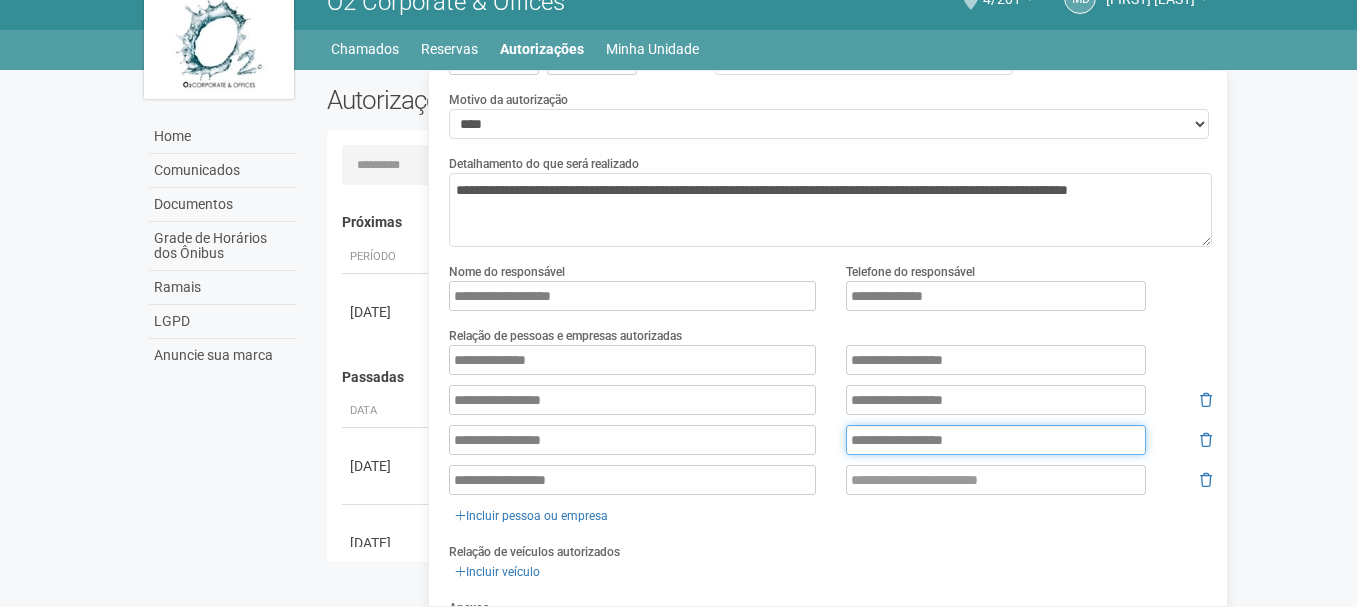 type on "**********" 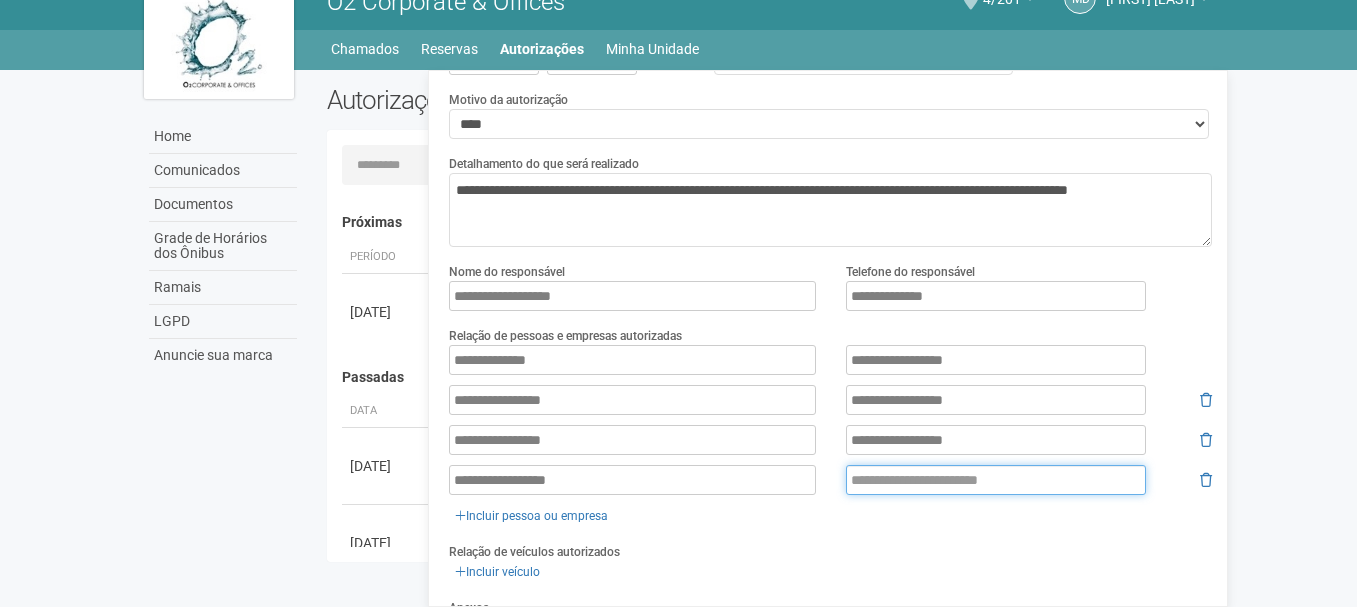 click at bounding box center (996, 480) 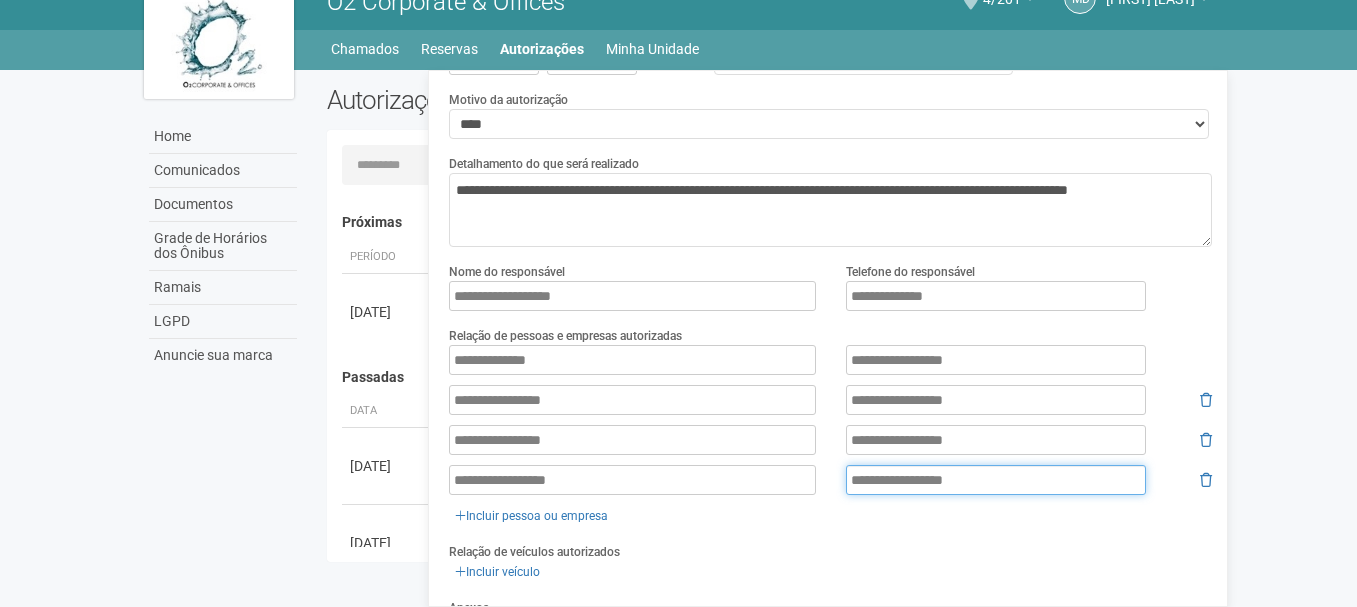 type on "**********" 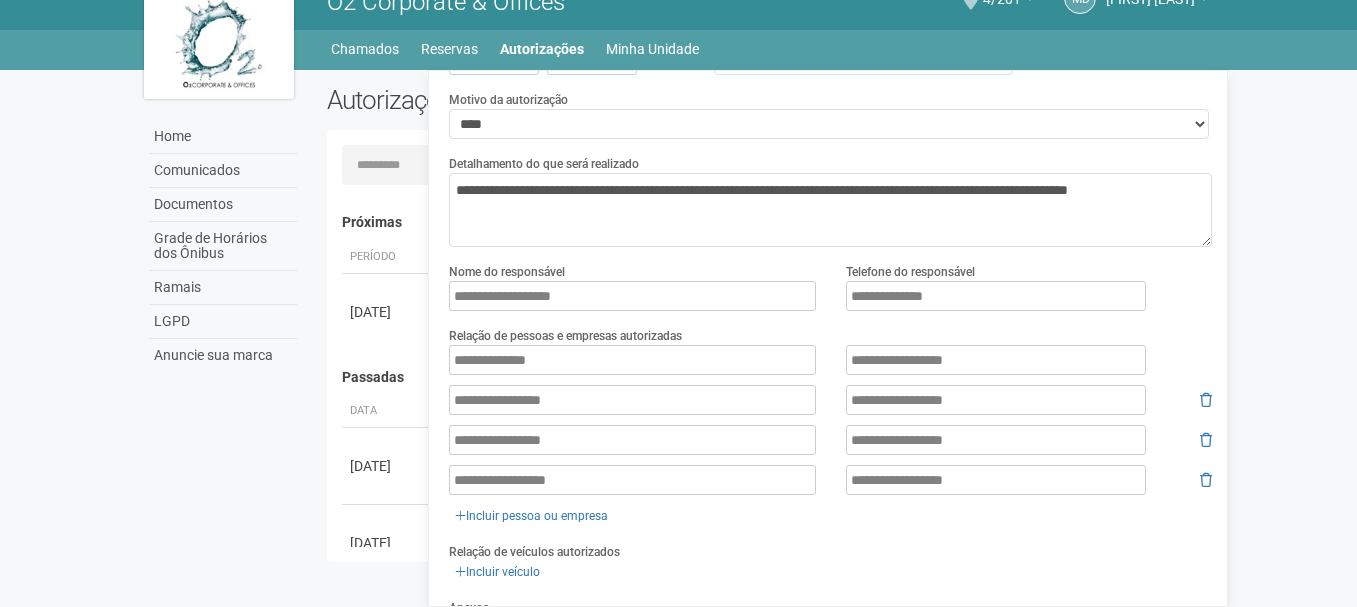 click on "**********" at bounding box center [830, 436] 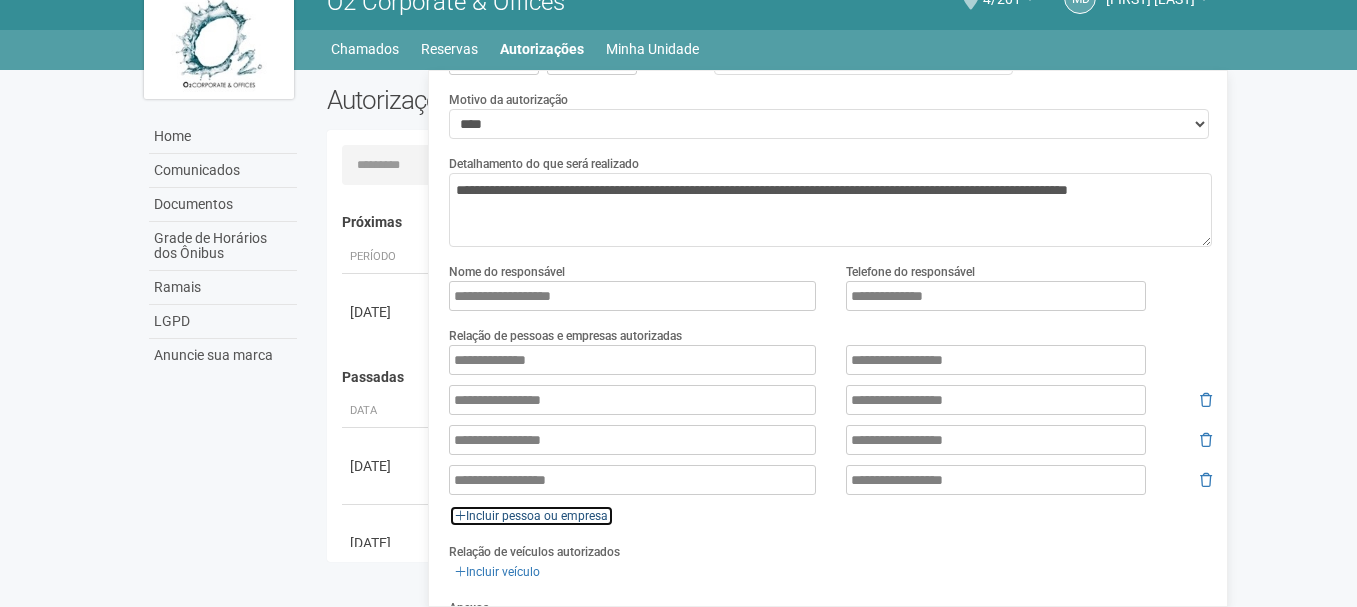 click on "Incluir pessoa ou empresa" at bounding box center [531, 516] 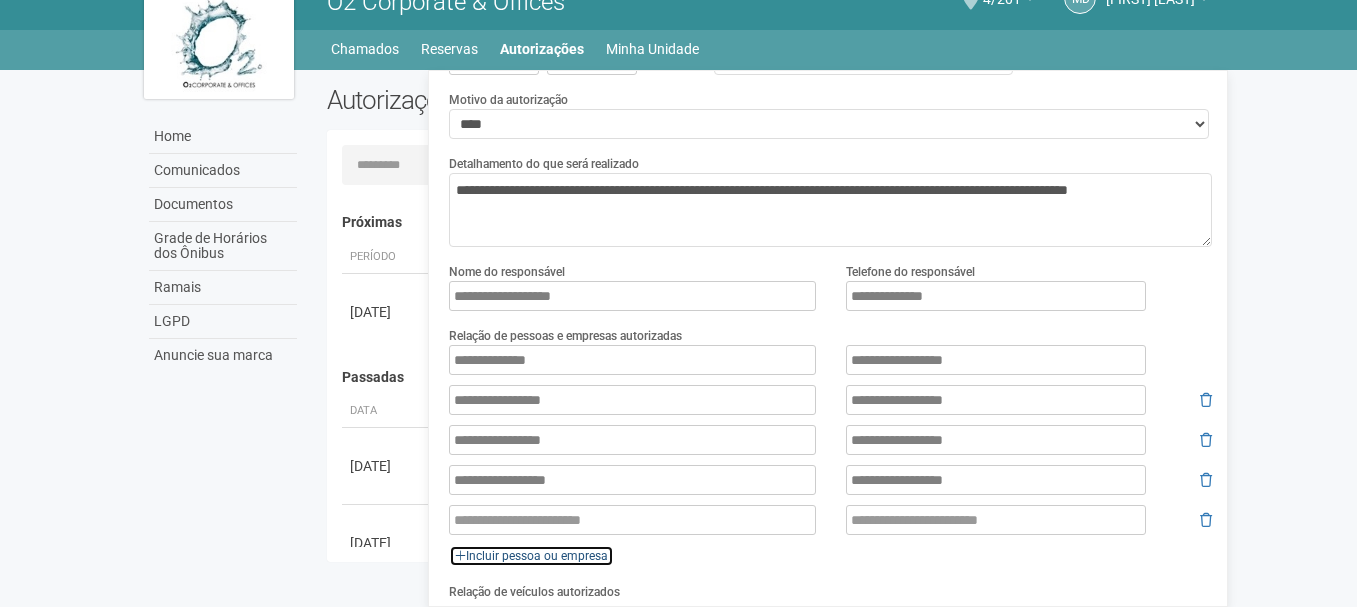 click on "Incluir pessoa ou empresa" at bounding box center [531, 556] 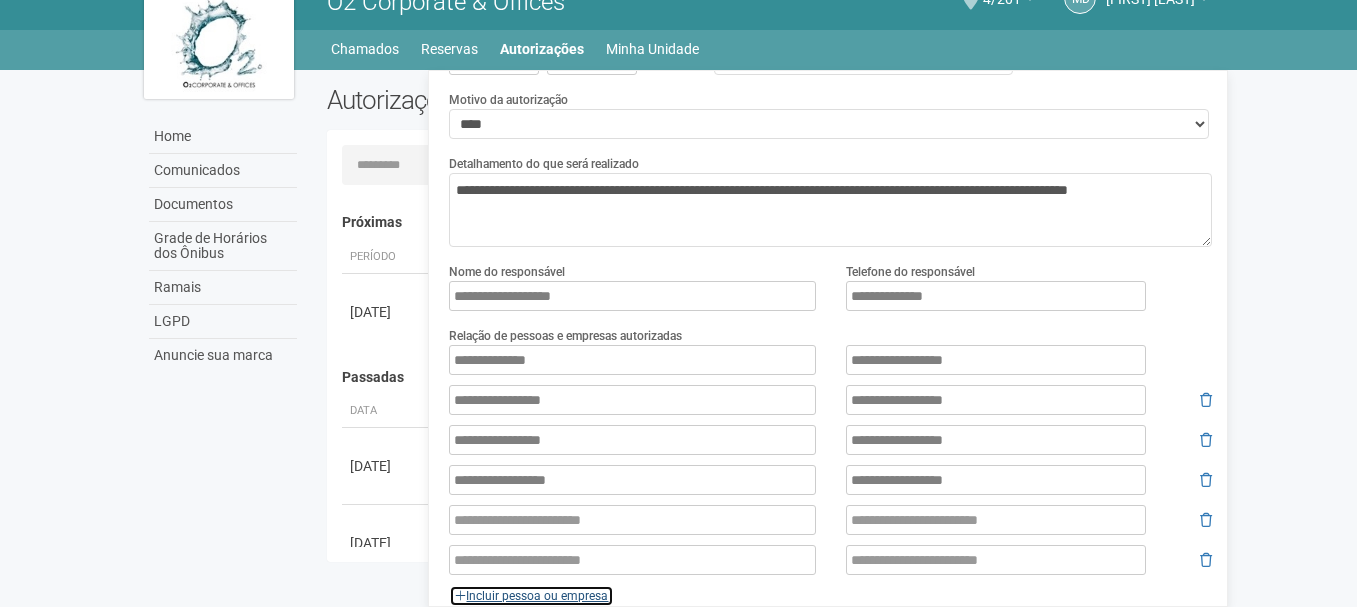 drag, startPoint x: 546, startPoint y: 589, endPoint x: 630, endPoint y: 552, distance: 91.787796 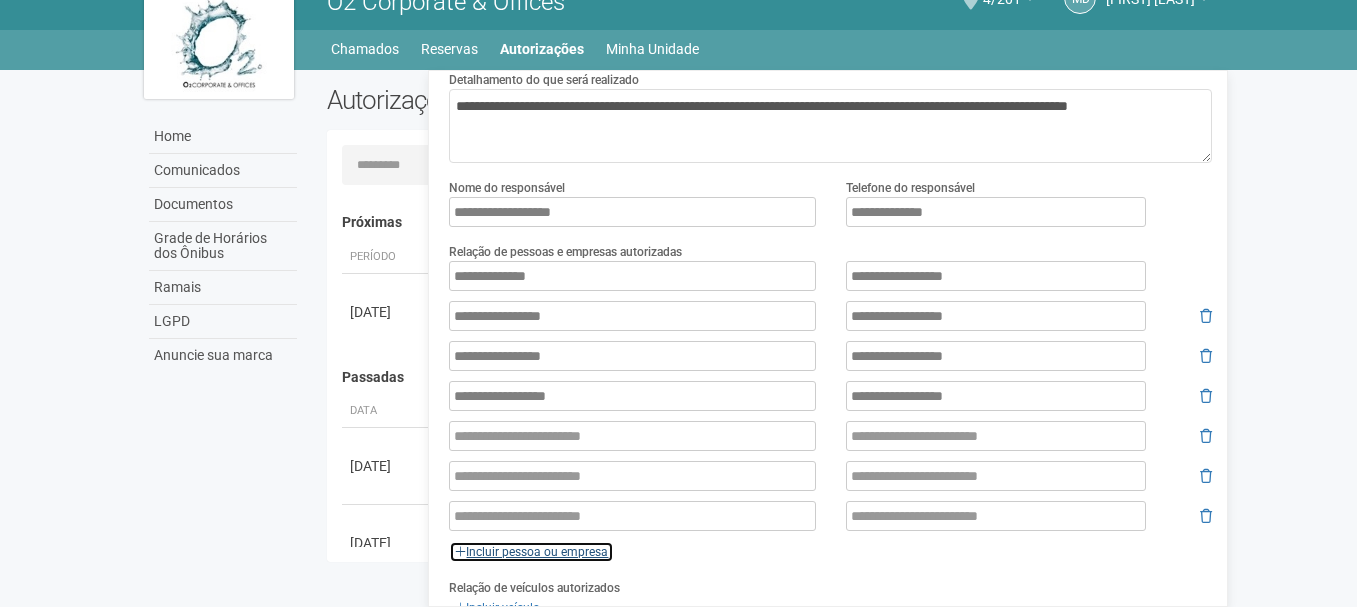 scroll, scrollTop: 400, scrollLeft: 0, axis: vertical 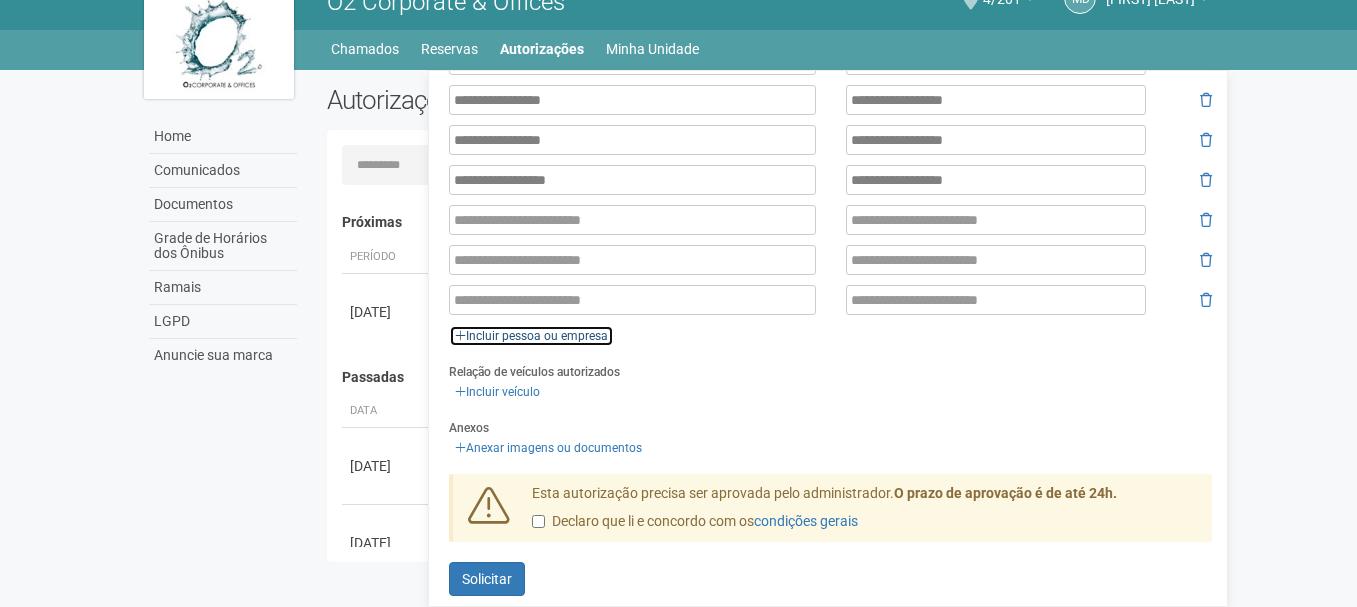 click on "Incluir pessoa ou empresa" at bounding box center [531, 336] 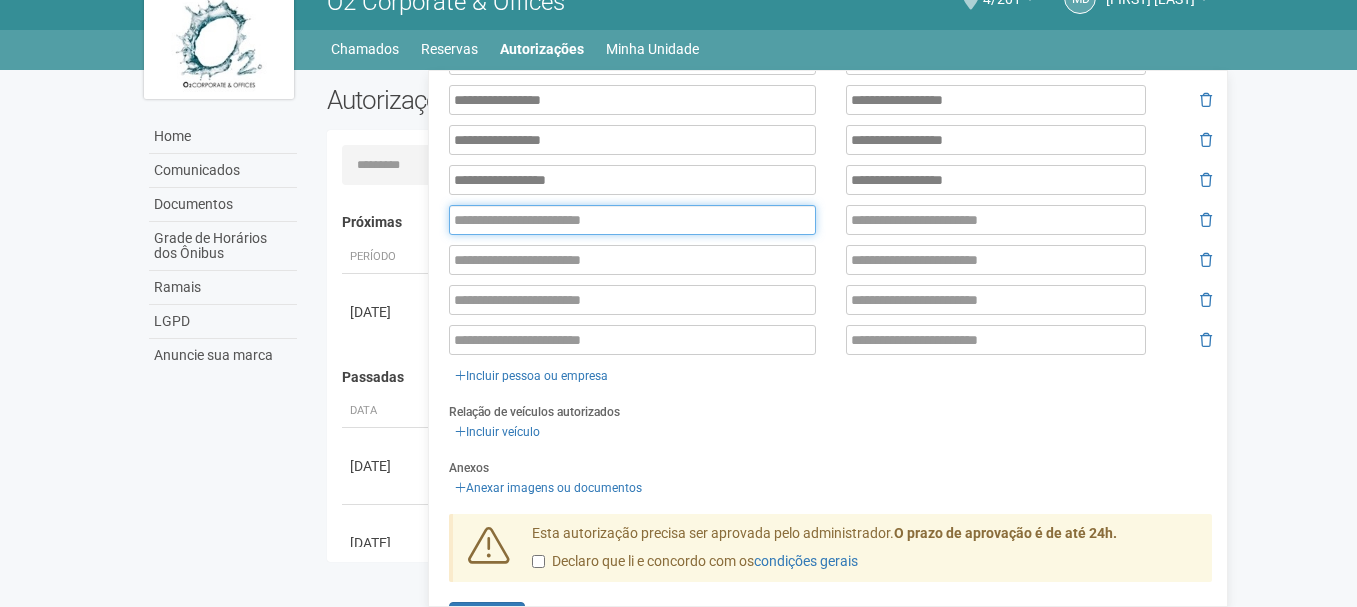 click at bounding box center (632, 220) 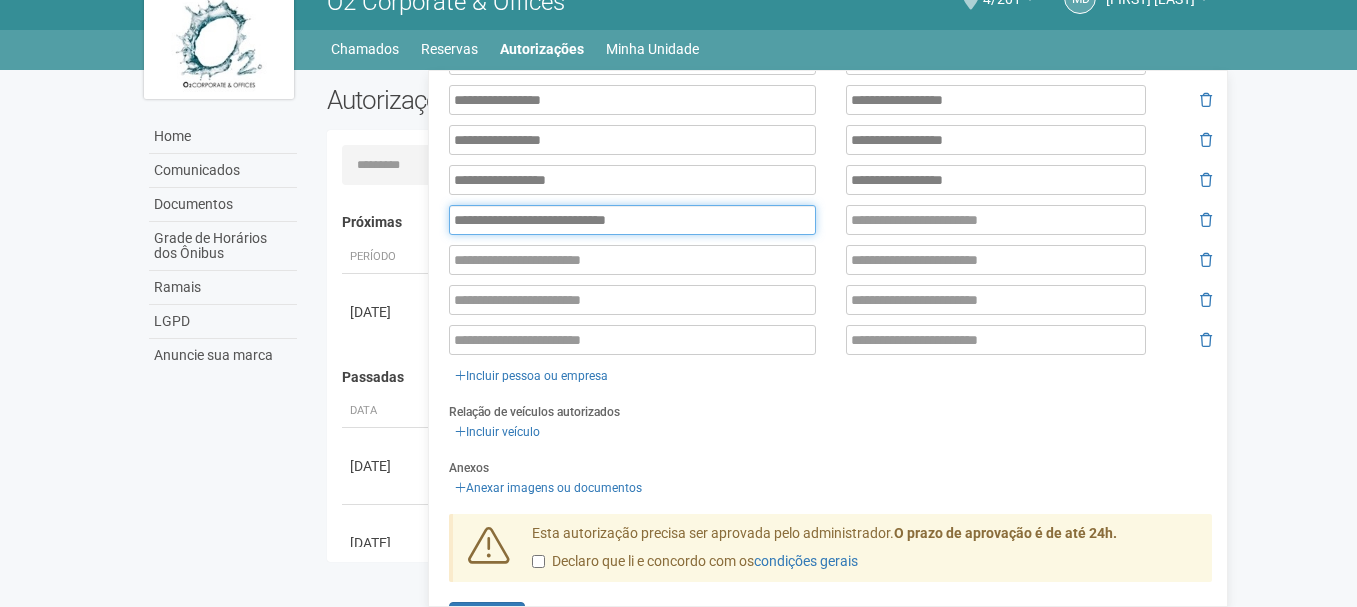type on "**********" 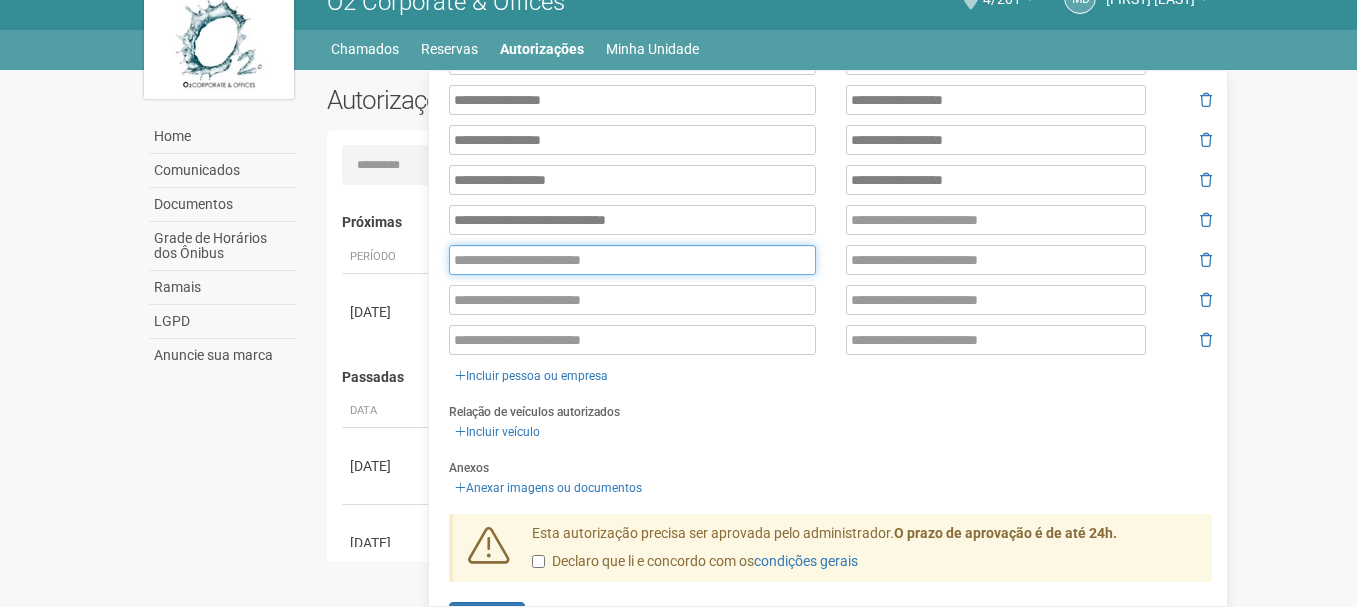 click at bounding box center (632, 260) 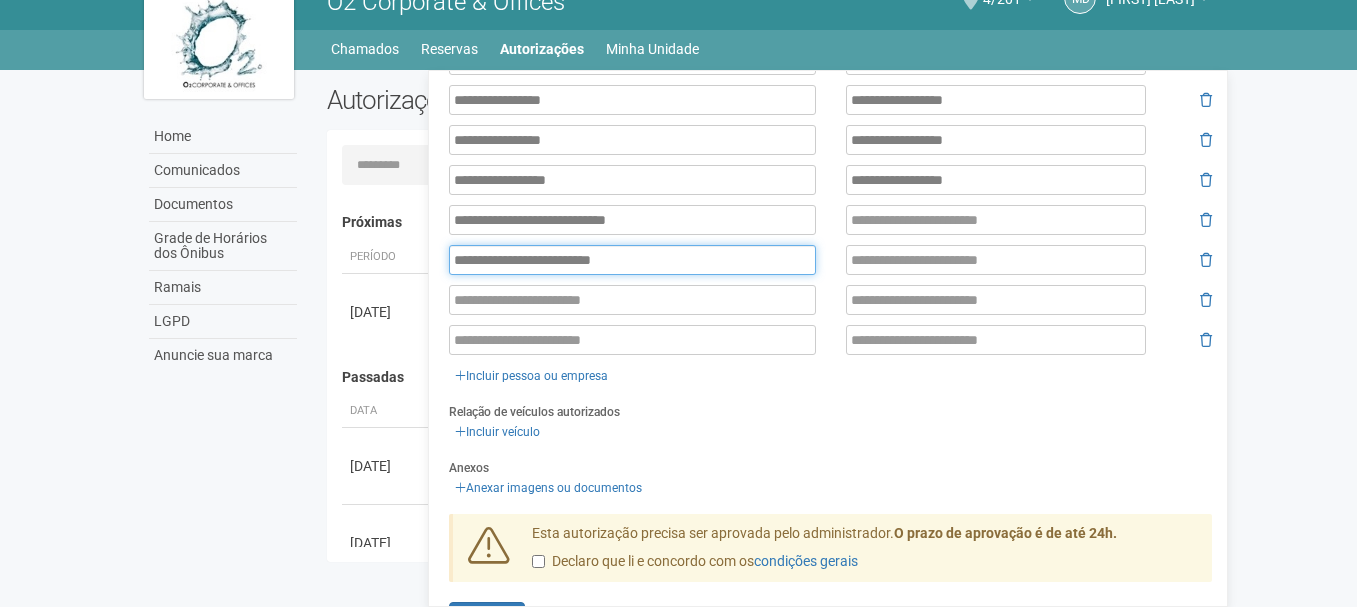 type on "**********" 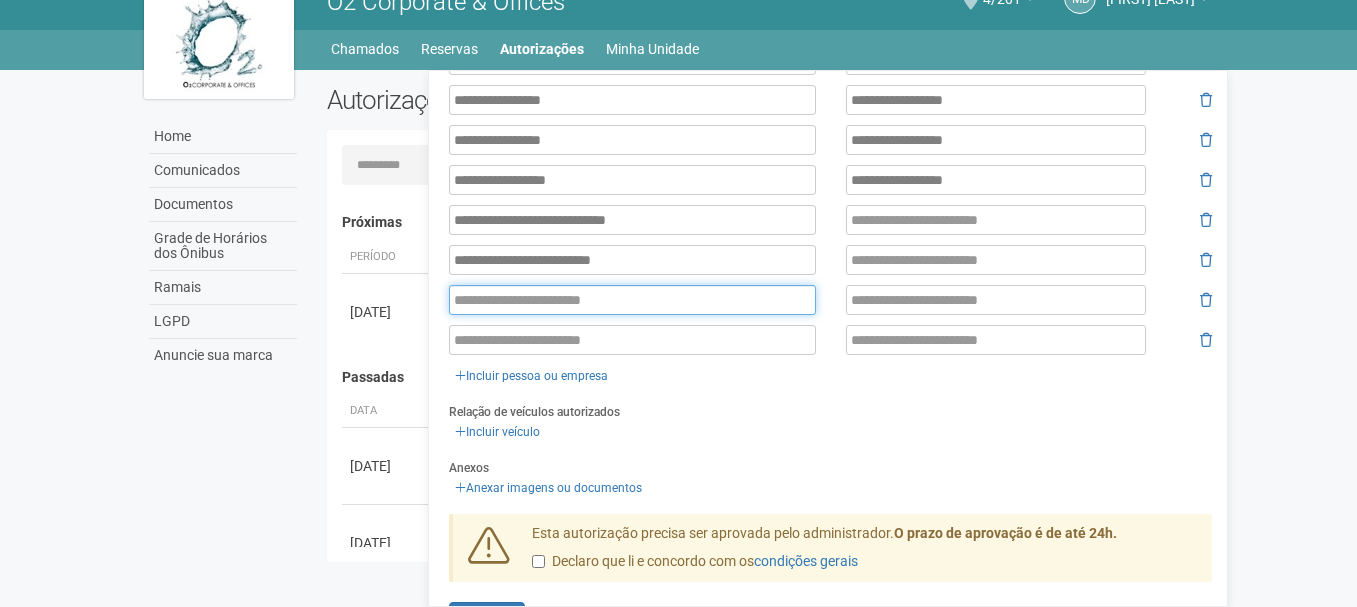 click at bounding box center (632, 300) 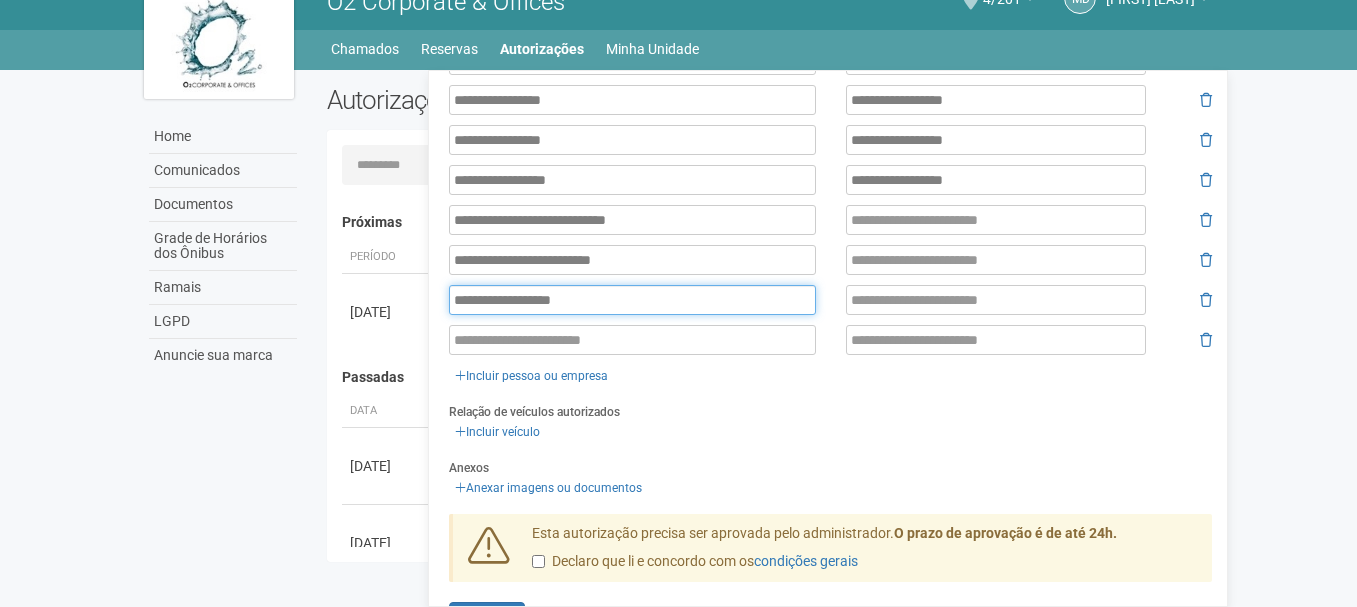 type on "**********" 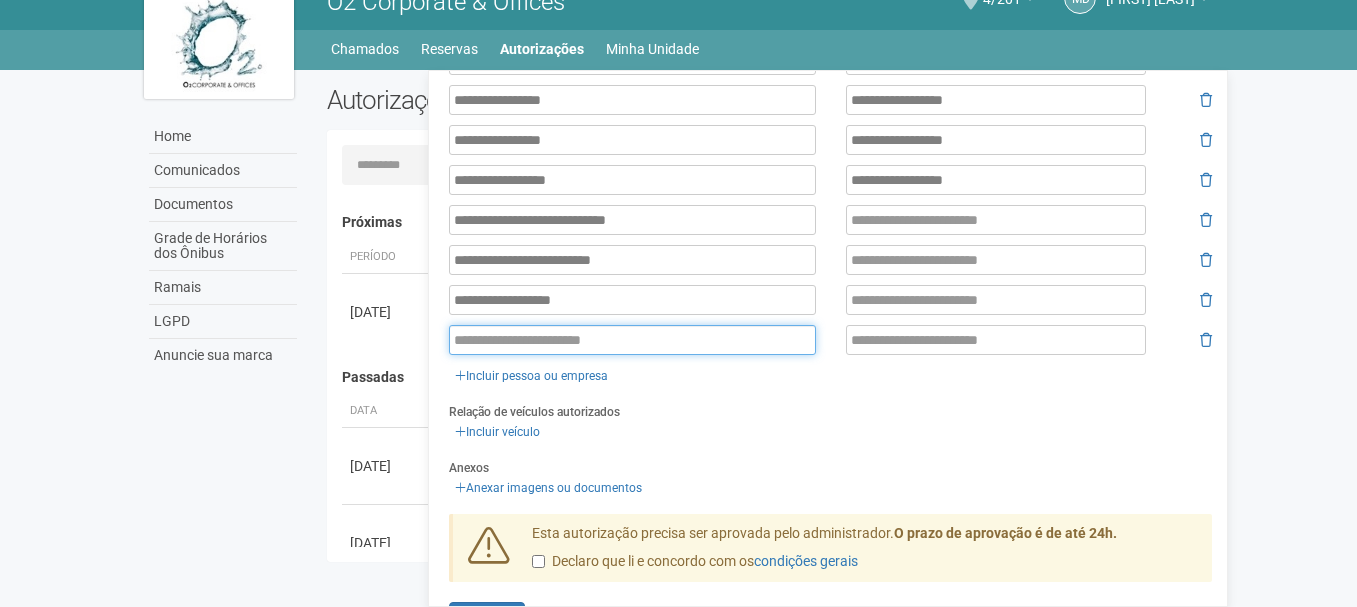 click at bounding box center [632, 340] 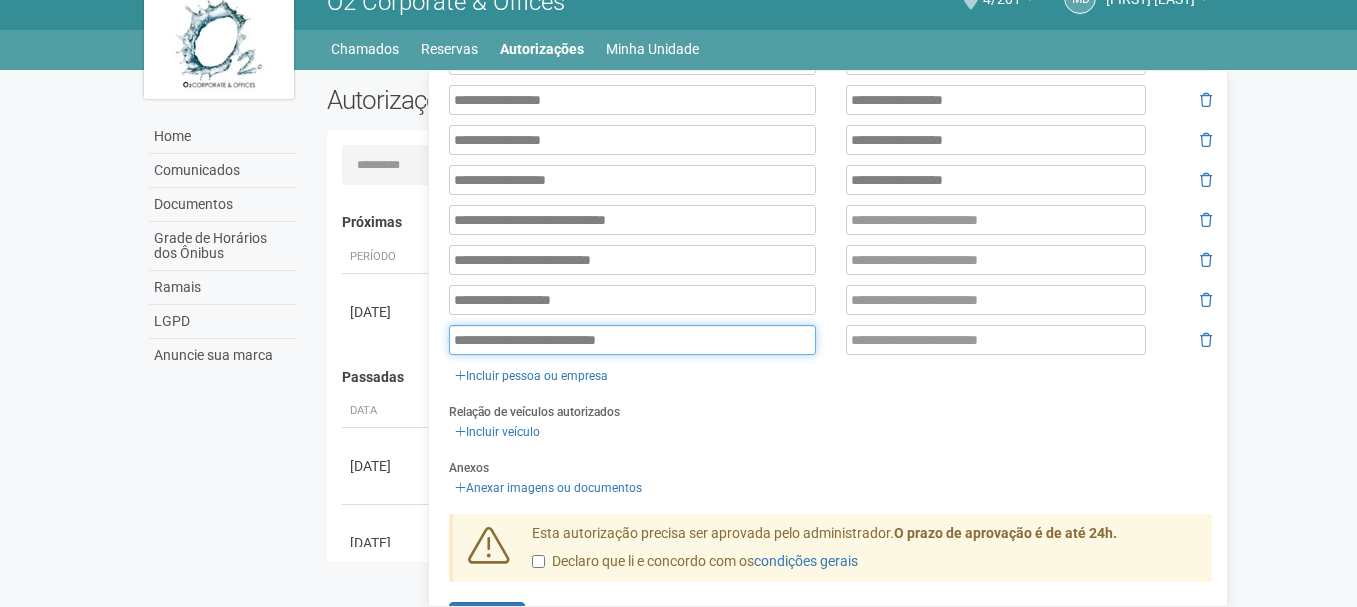 type on "**********" 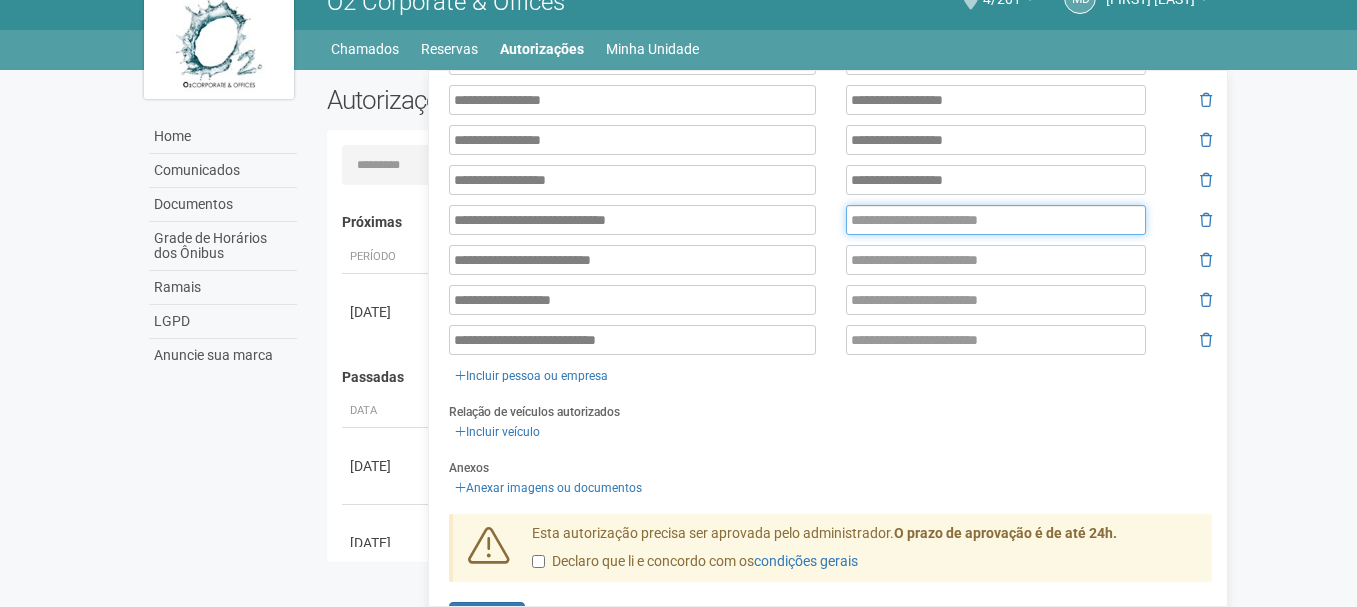 click at bounding box center [996, 220] 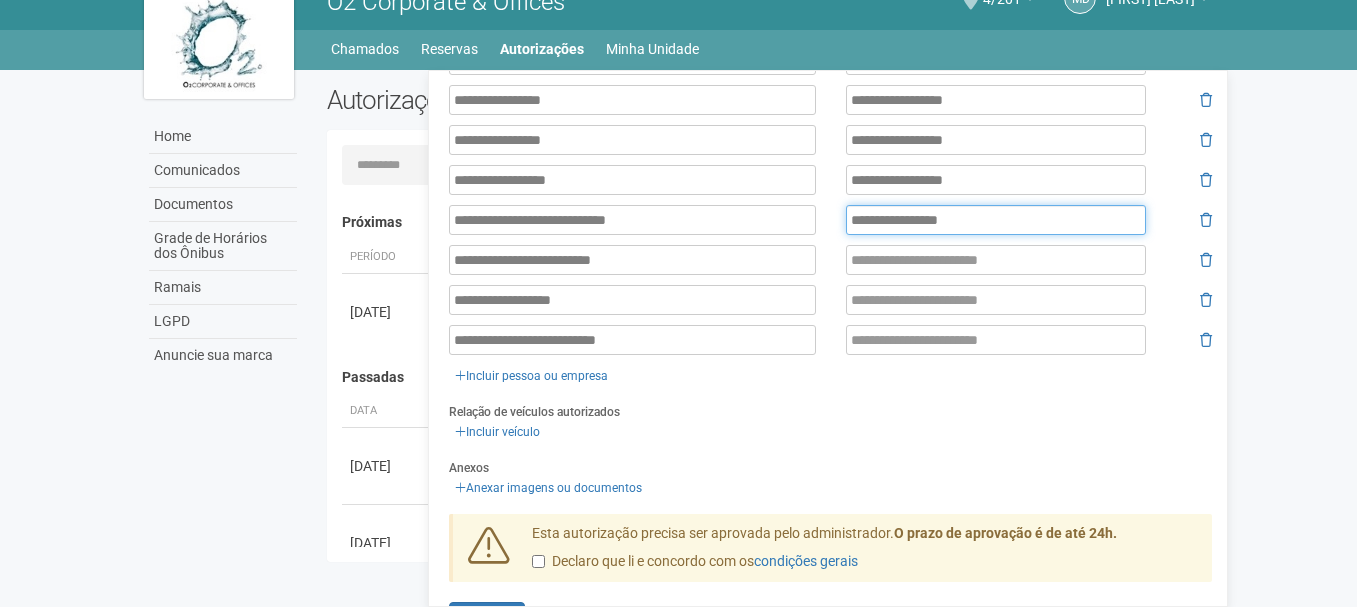 type on "**********" 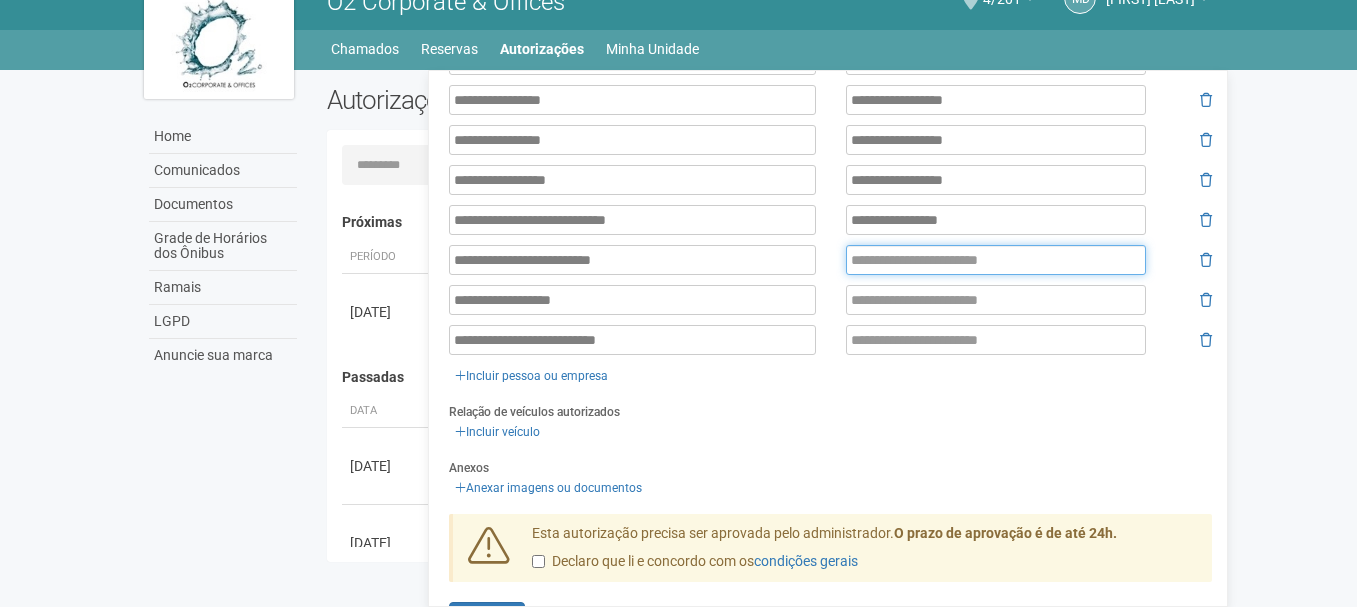 click at bounding box center (996, 260) 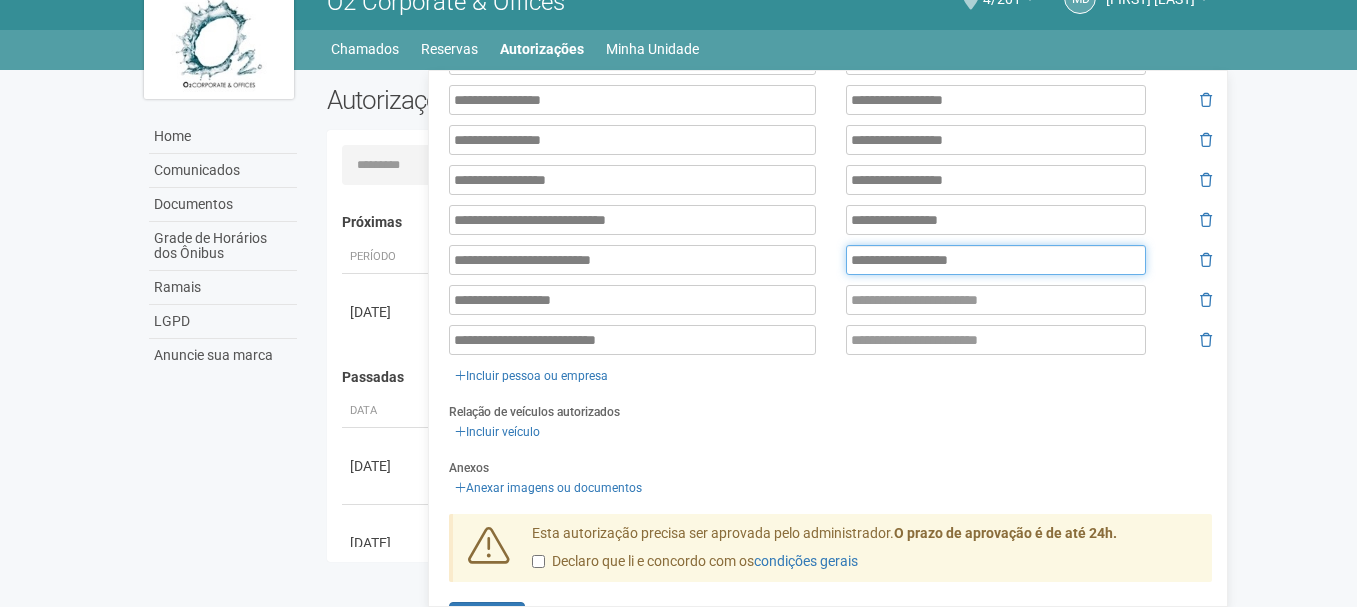 type on "**********" 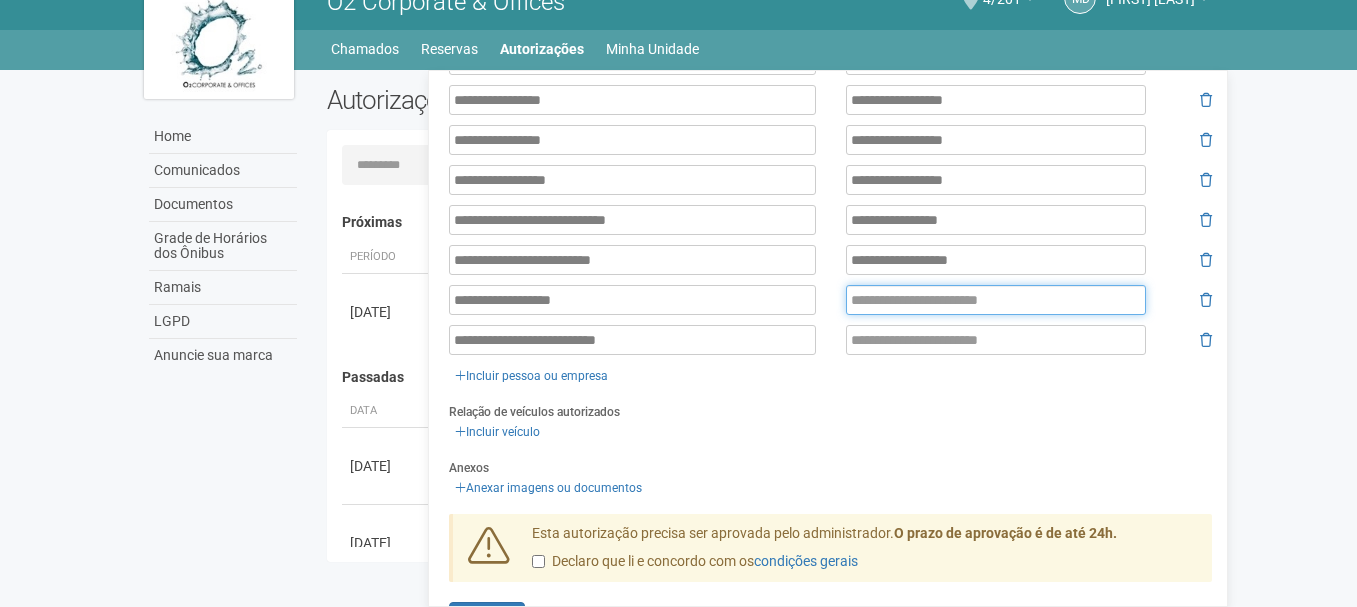 click at bounding box center [996, 300] 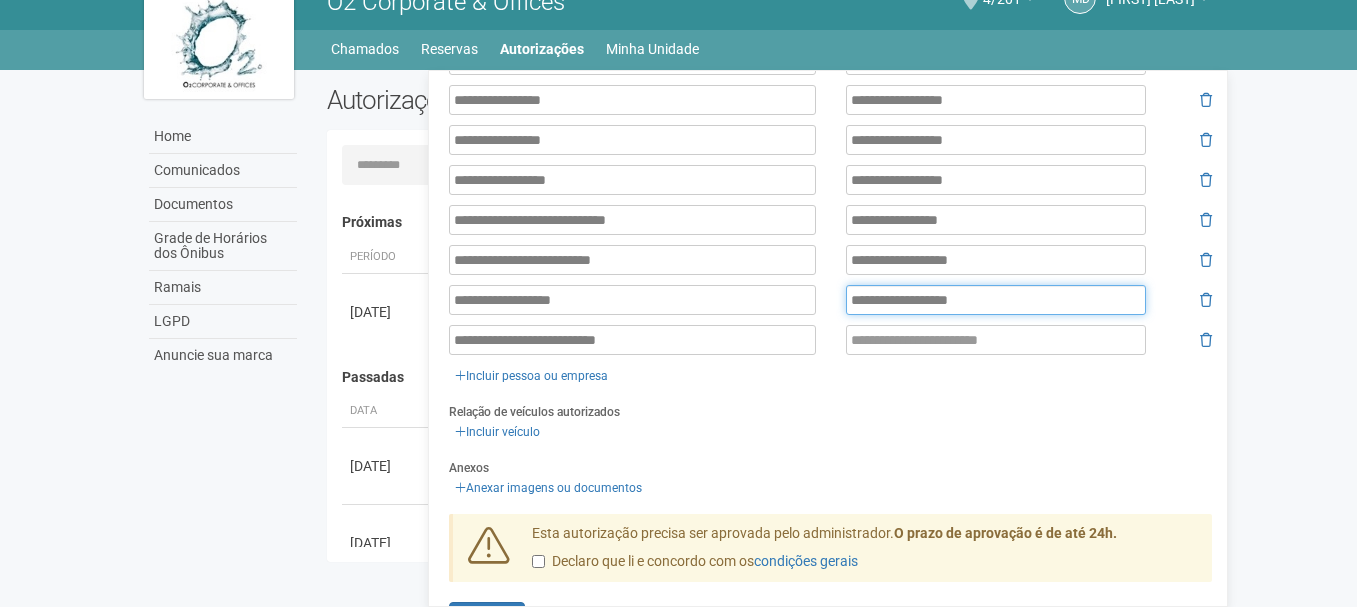 type on "**********" 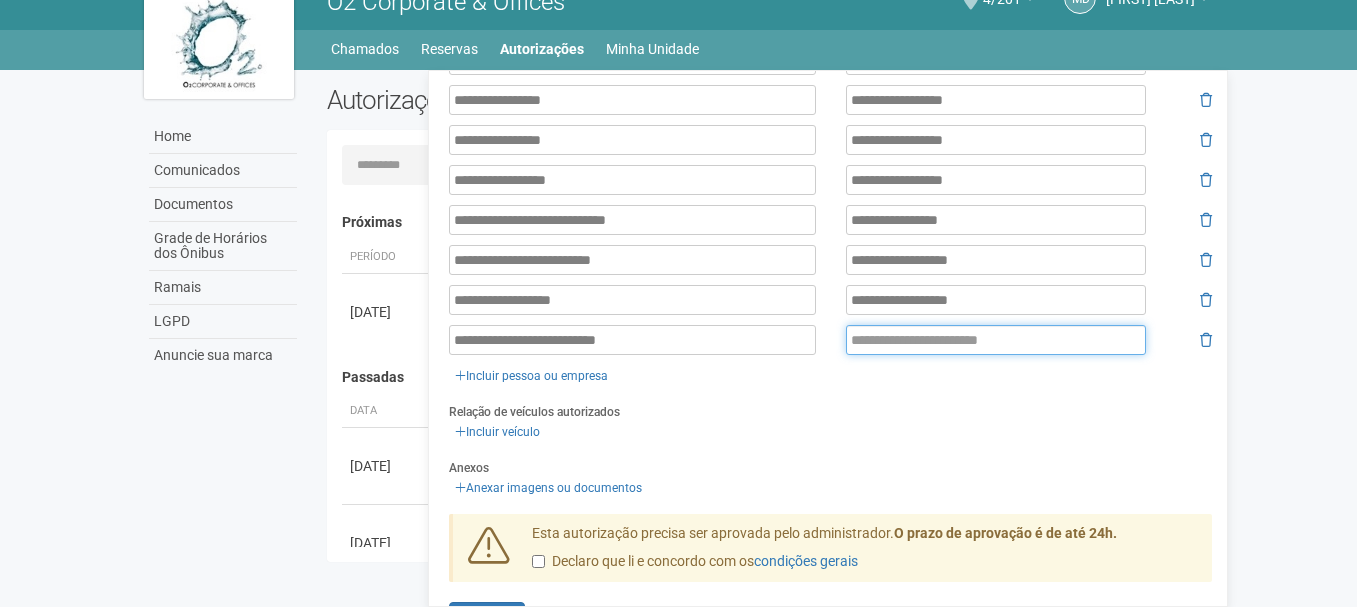 click at bounding box center (996, 340) 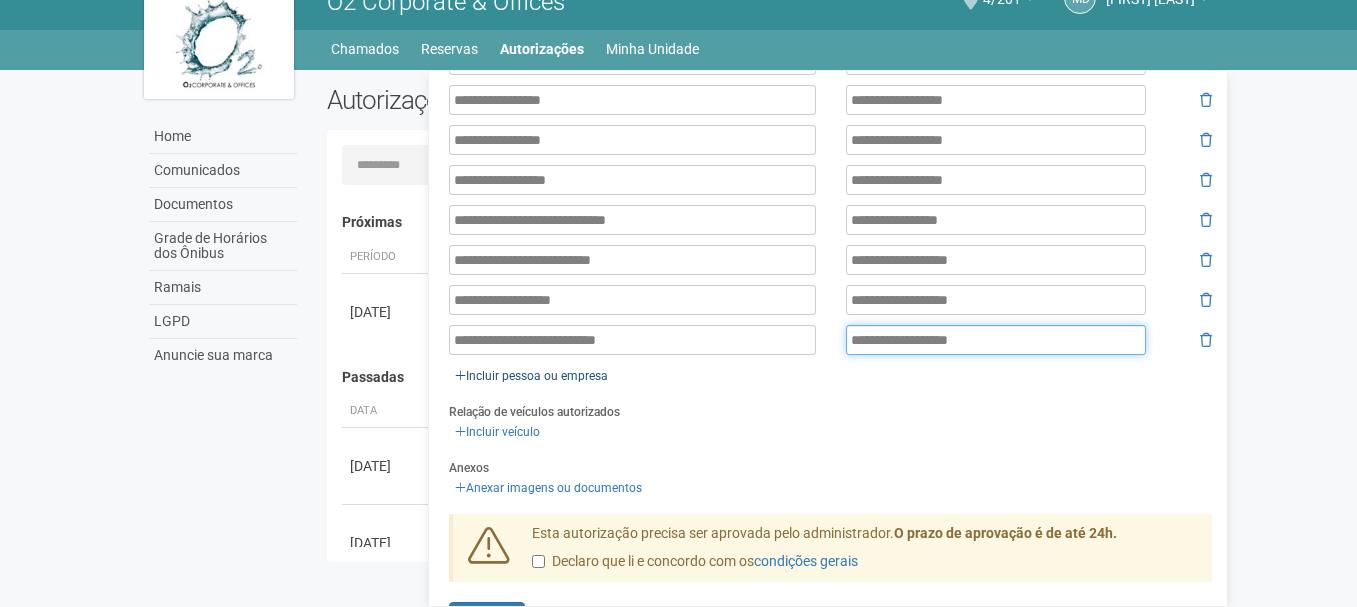 type on "**********" 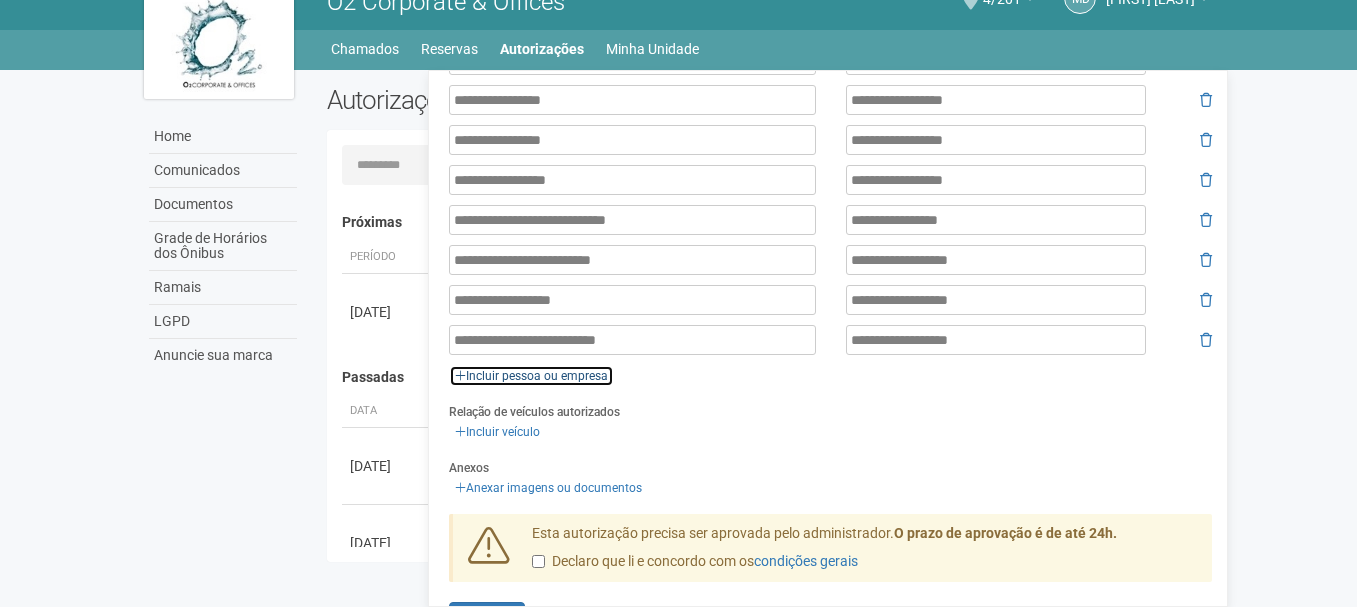 click on "Incluir pessoa ou empresa" at bounding box center (531, 376) 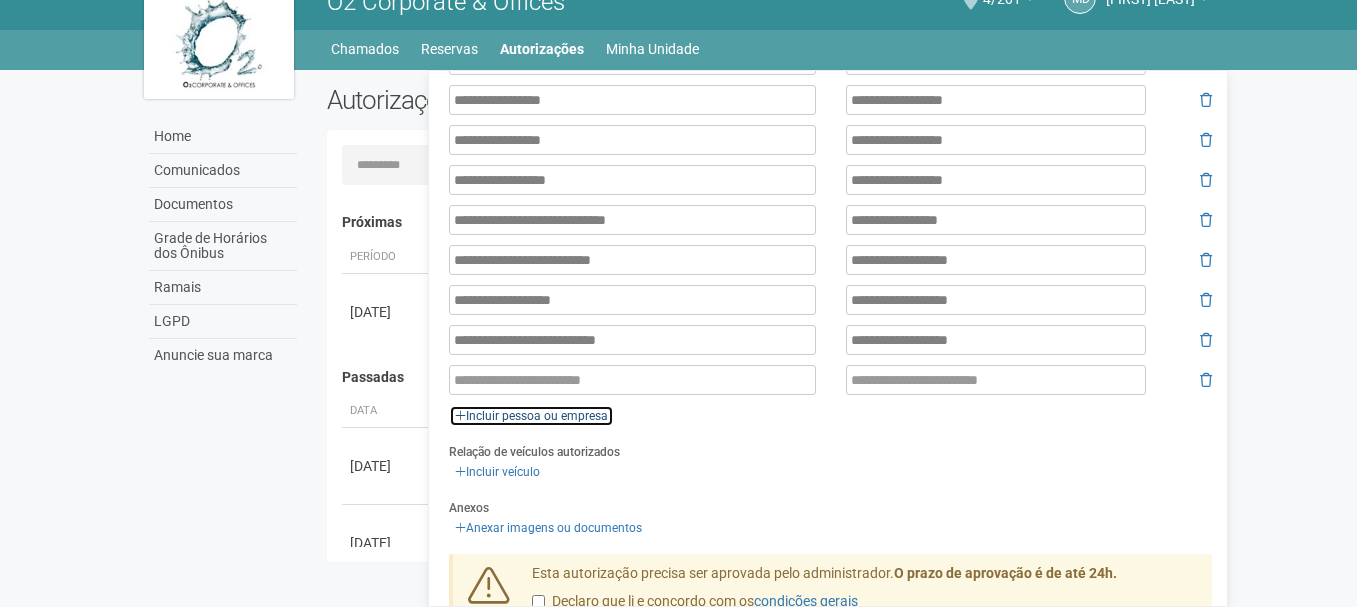 click on "Incluir pessoa ou empresa" at bounding box center [531, 416] 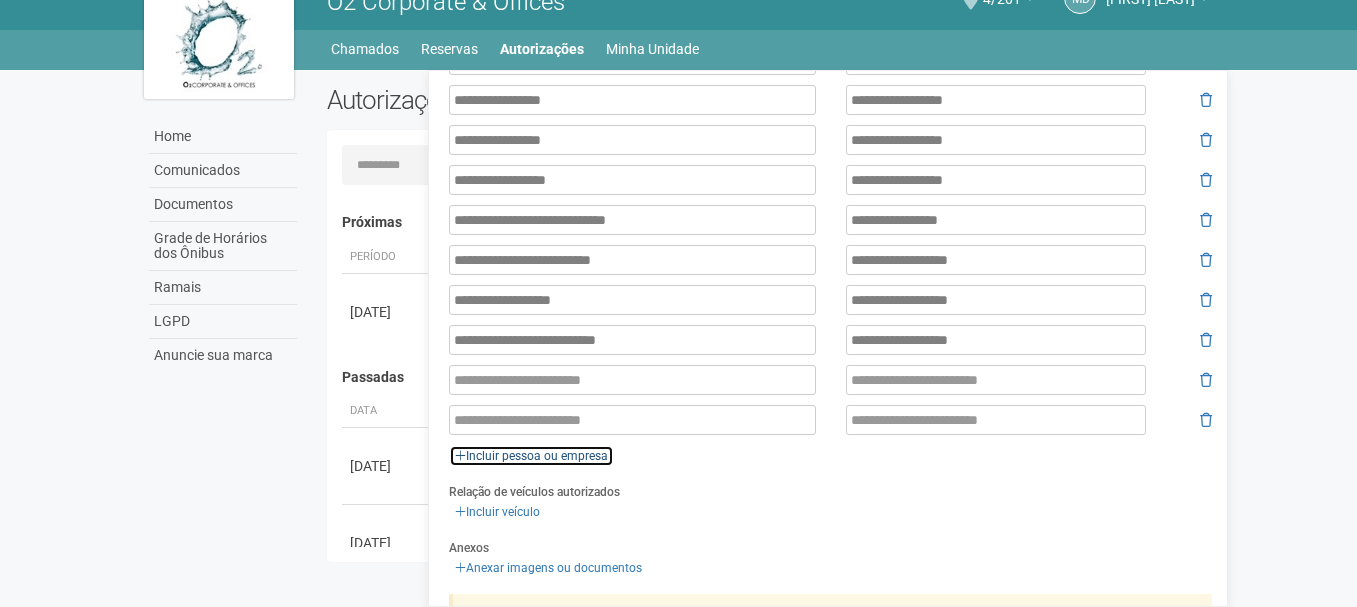 click on "Incluir pessoa ou empresa" at bounding box center [531, 456] 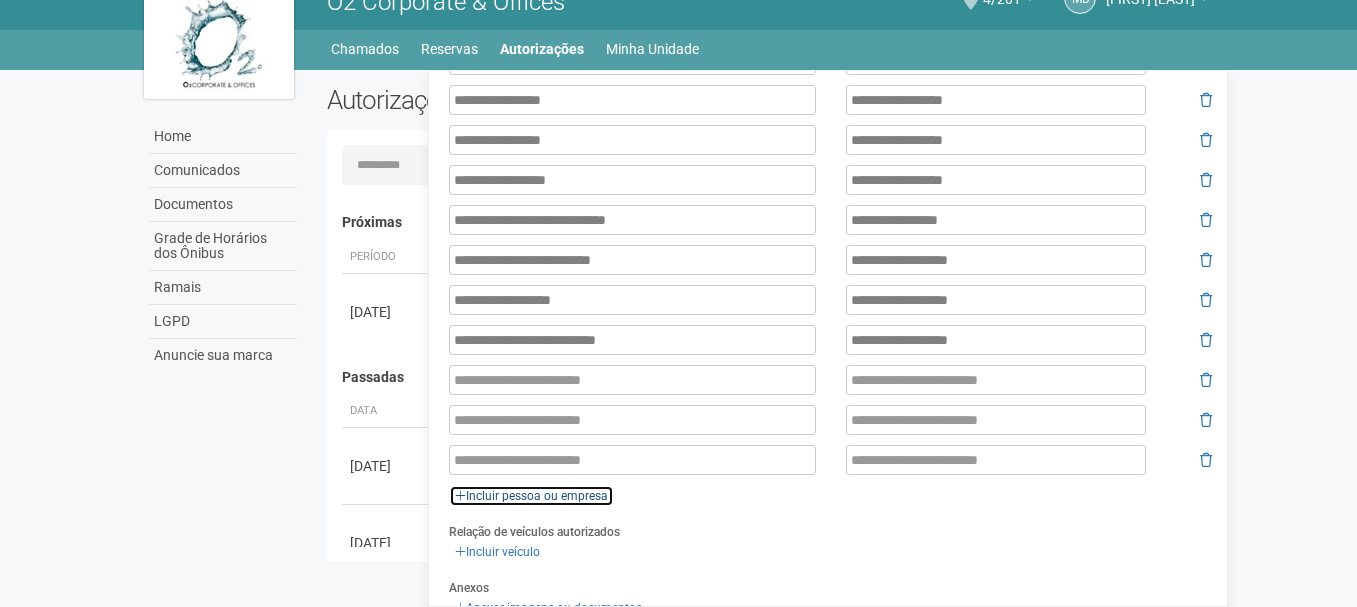 click on "Incluir pessoa ou empresa" at bounding box center [531, 496] 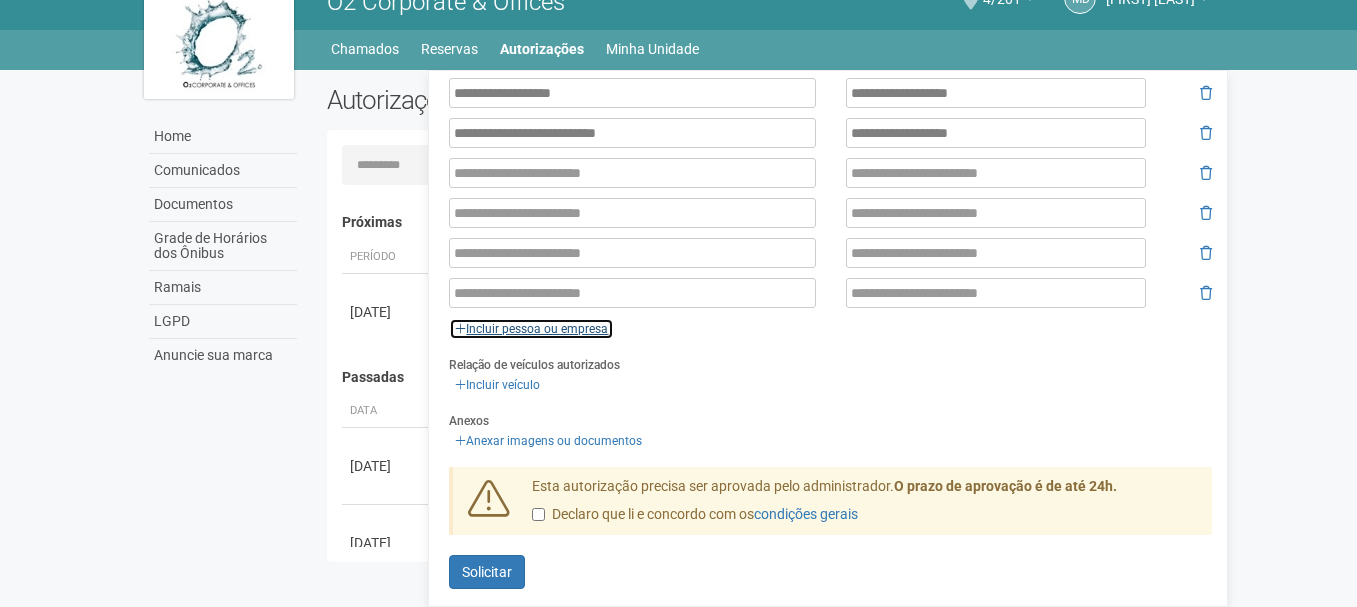 scroll, scrollTop: 616, scrollLeft: 0, axis: vertical 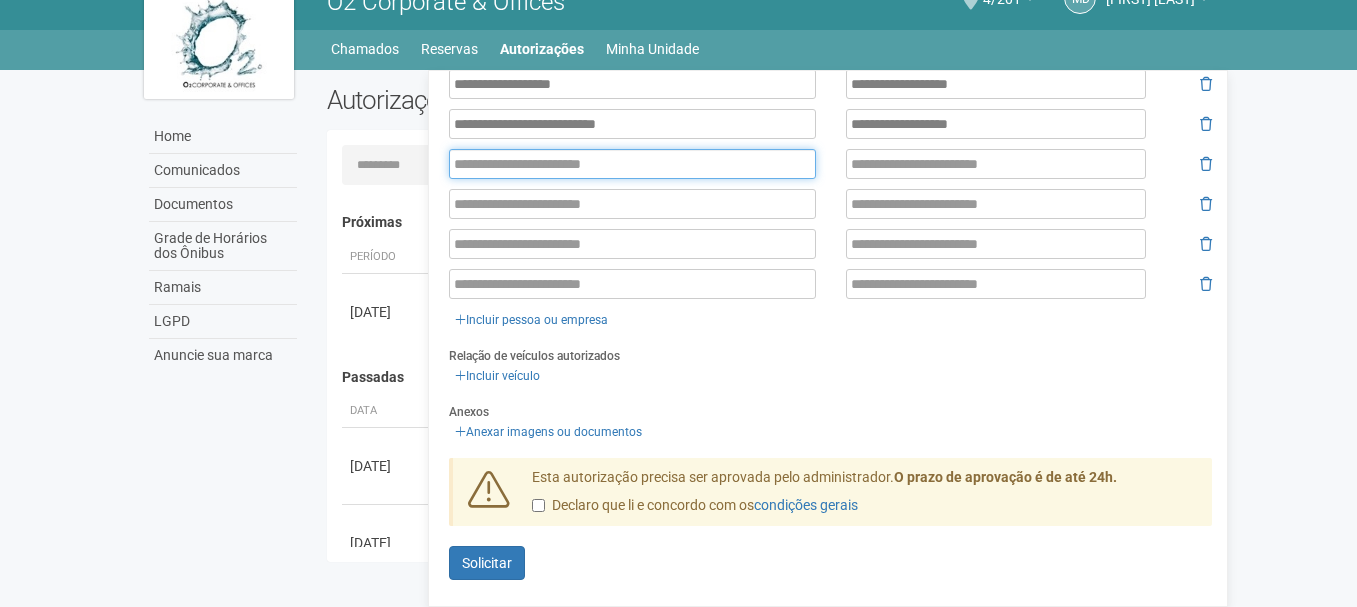 click at bounding box center (632, 164) 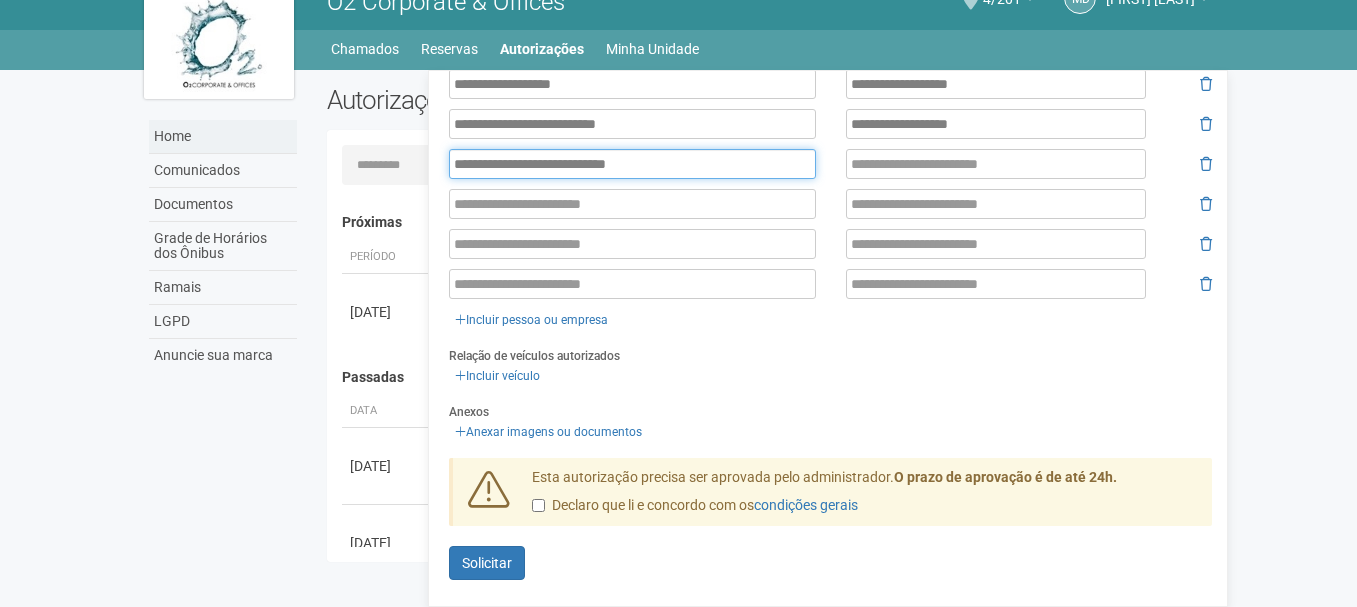 type on "**********" 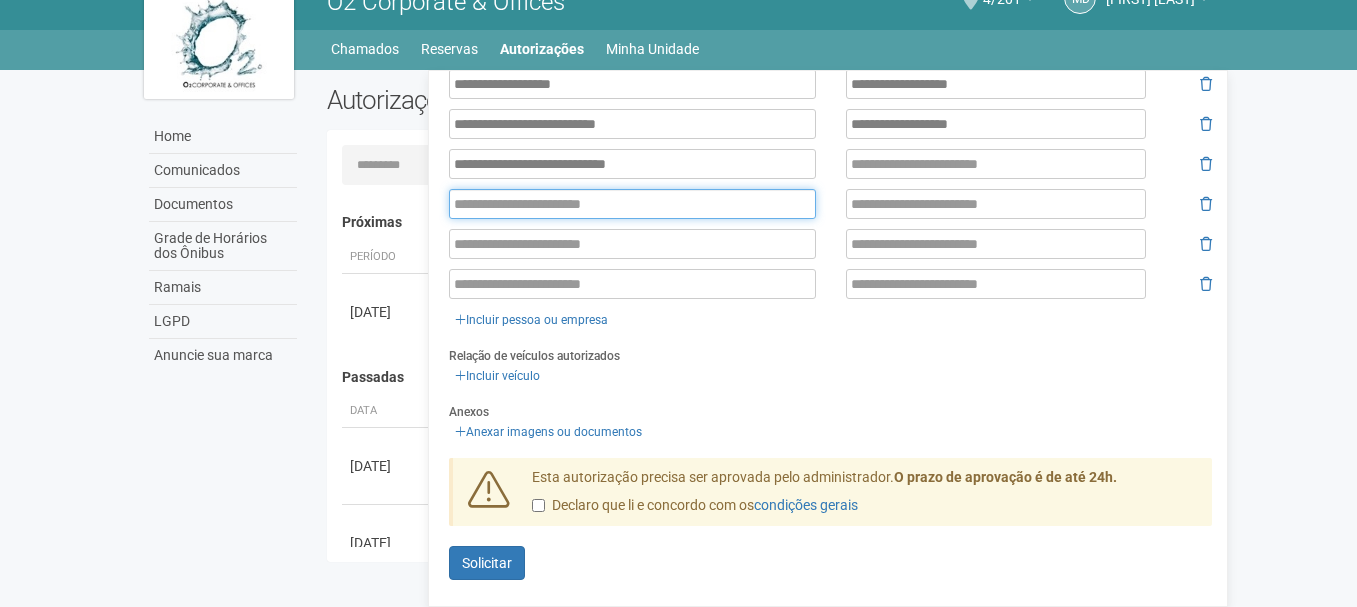 click at bounding box center [632, 204] 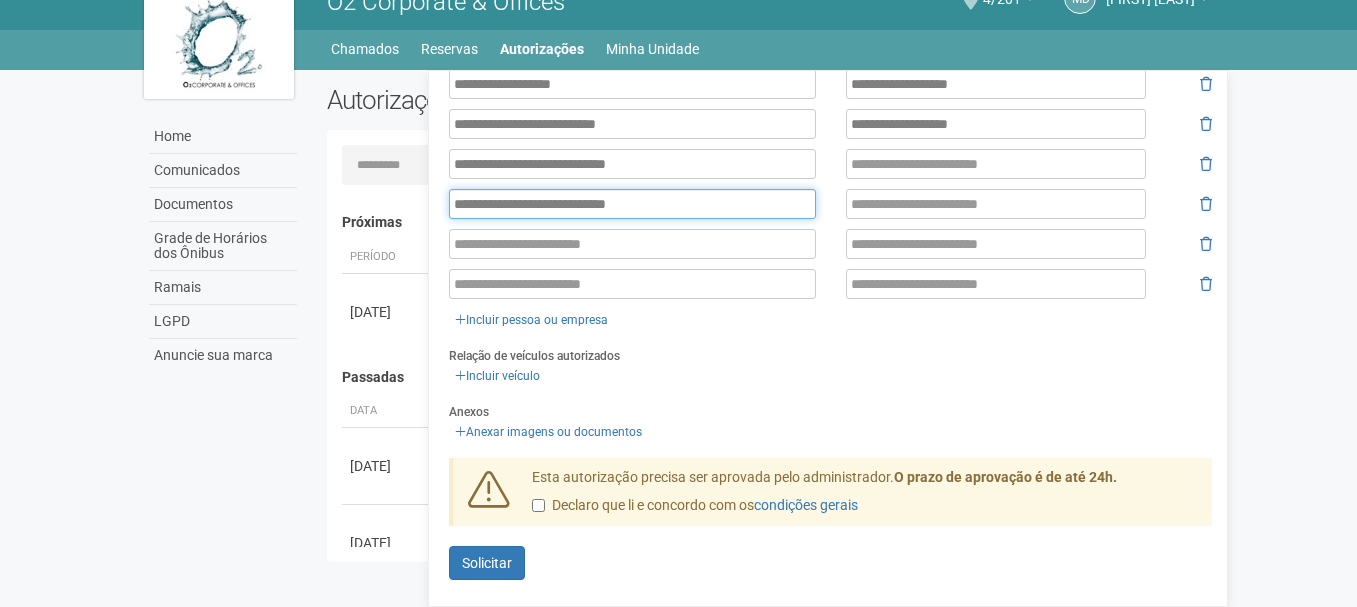 type on "**********" 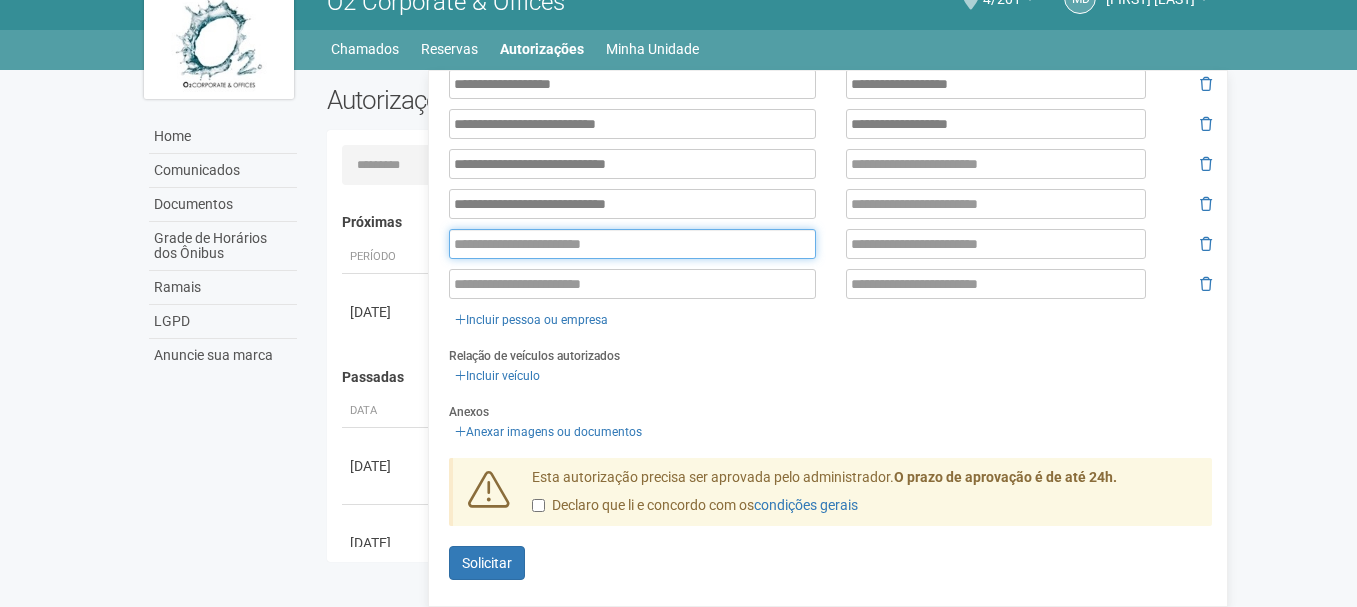 click at bounding box center (632, 244) 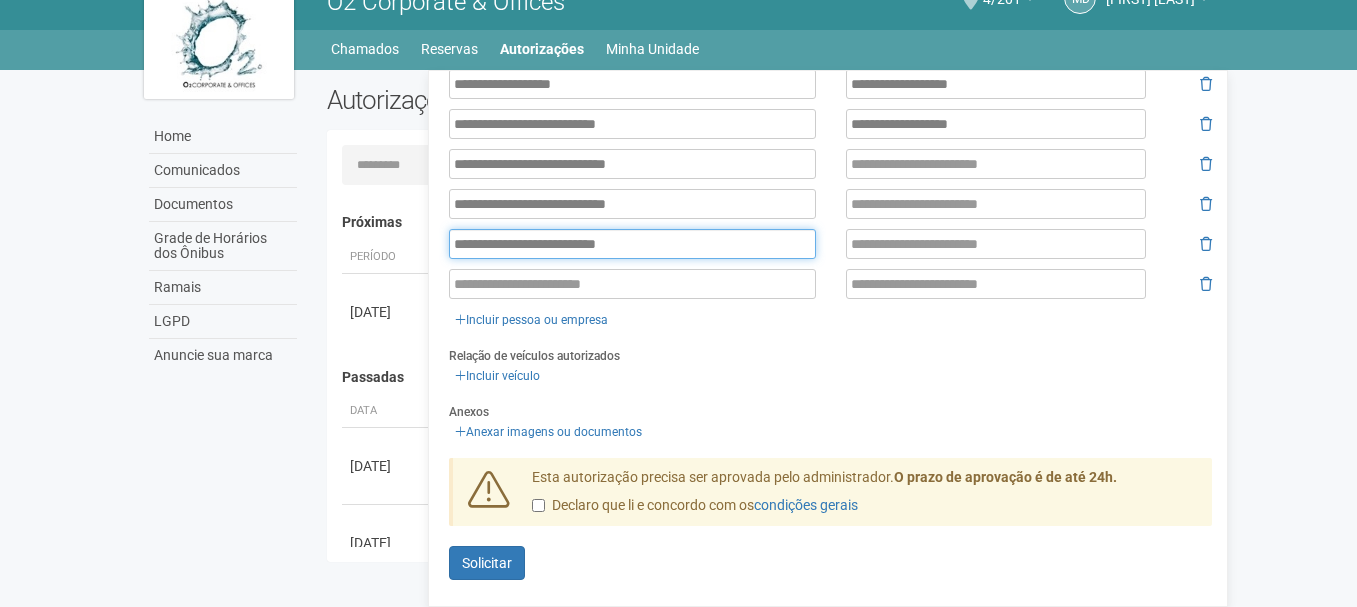 type on "**********" 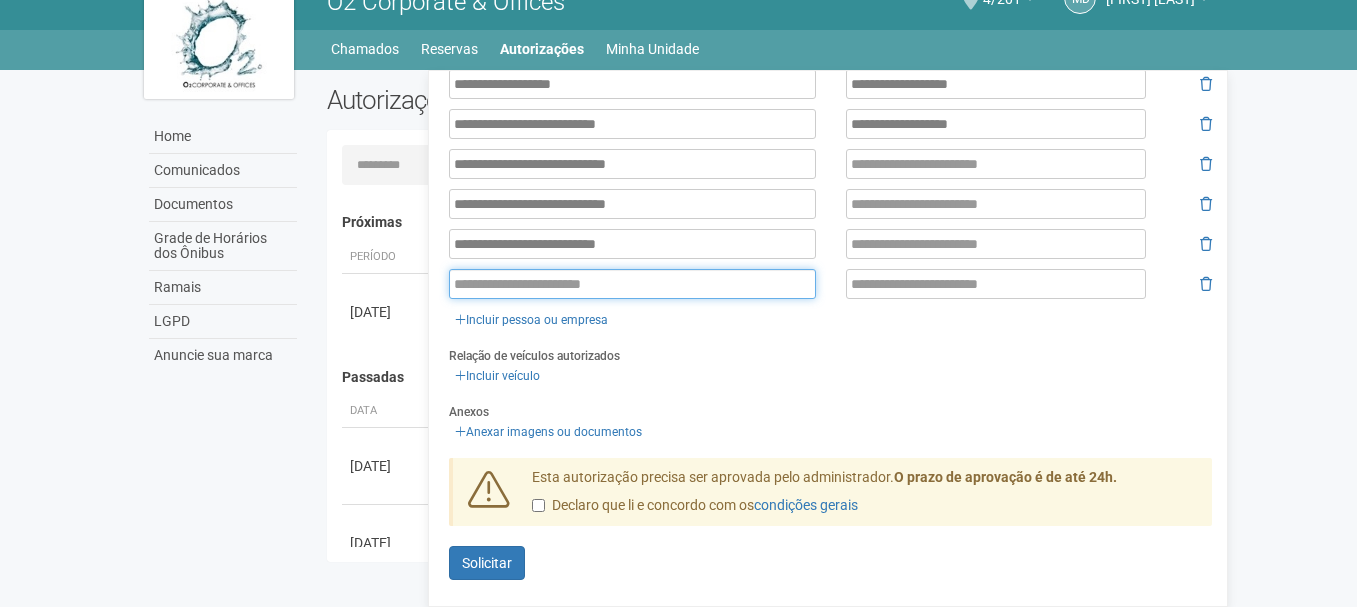 click at bounding box center [632, 284] 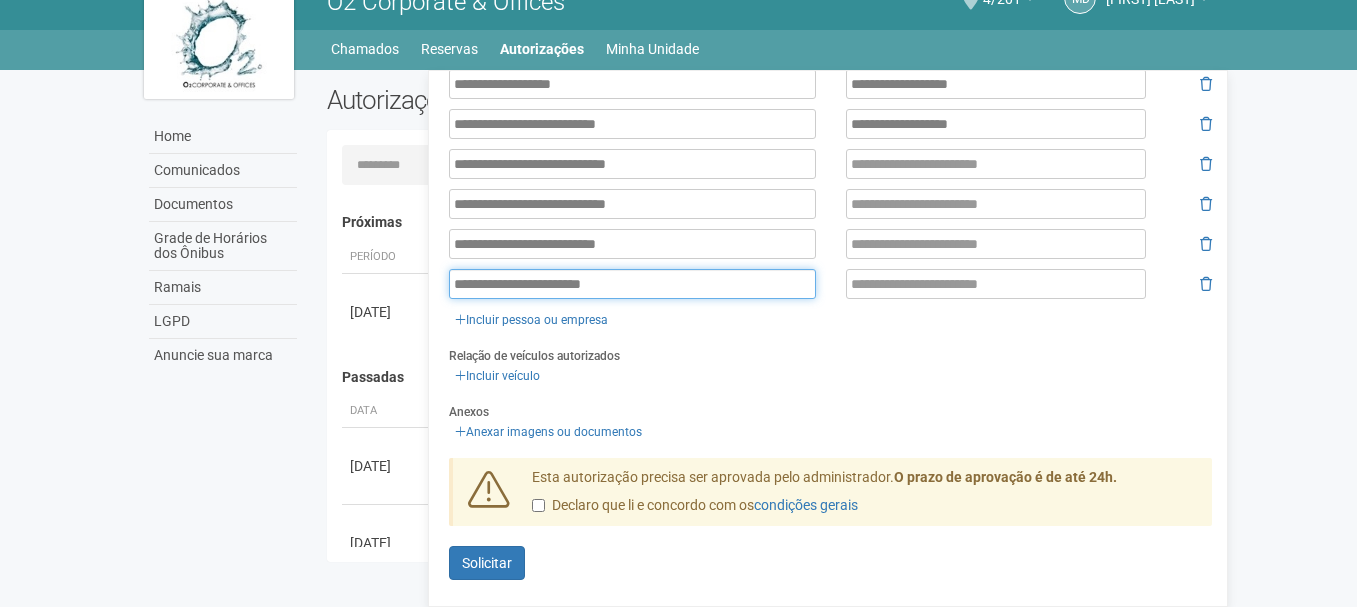 type on "**********" 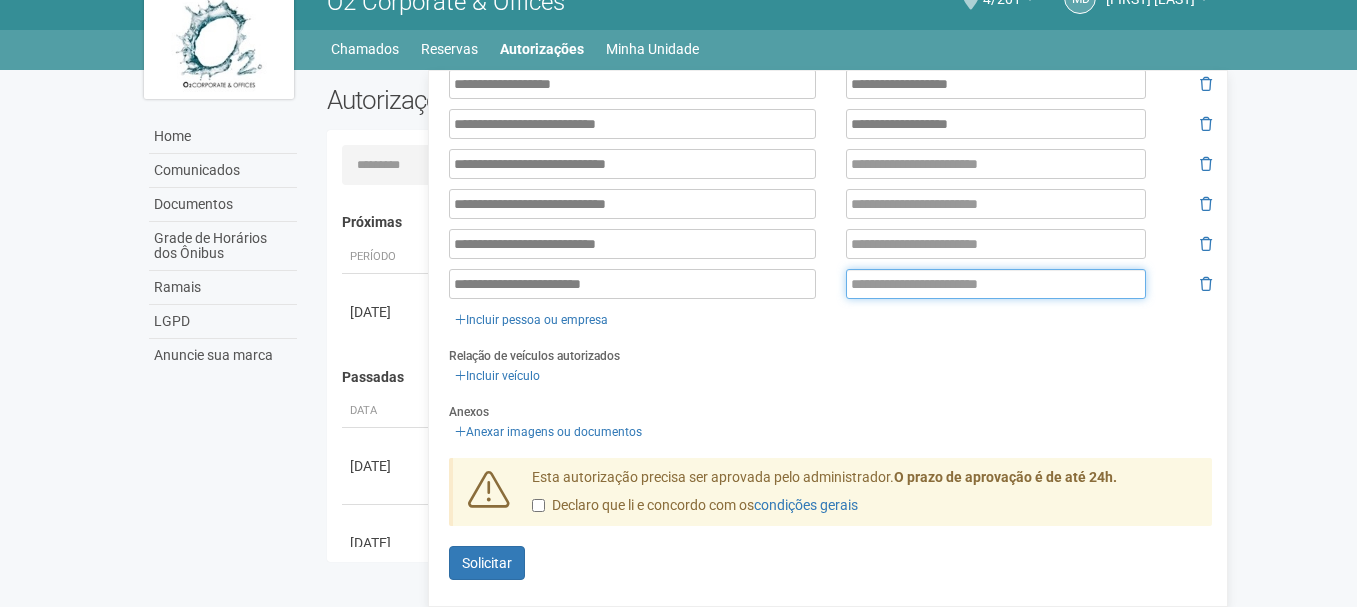click at bounding box center (996, 284) 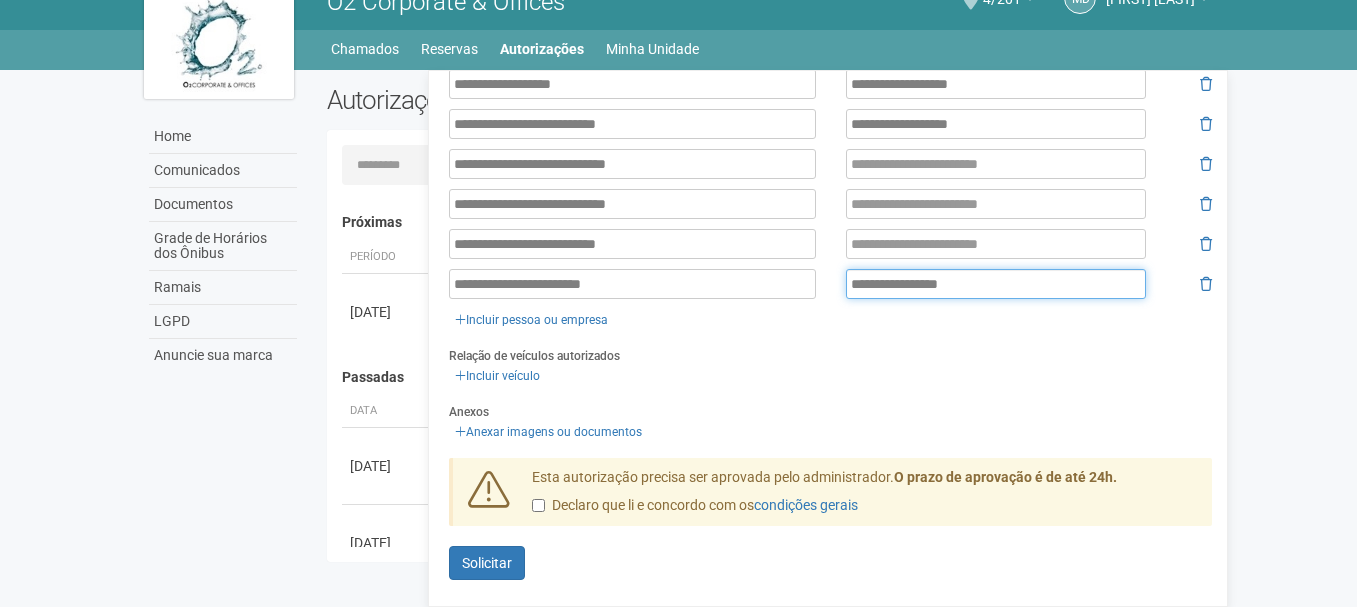 type on "**********" 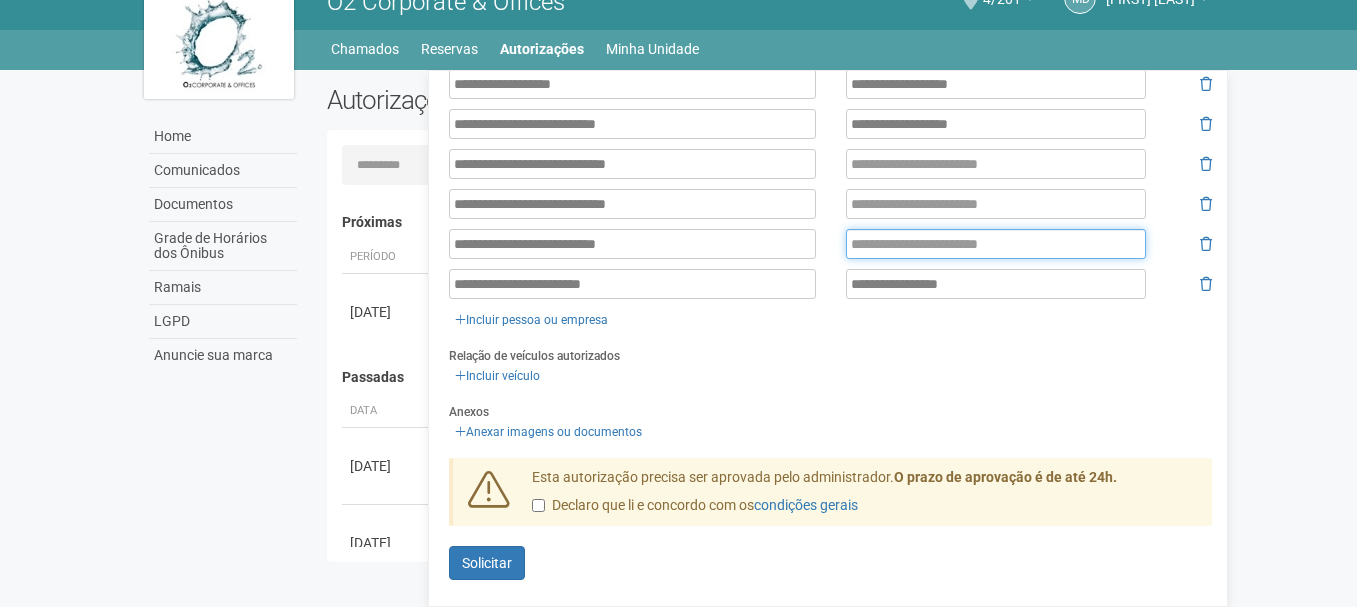 click at bounding box center (996, 244) 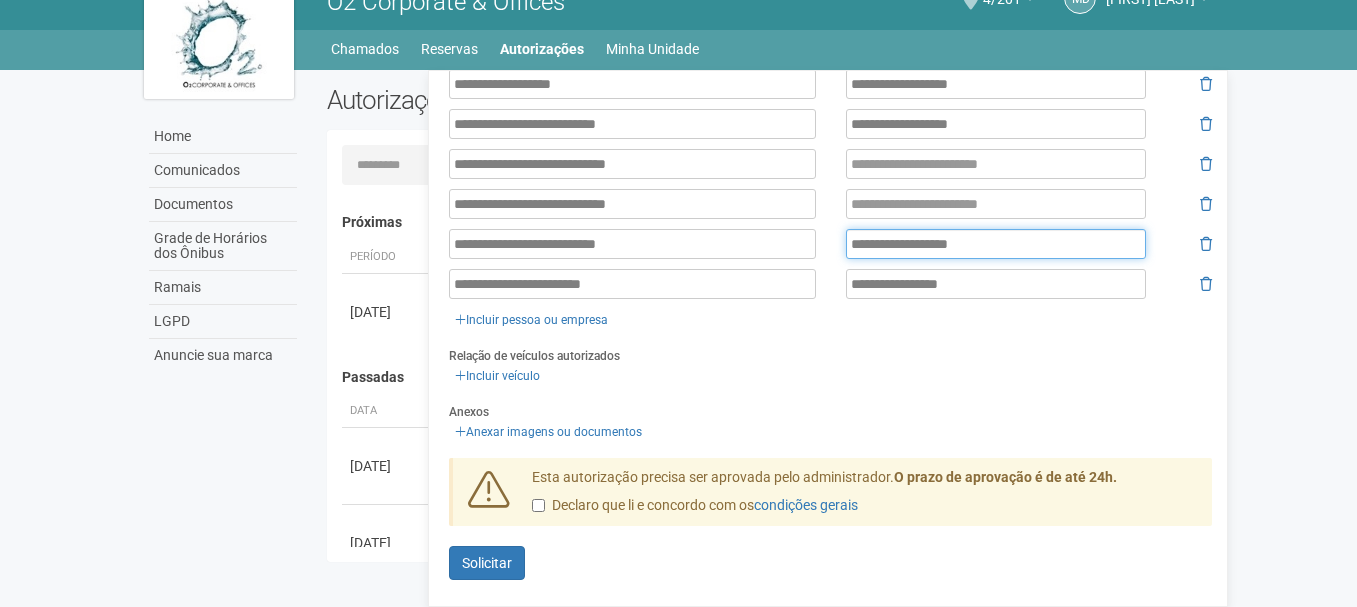 type on "**********" 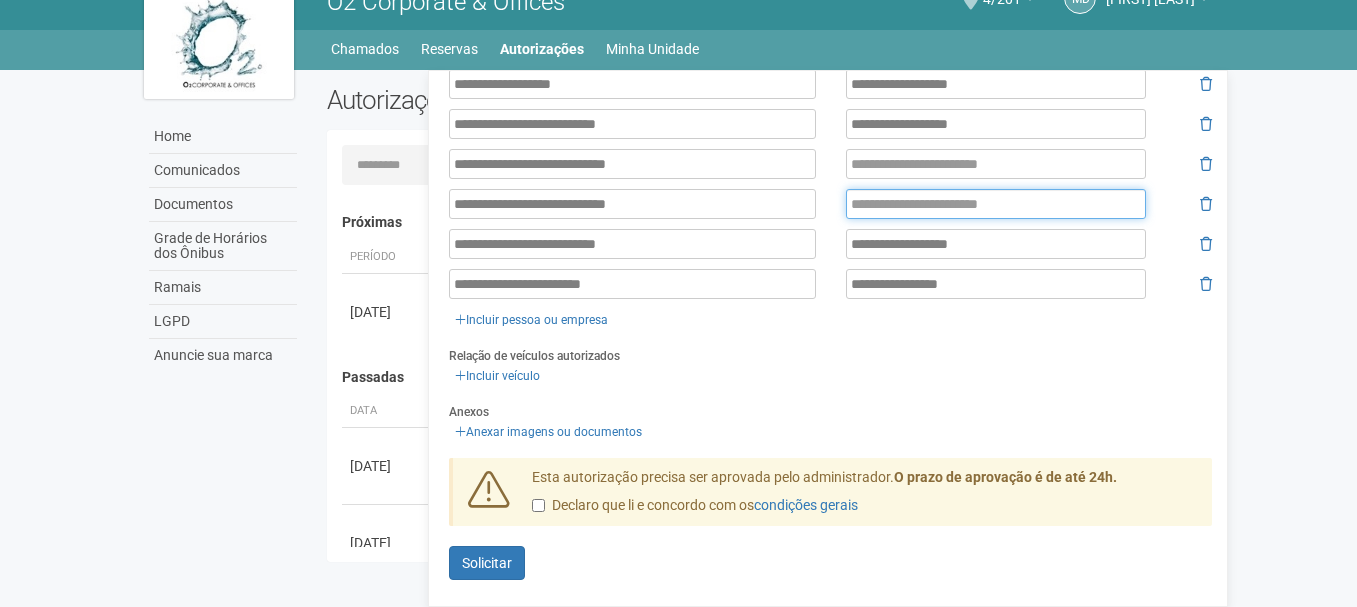 click at bounding box center [996, 204] 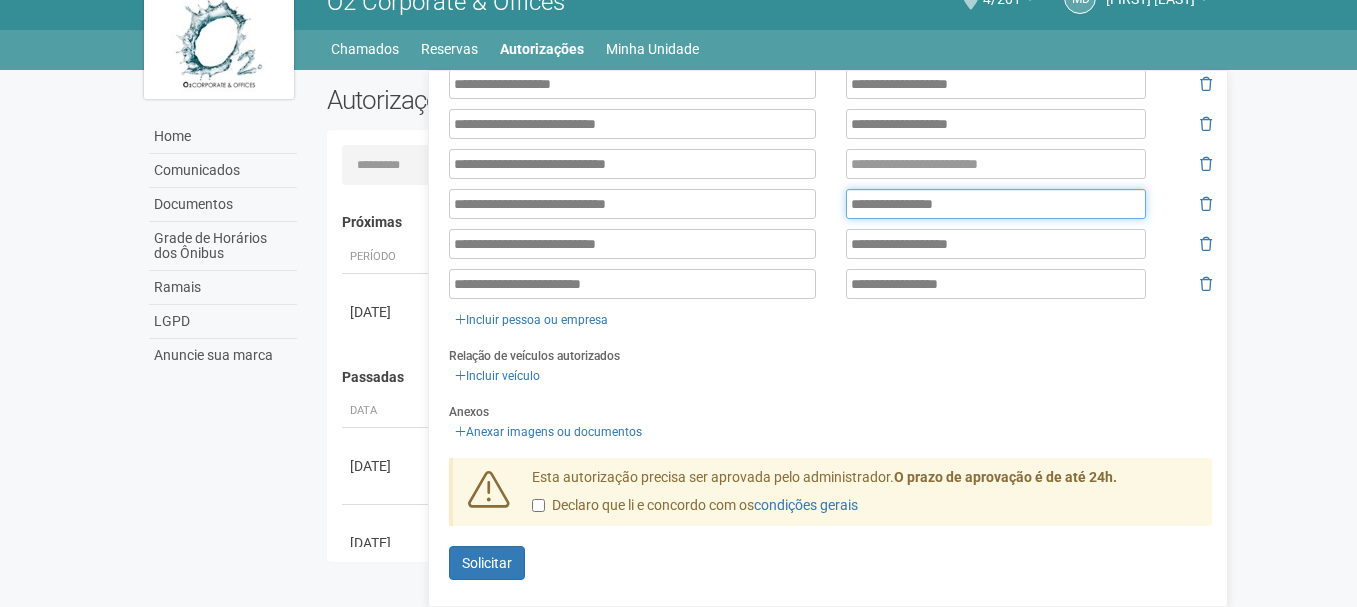type on "**********" 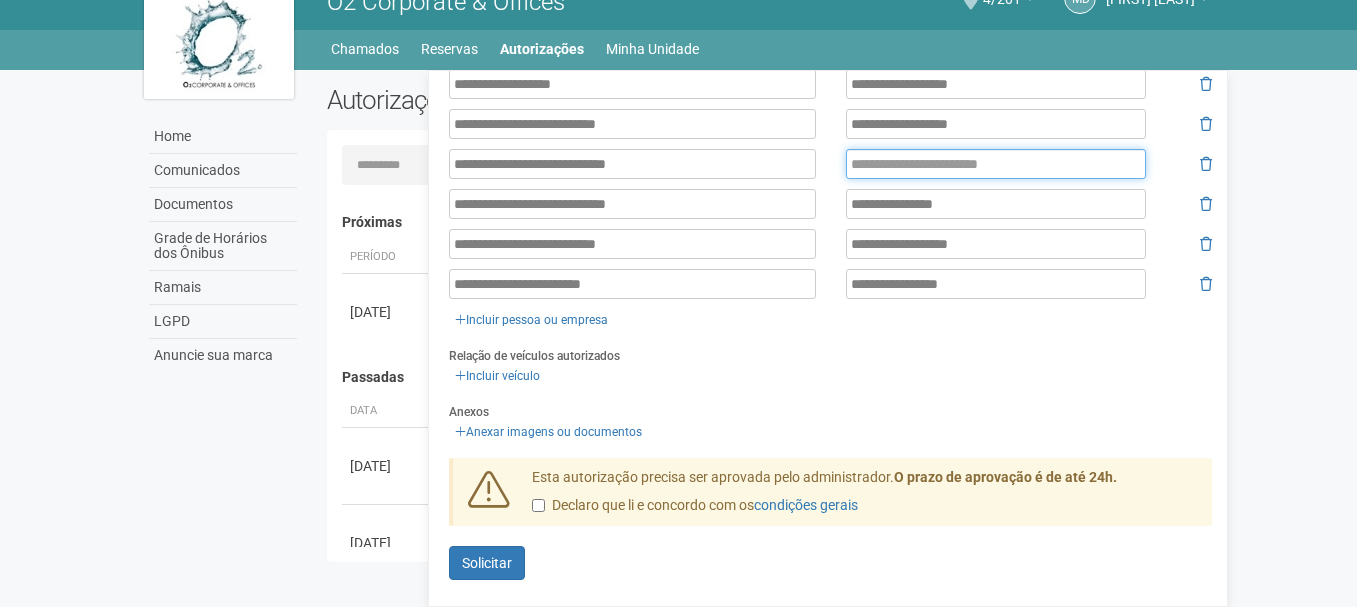 click at bounding box center [996, 164] 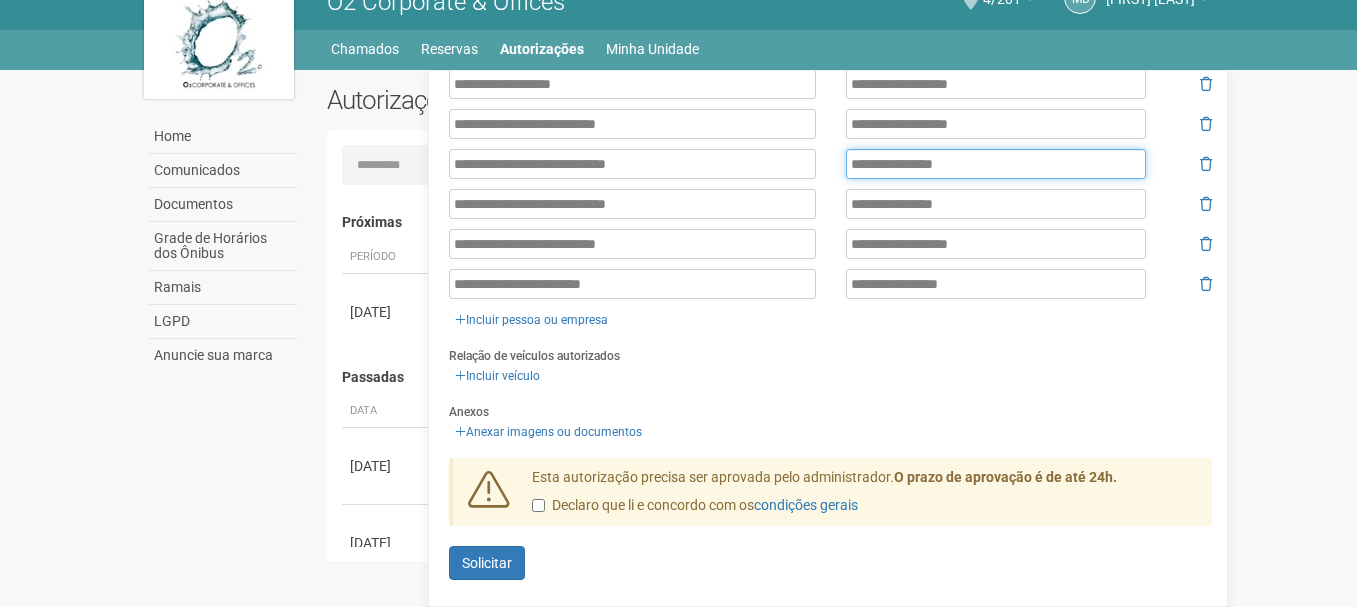 type on "**********" 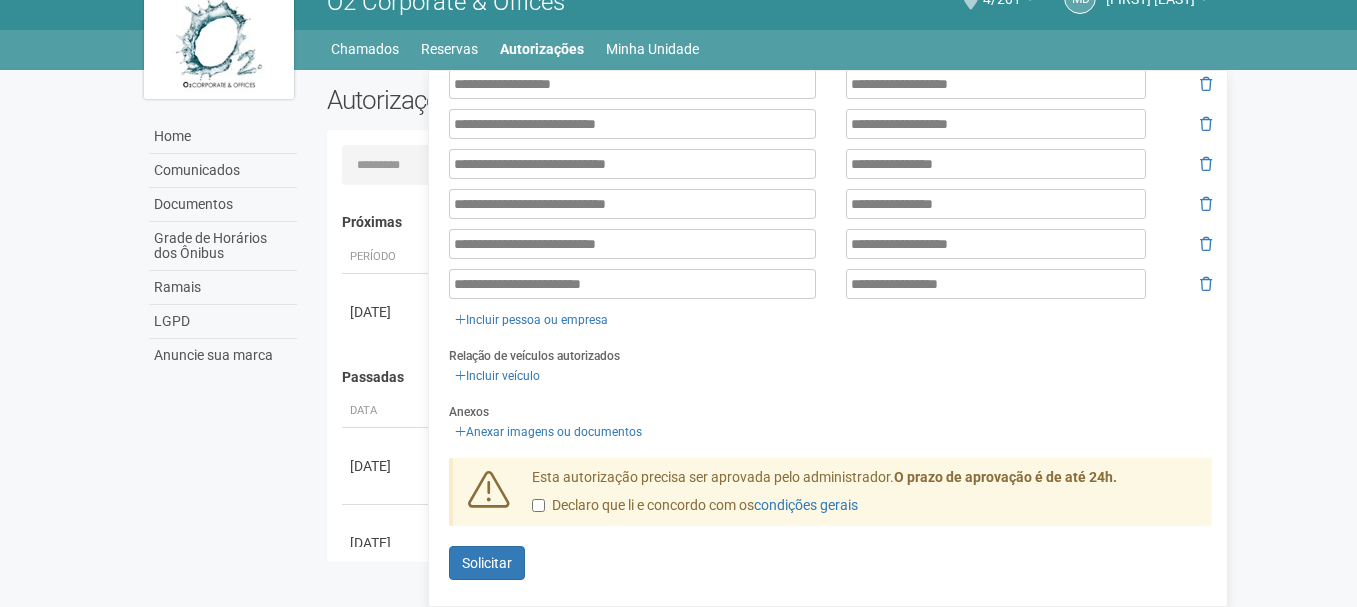click on "**********" at bounding box center [830, 44] 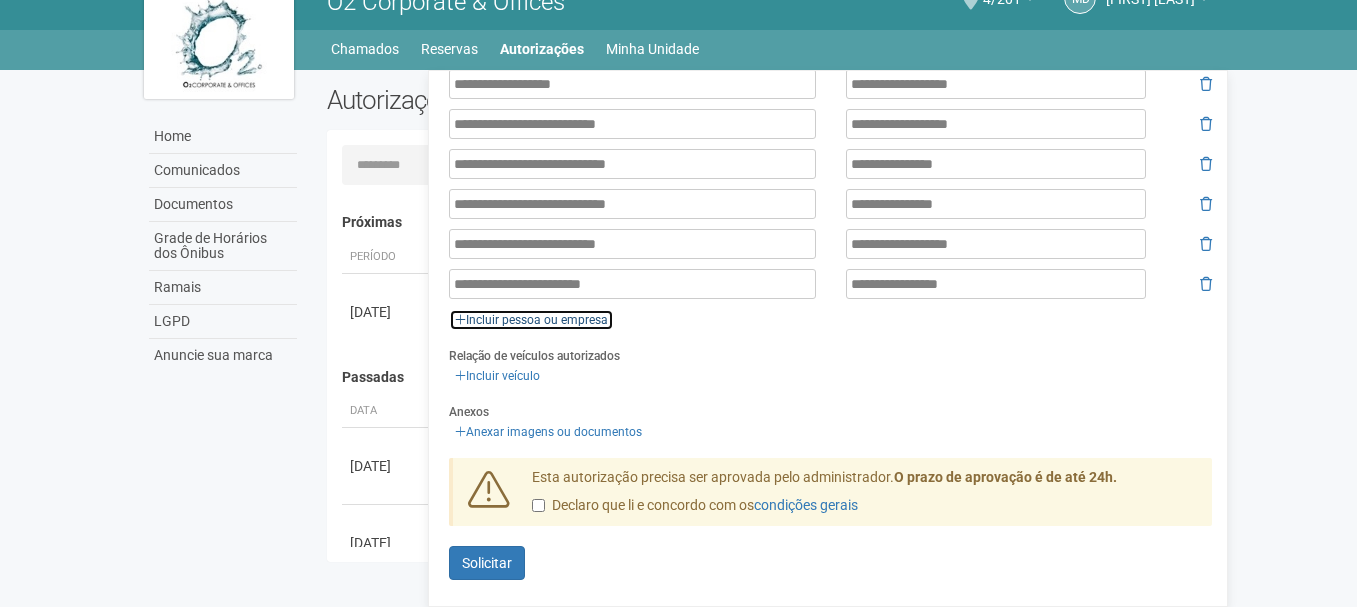 click on "Incluir pessoa ou empresa" at bounding box center (531, 320) 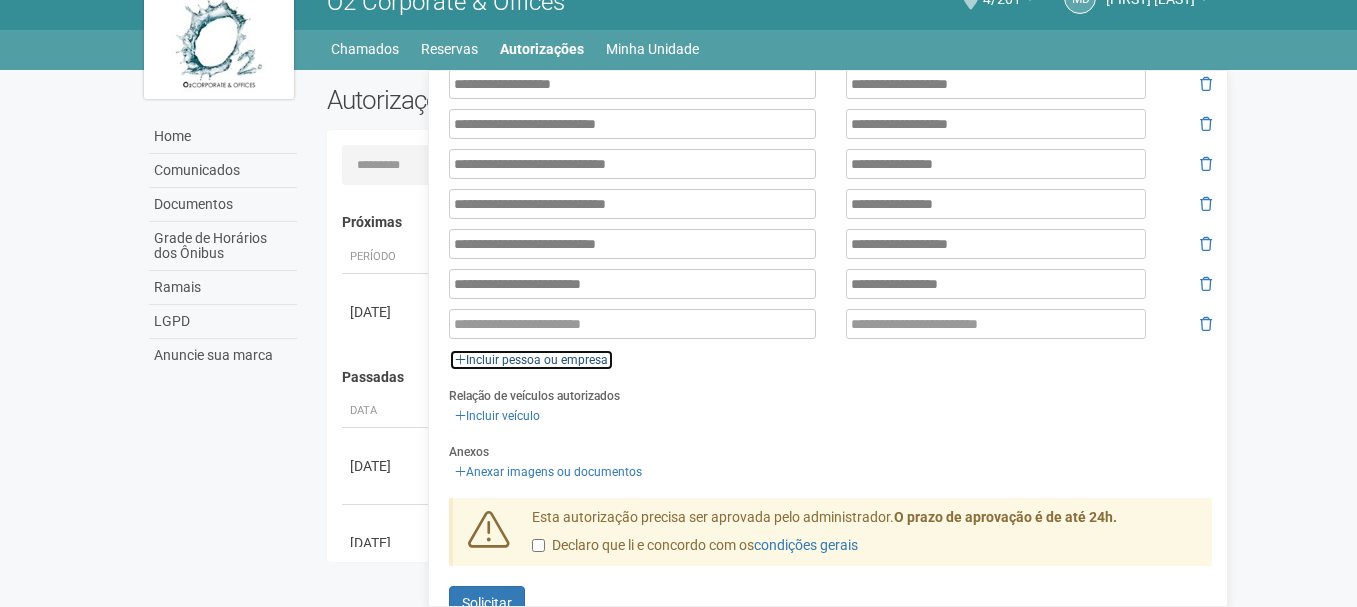 click on "Incluir pessoa ou empresa" at bounding box center [531, 360] 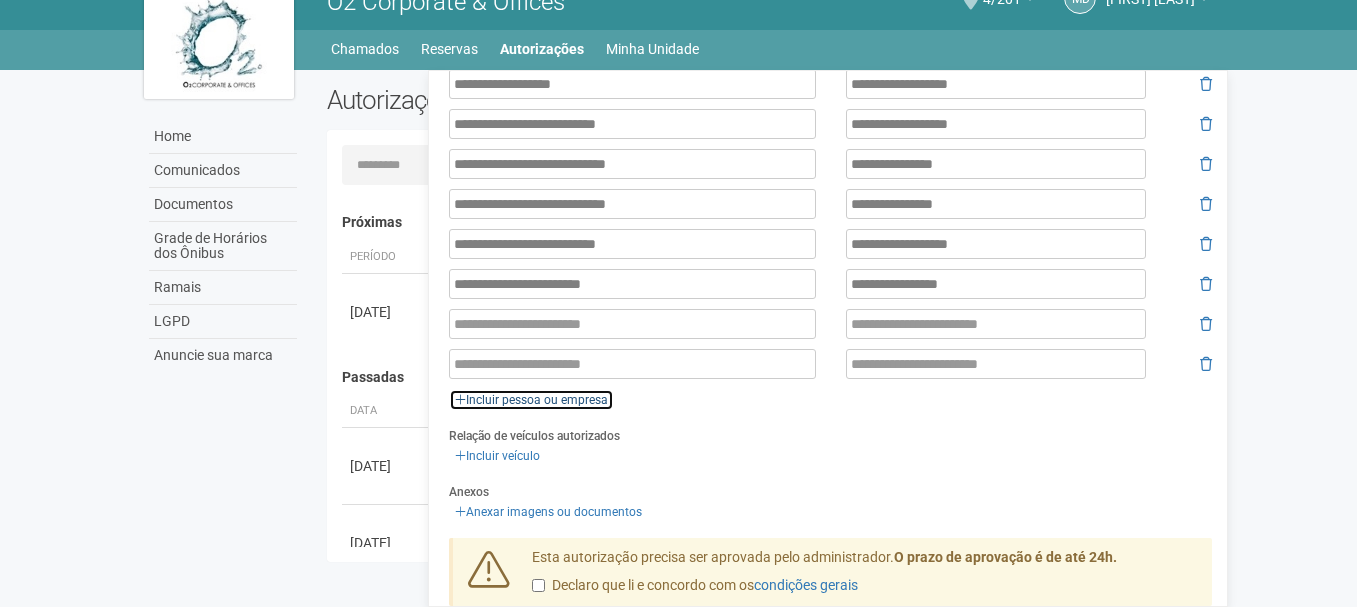 click on "Incluir pessoa ou empresa" at bounding box center (531, 400) 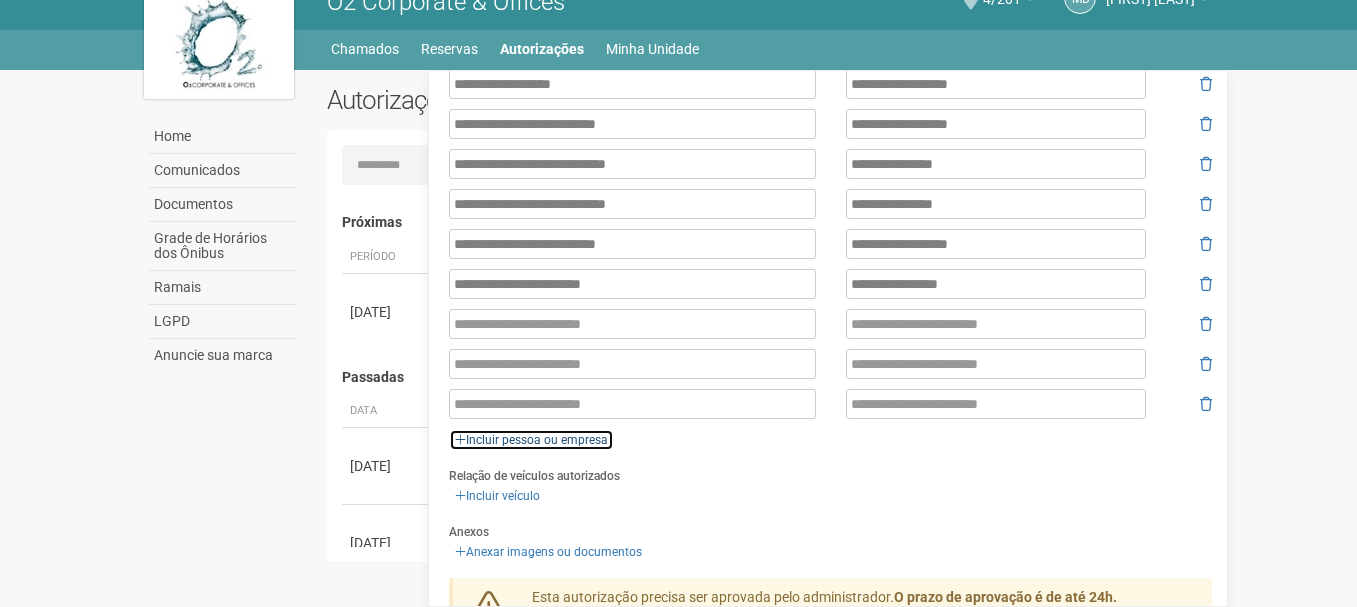 click on "Incluir pessoa ou empresa" at bounding box center [531, 440] 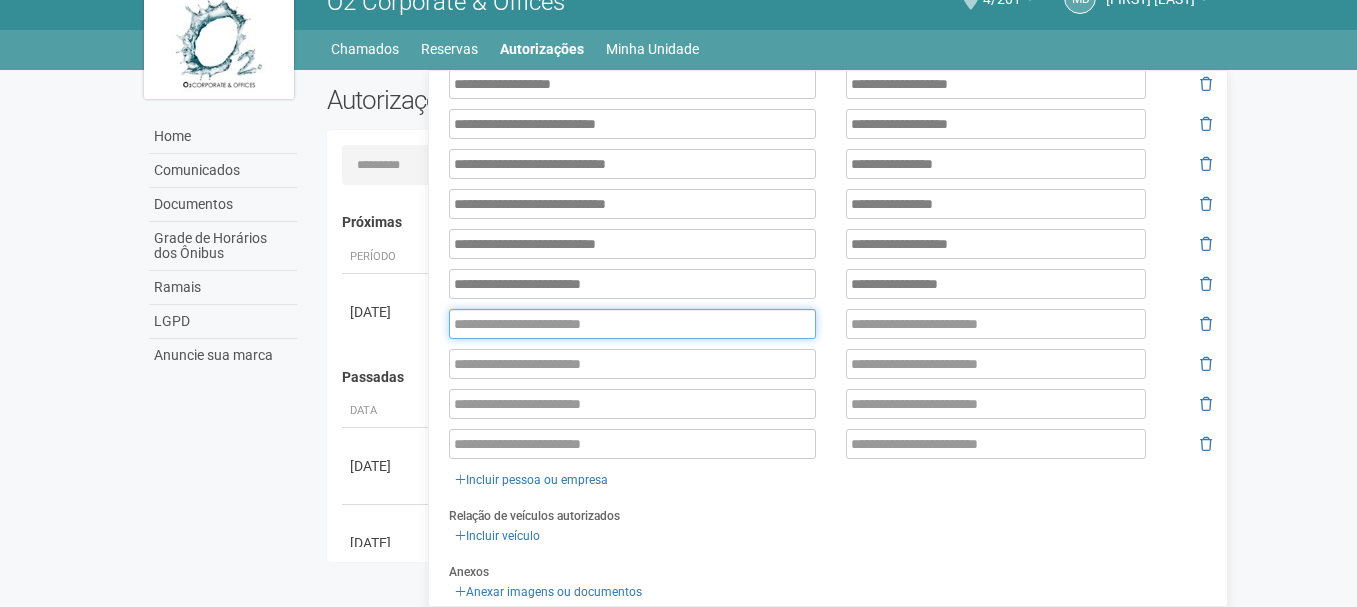 click at bounding box center [632, 324] 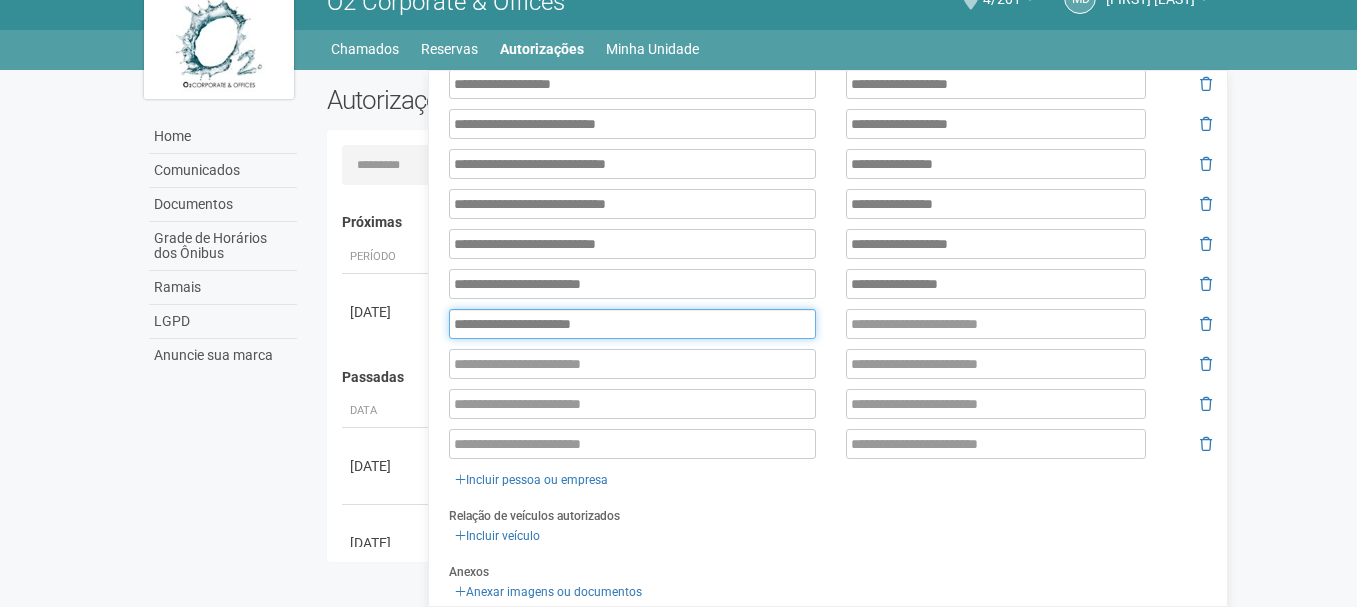 type on "**********" 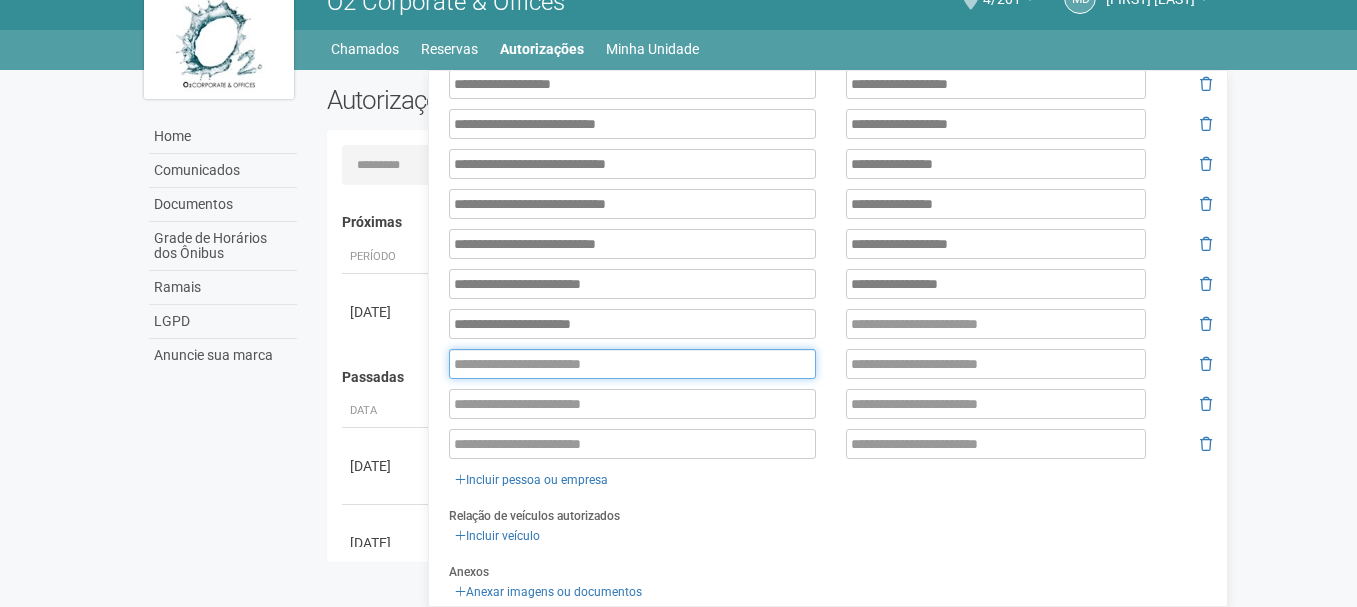 click at bounding box center [632, 364] 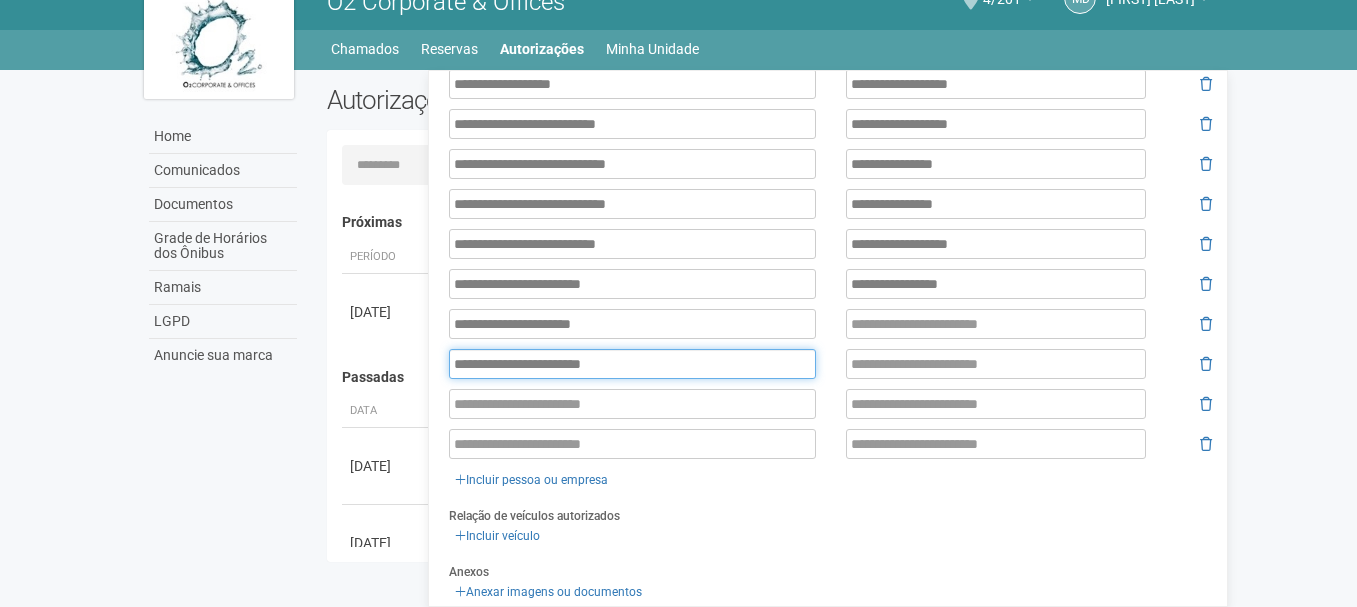type on "**********" 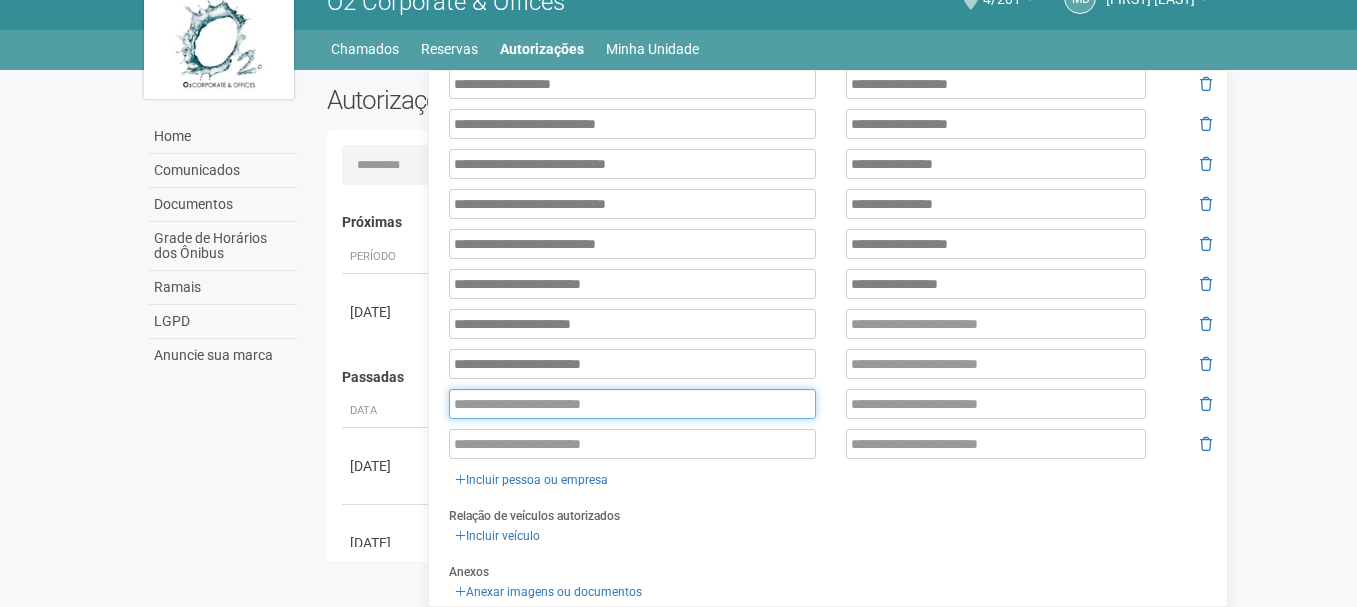 click at bounding box center (632, 404) 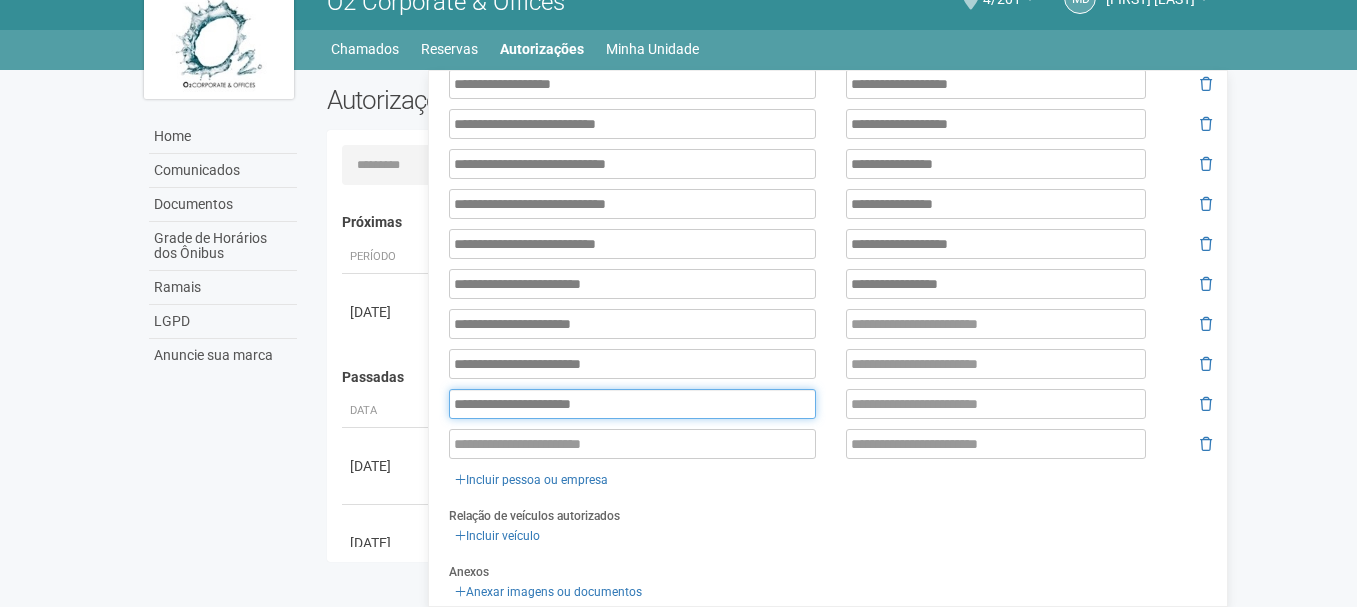 type on "**********" 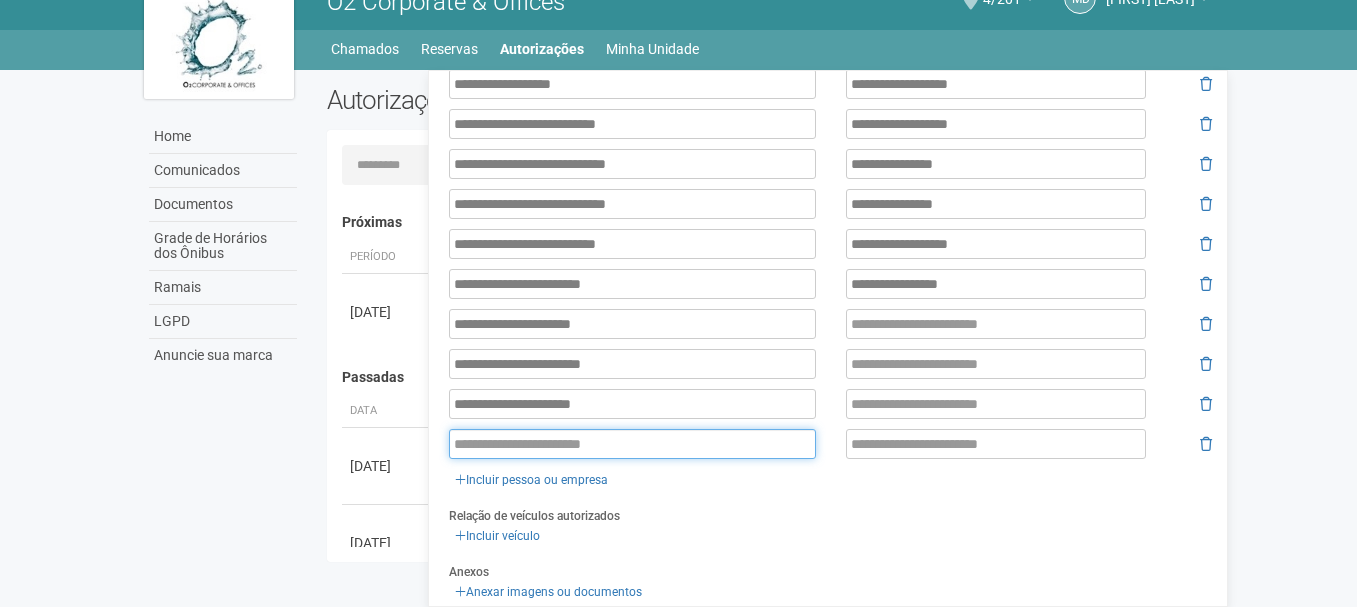 click at bounding box center (632, 444) 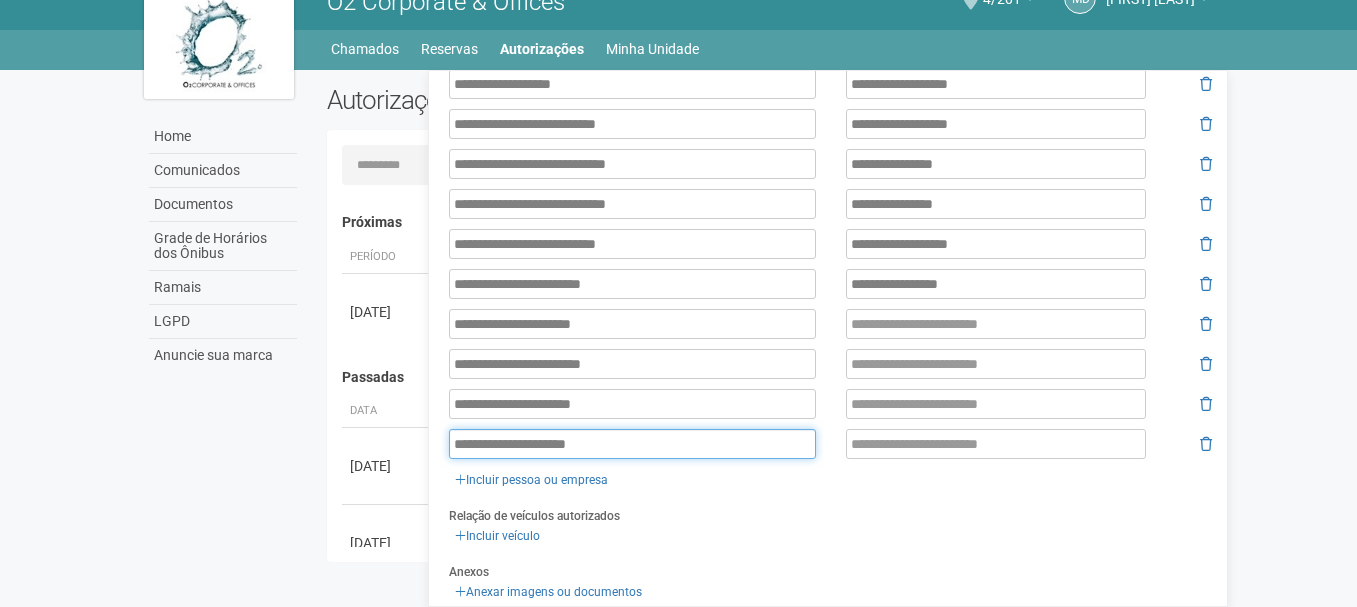 type on "**********" 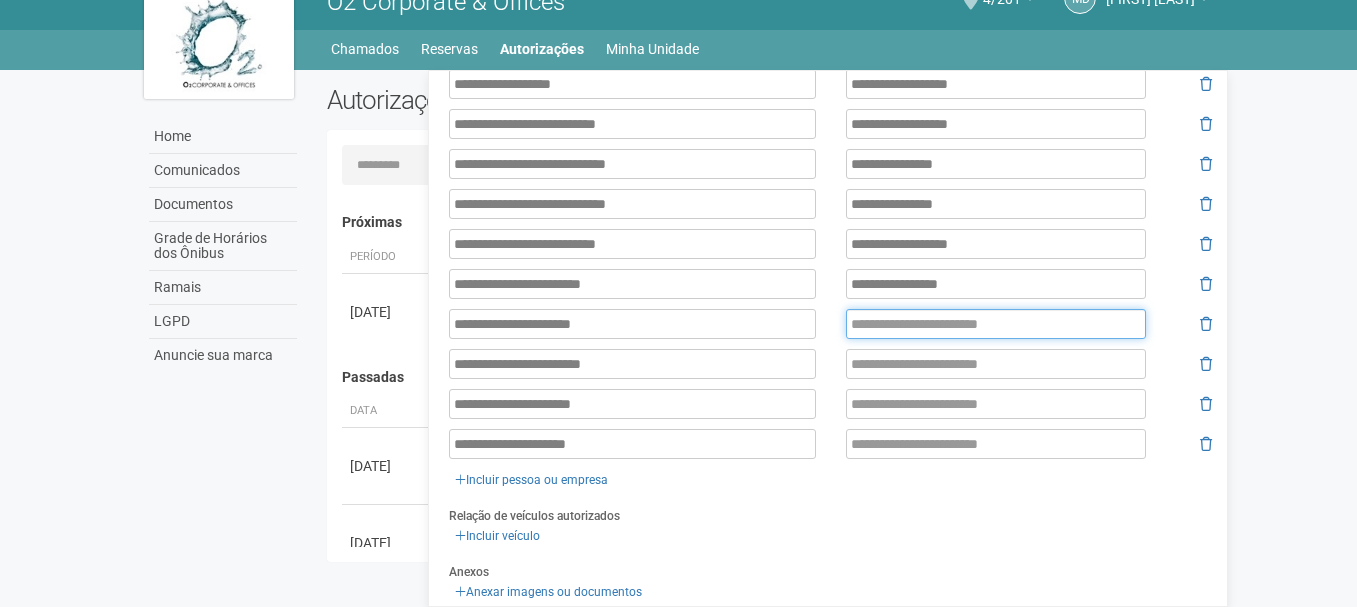 click at bounding box center [996, 324] 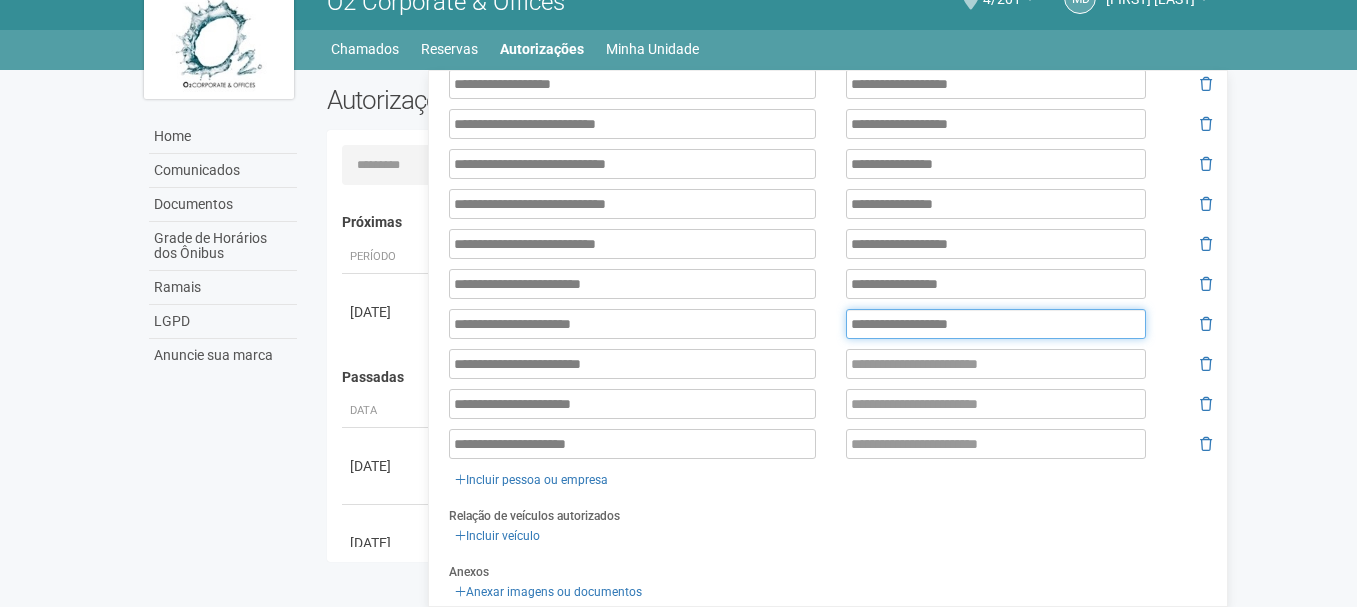 type on "**********" 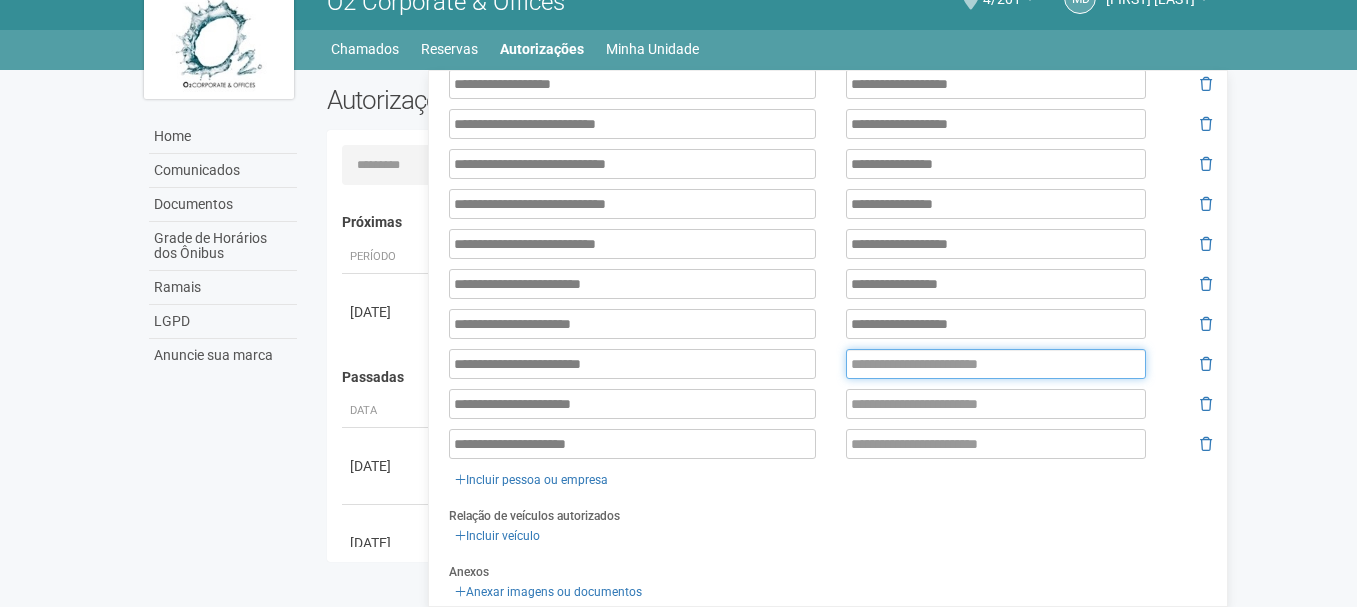 click at bounding box center (996, 364) 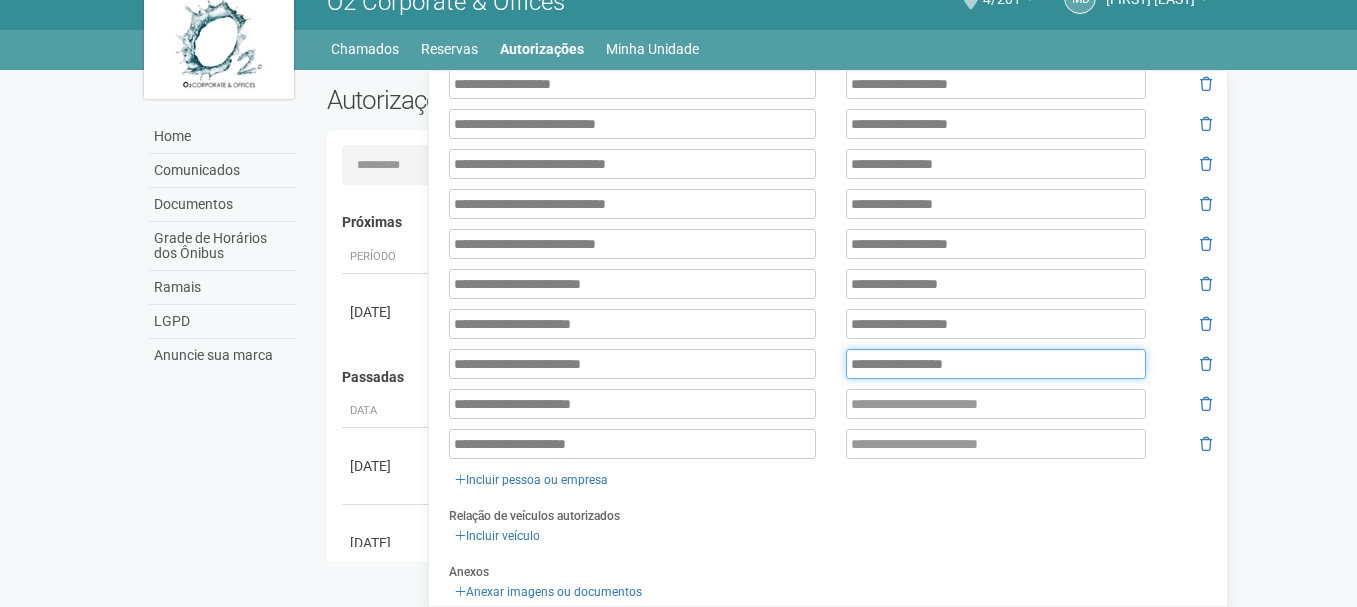 type on "**********" 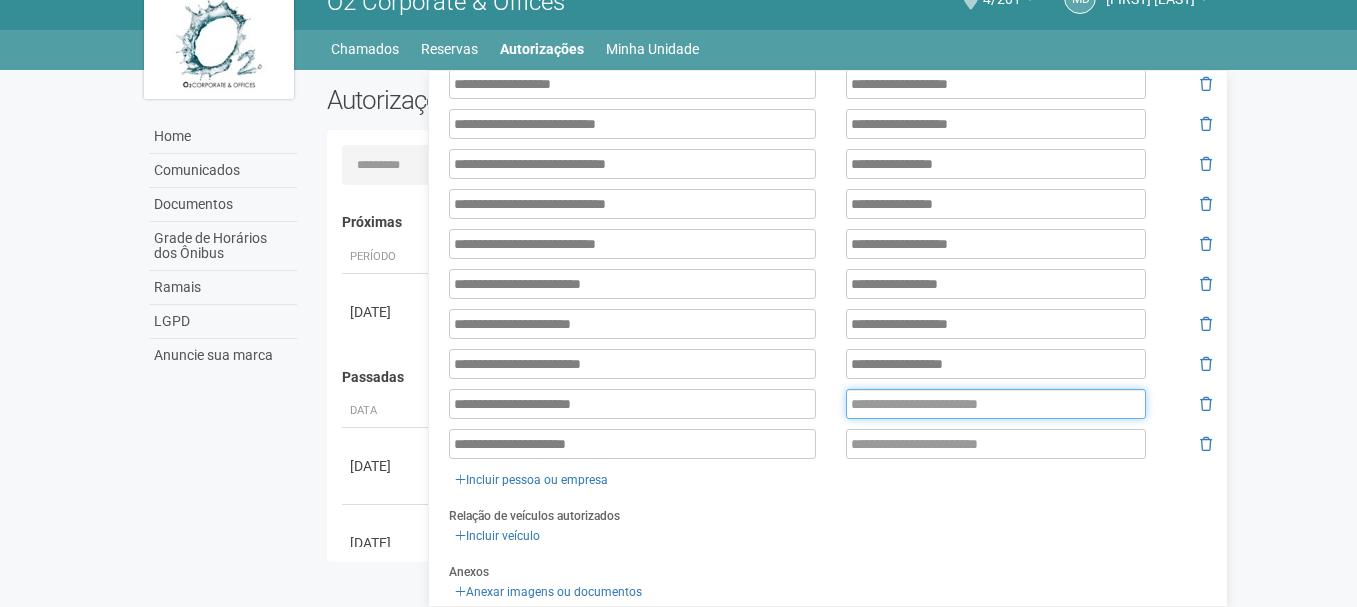 click at bounding box center [996, 404] 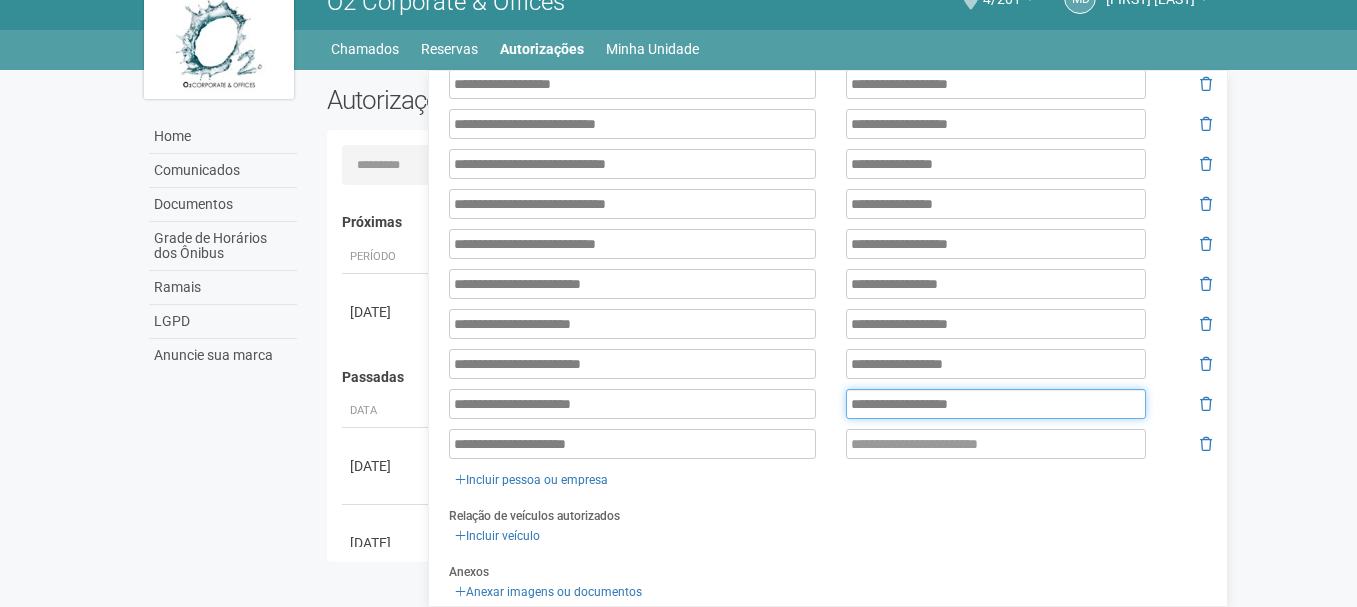 type on "**********" 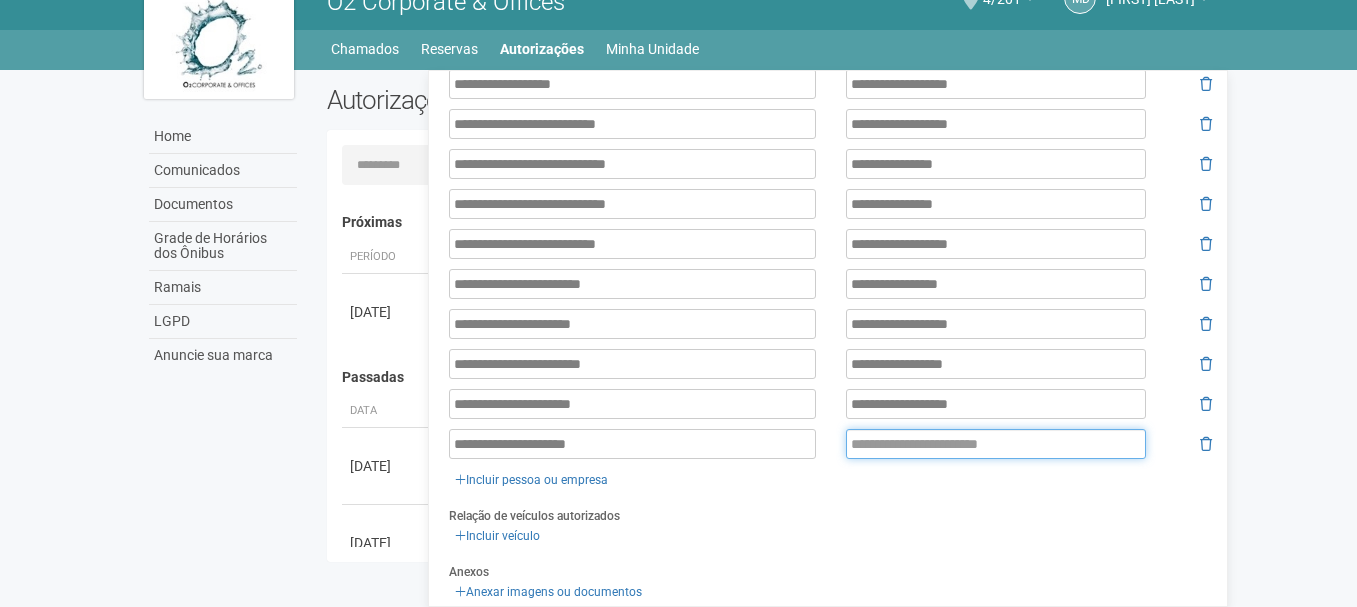 click at bounding box center (996, 444) 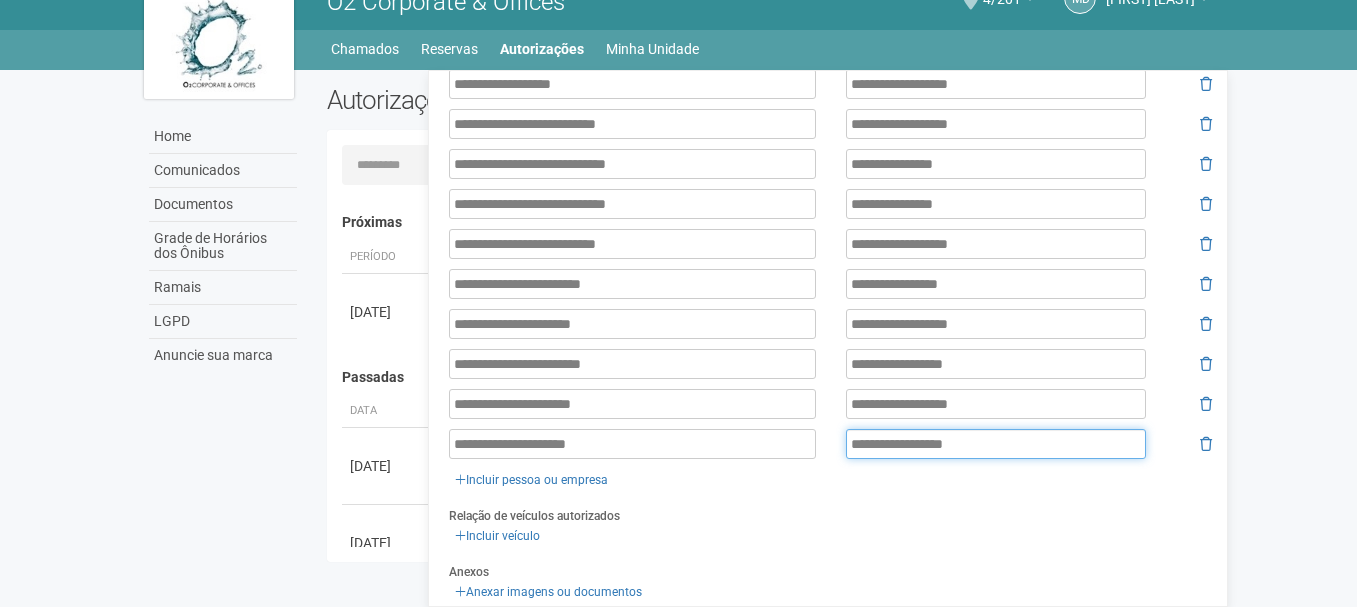 type on "**********" 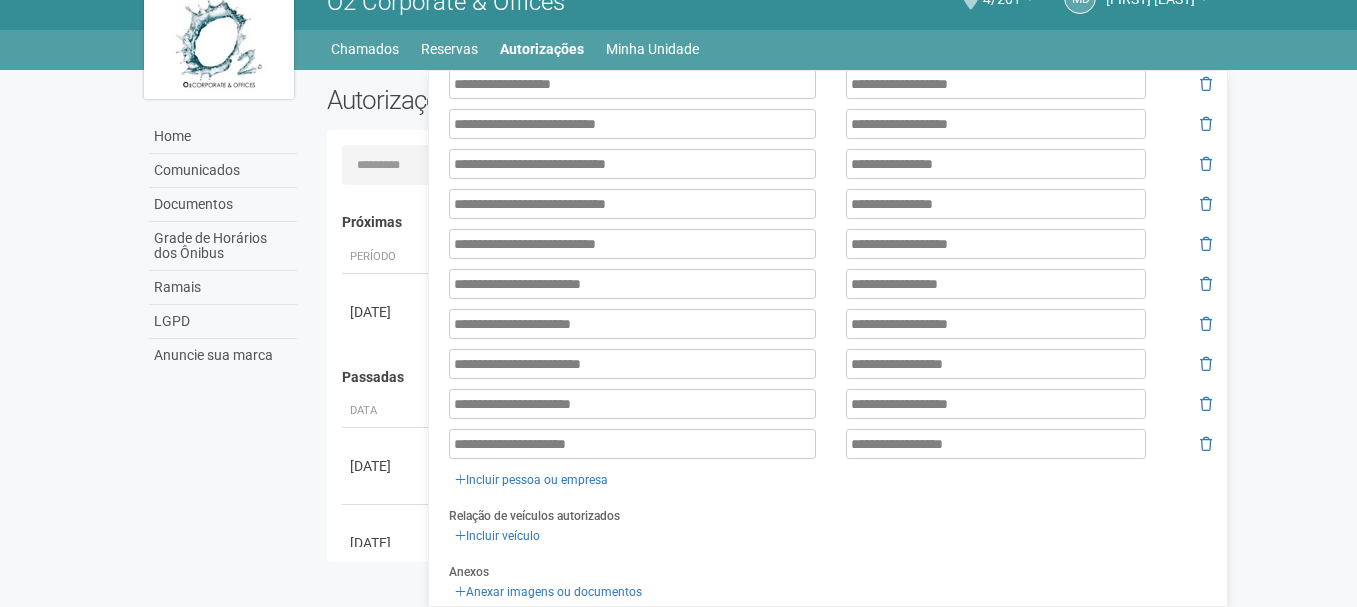click on "**********" at bounding box center (830, 124) 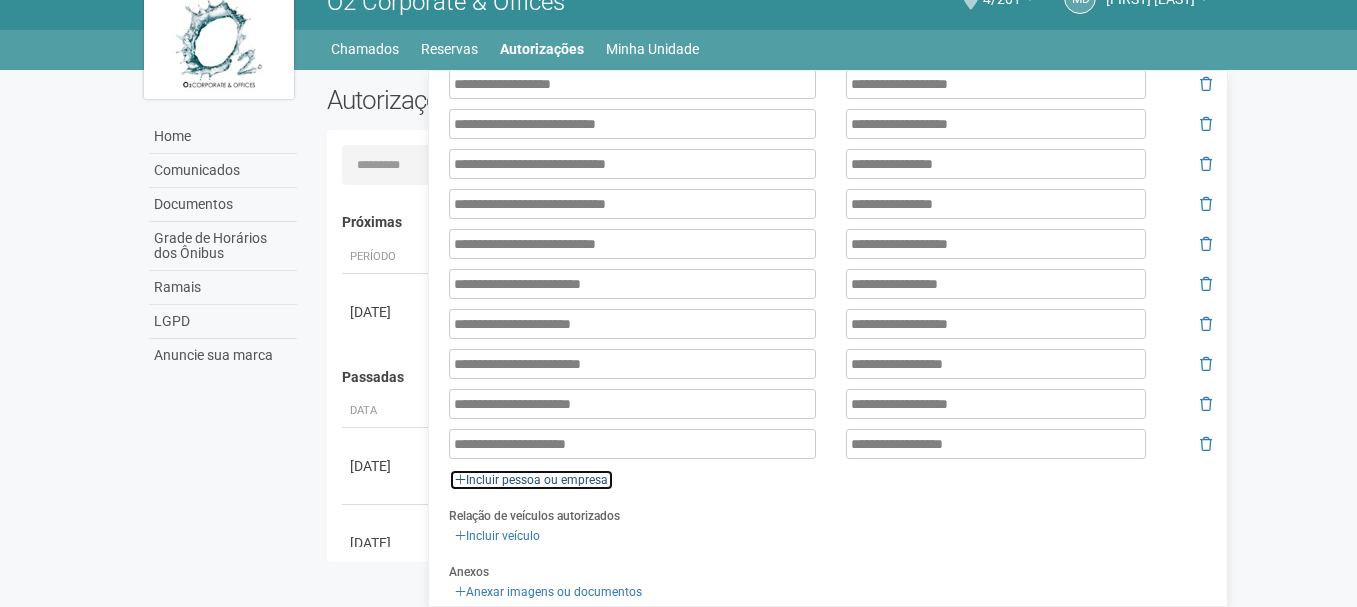 click on "Incluir pessoa ou empresa" at bounding box center (531, 480) 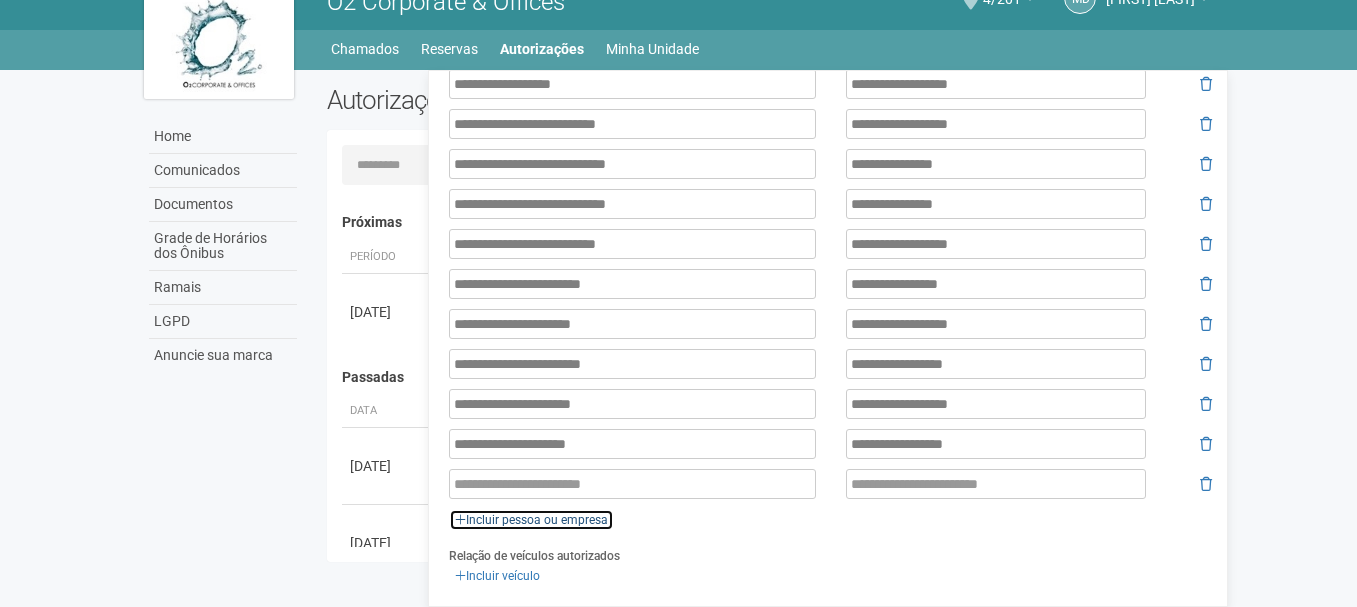 click on "Incluir pessoa ou empresa" at bounding box center (531, 520) 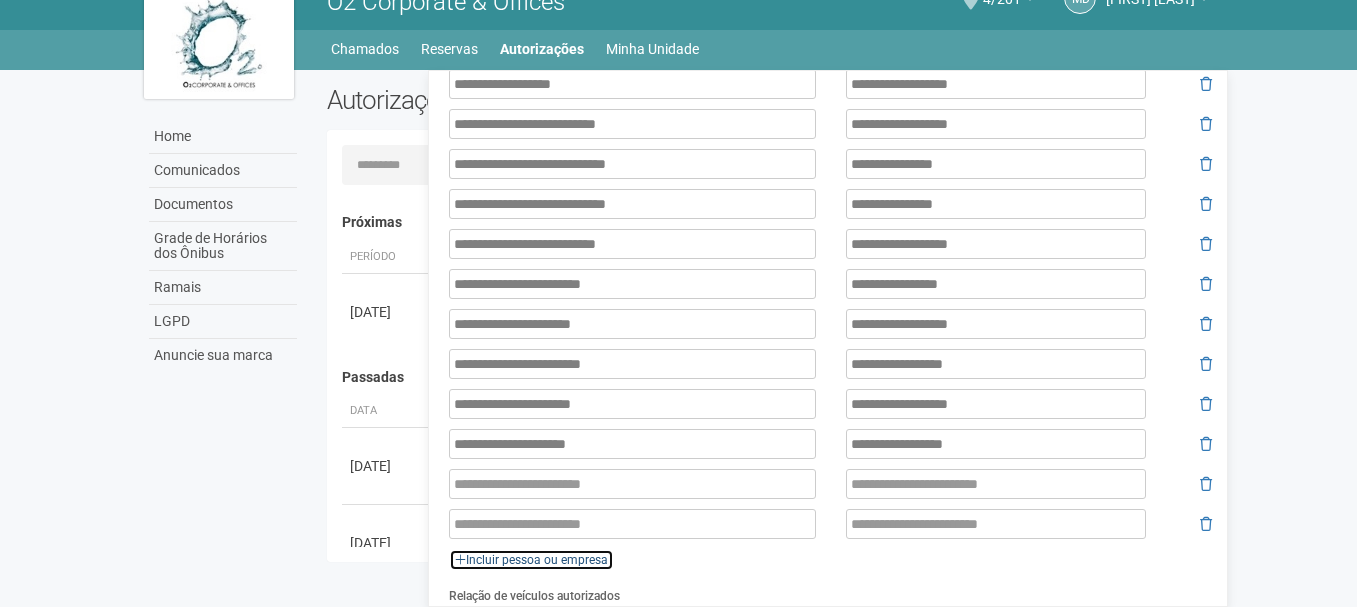 click on "Incluir pessoa ou empresa" at bounding box center [531, 560] 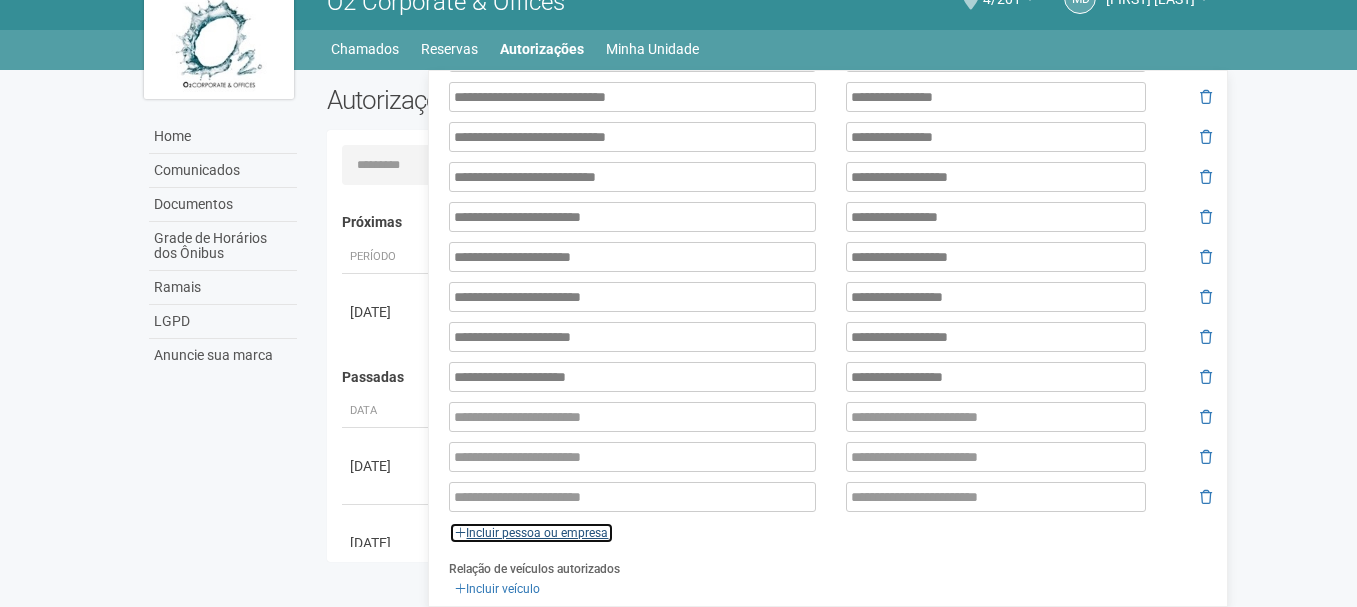 scroll, scrollTop: 716, scrollLeft: 0, axis: vertical 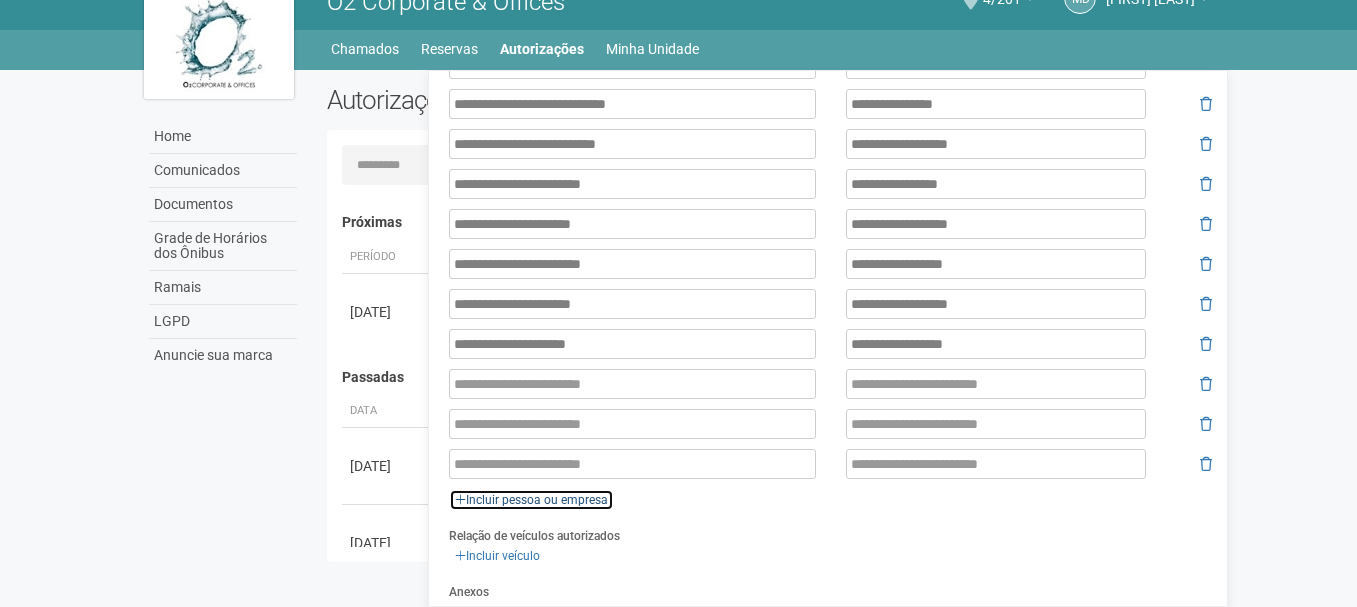 click on "Incluir pessoa ou empresa" at bounding box center (531, 500) 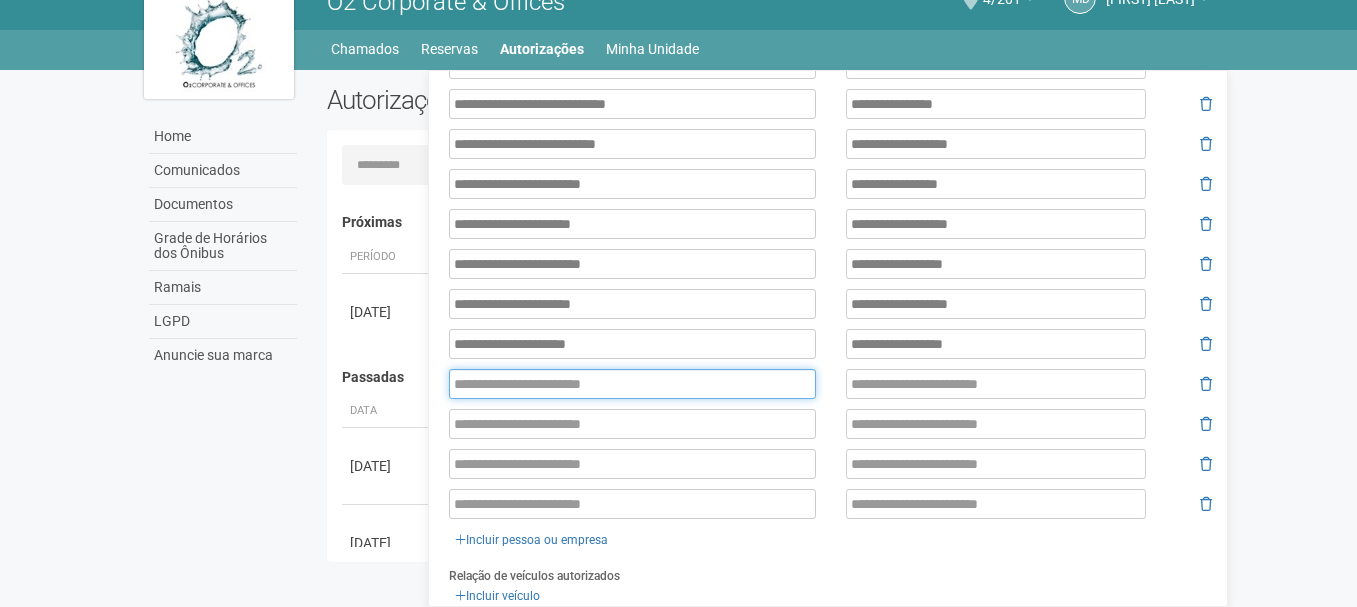click at bounding box center [632, 384] 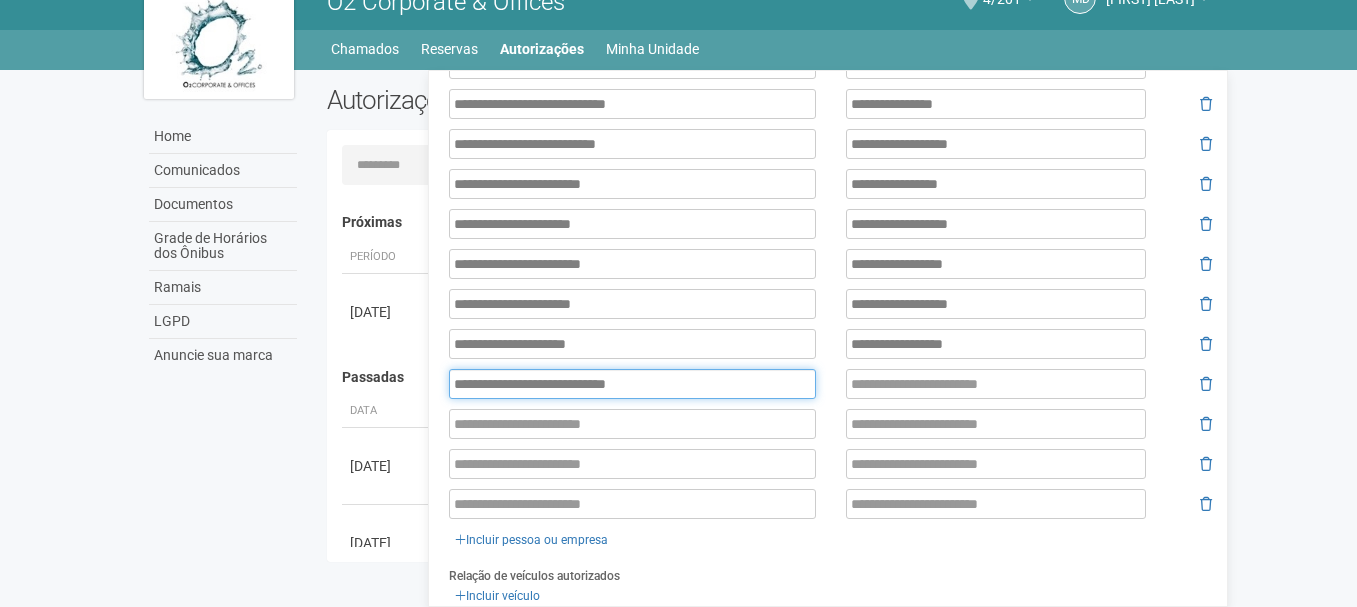 type on "**********" 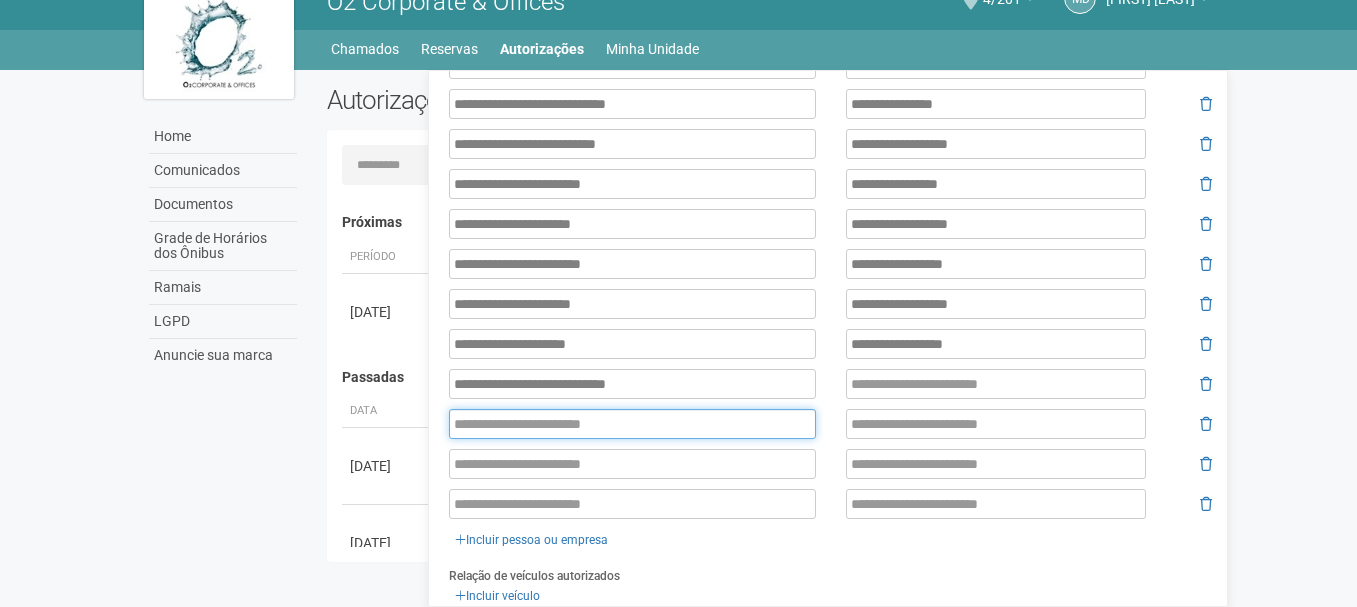 click at bounding box center (632, 424) 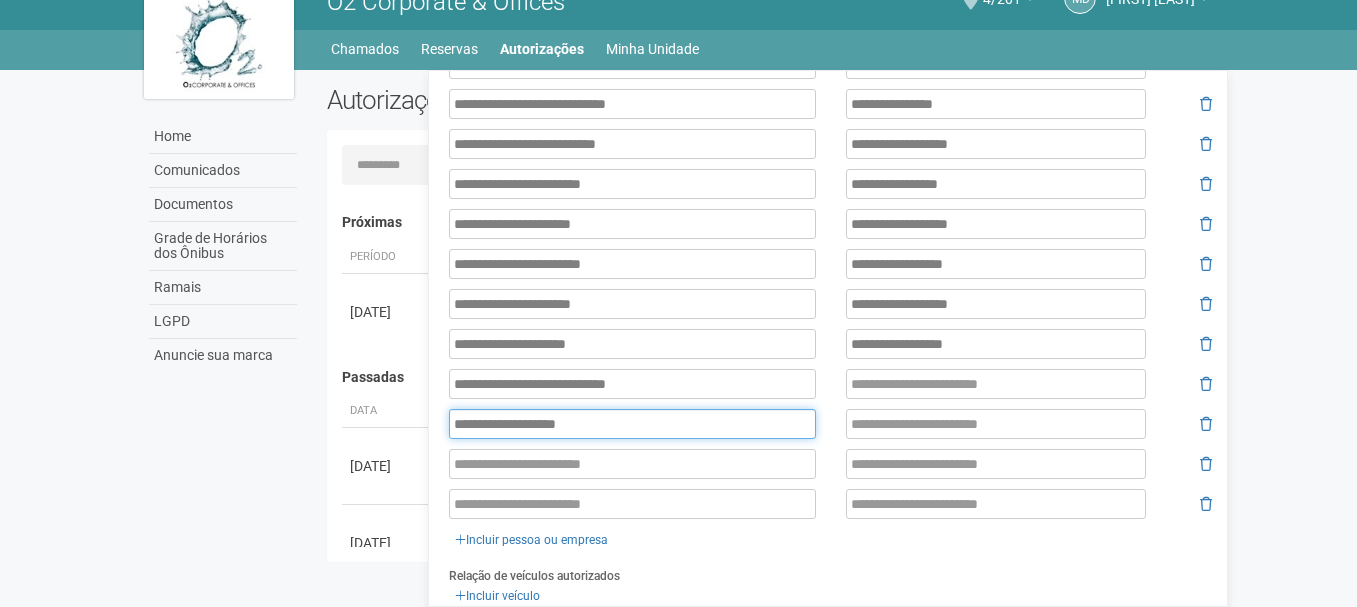 type on "**********" 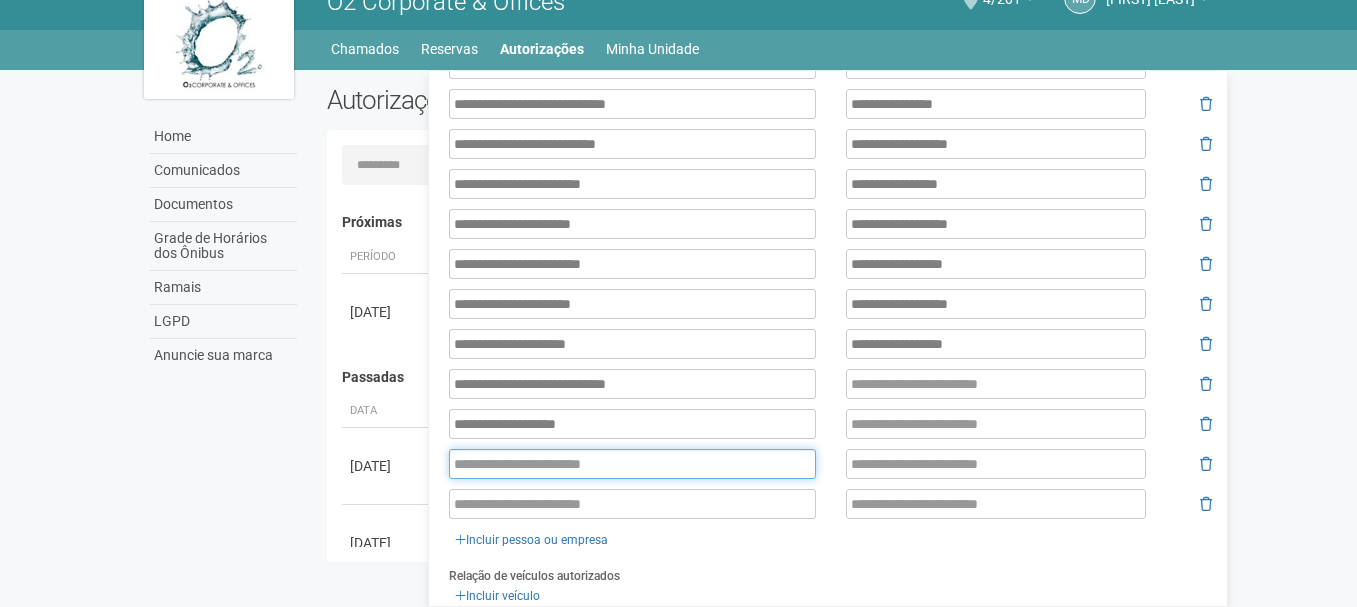 click at bounding box center [632, 464] 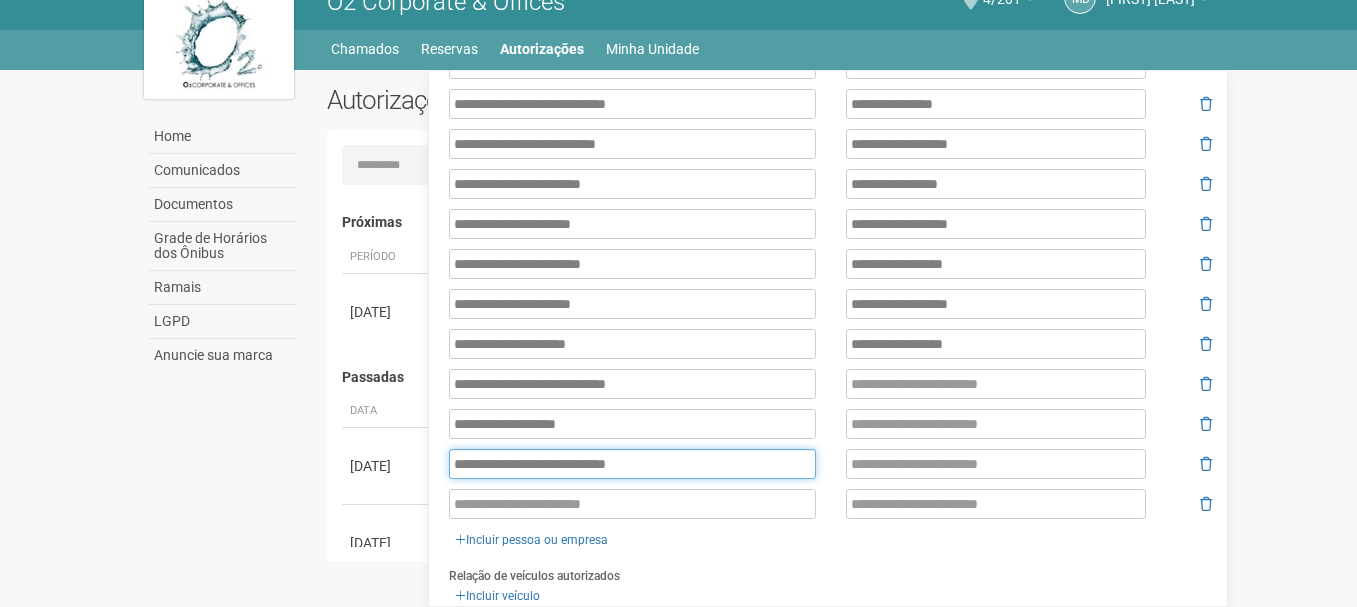 type on "**********" 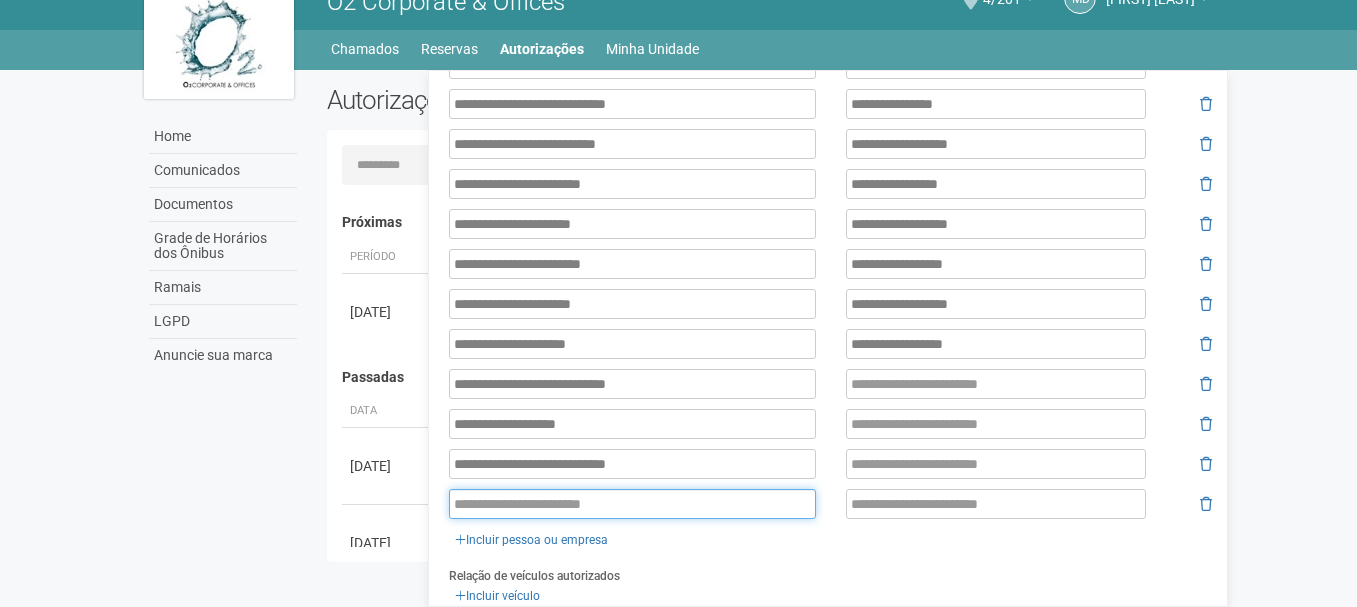 click at bounding box center (632, 504) 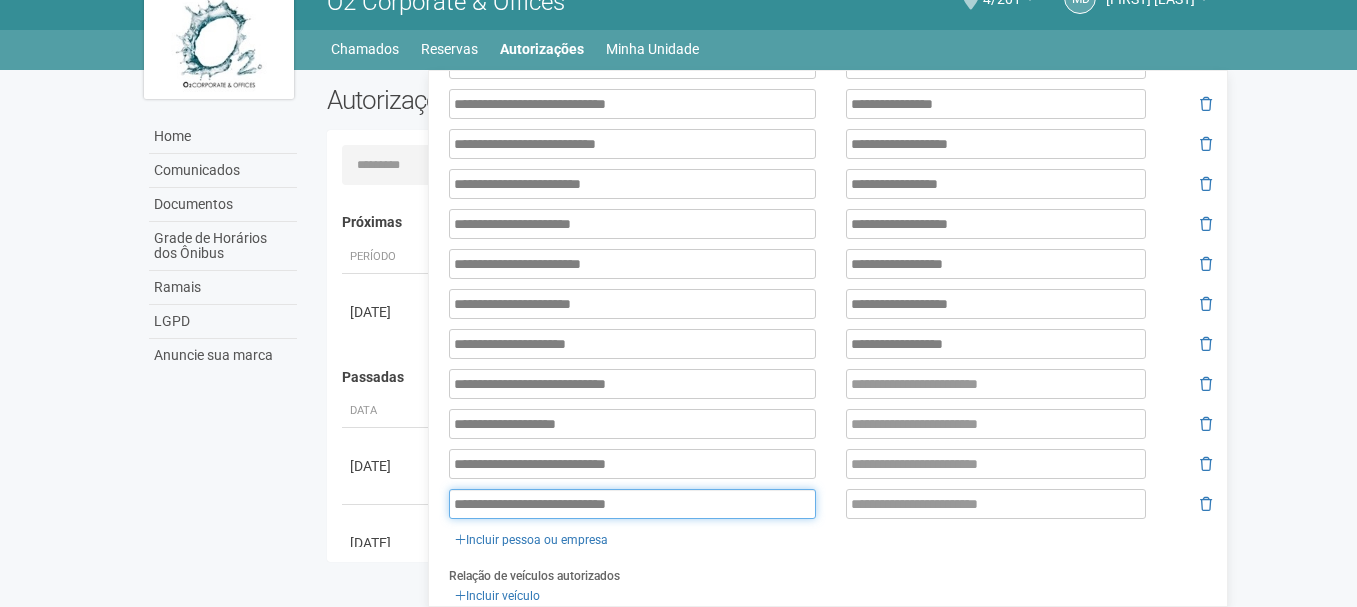 type on "**********" 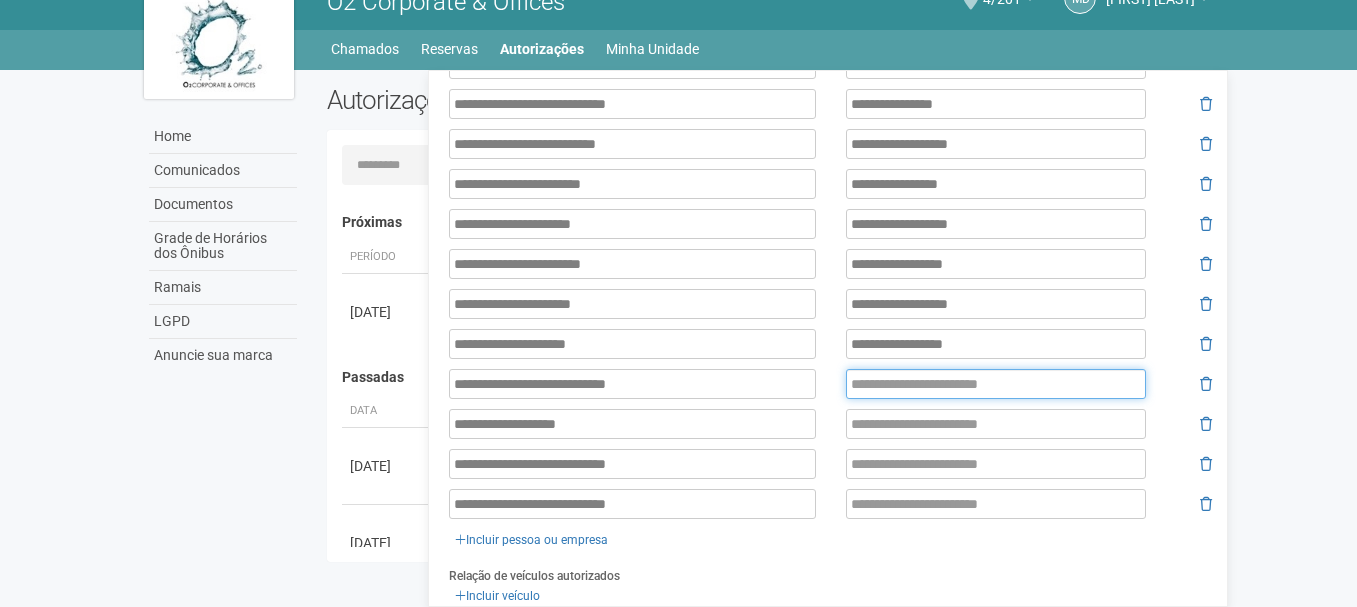 click at bounding box center [996, 384] 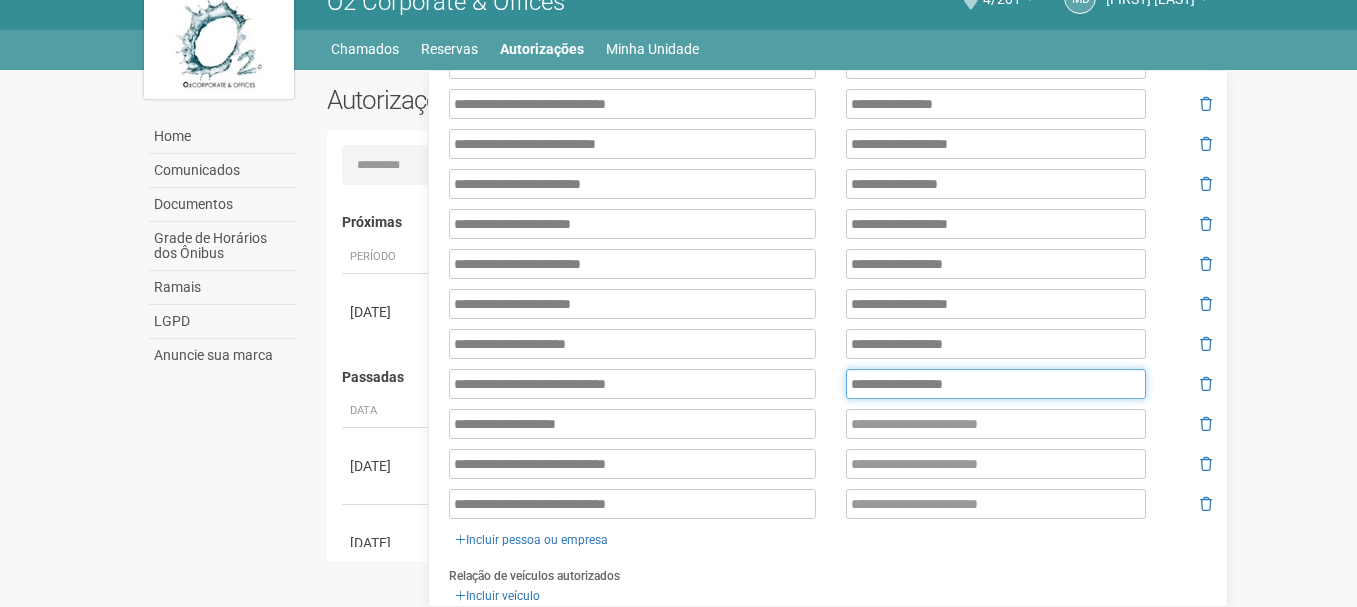type on "**********" 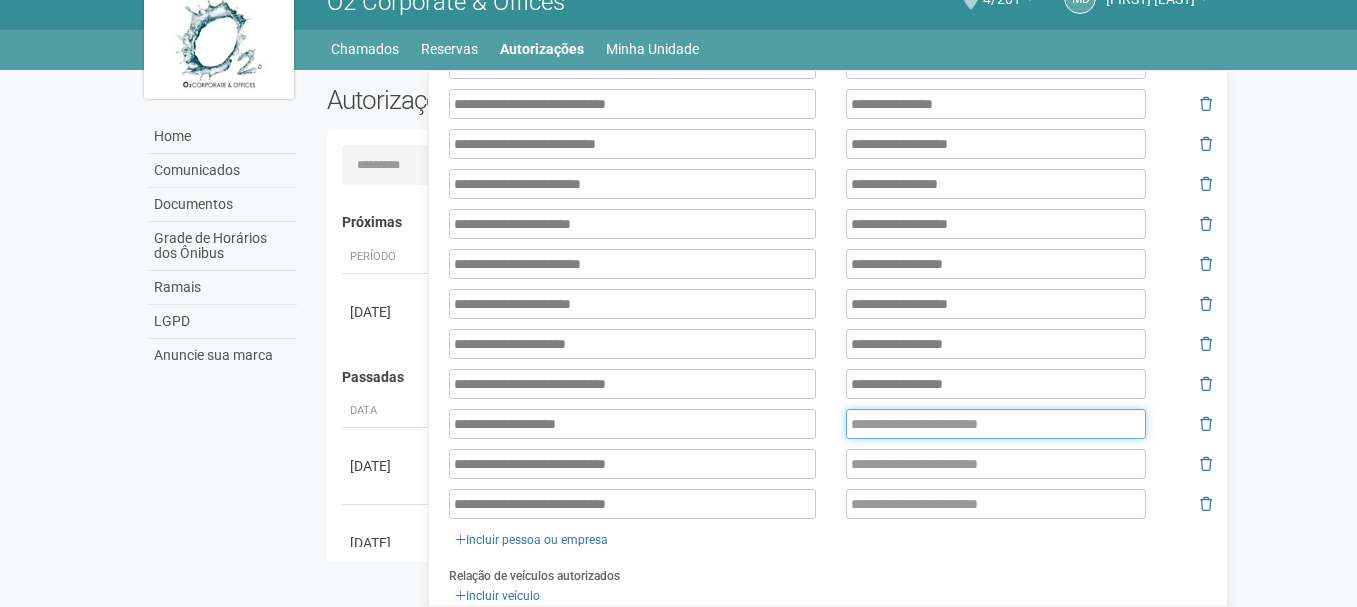 click at bounding box center (996, 424) 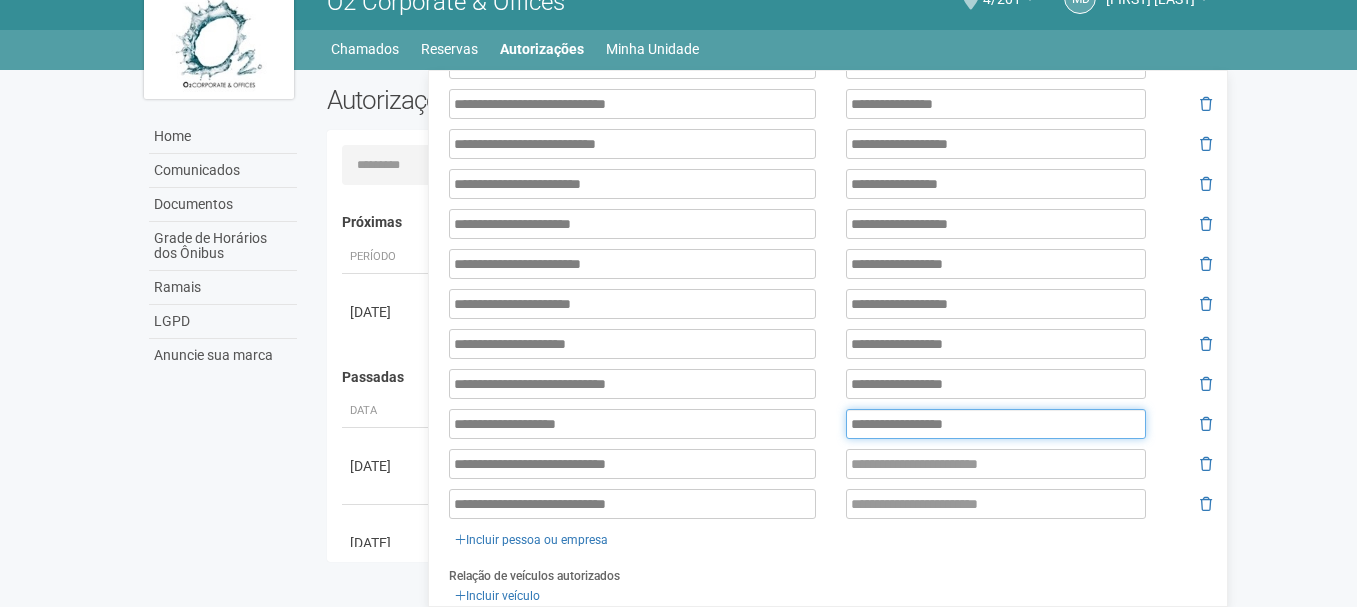 type on "**********" 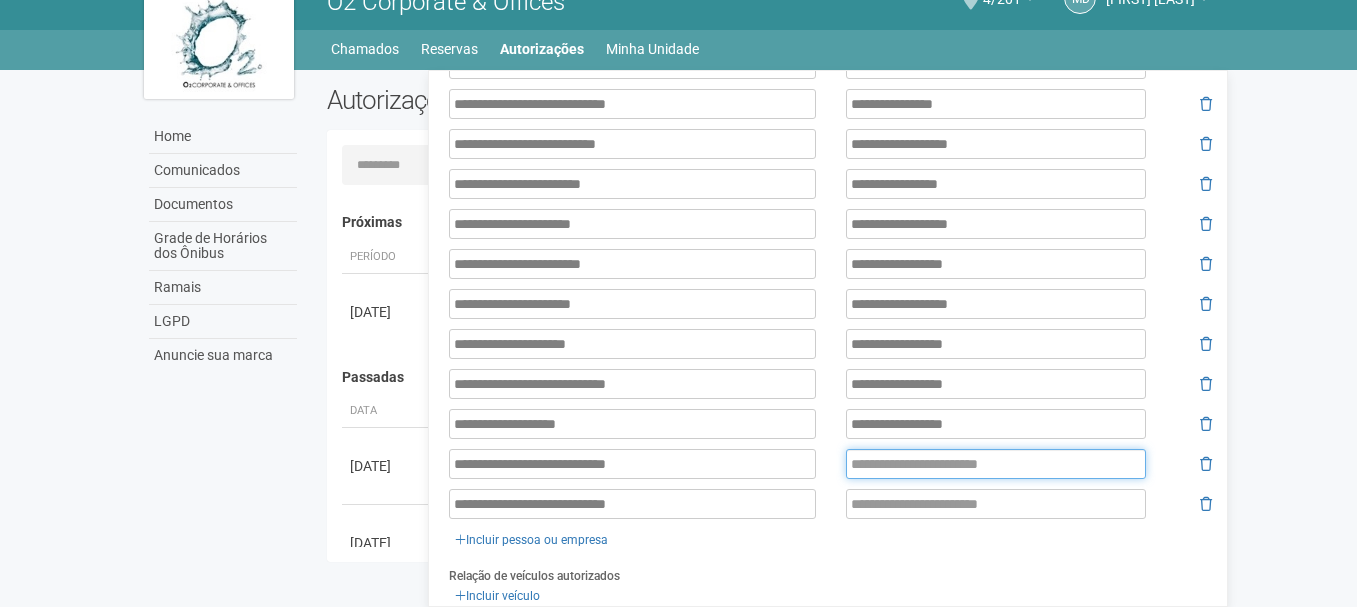click at bounding box center (996, 464) 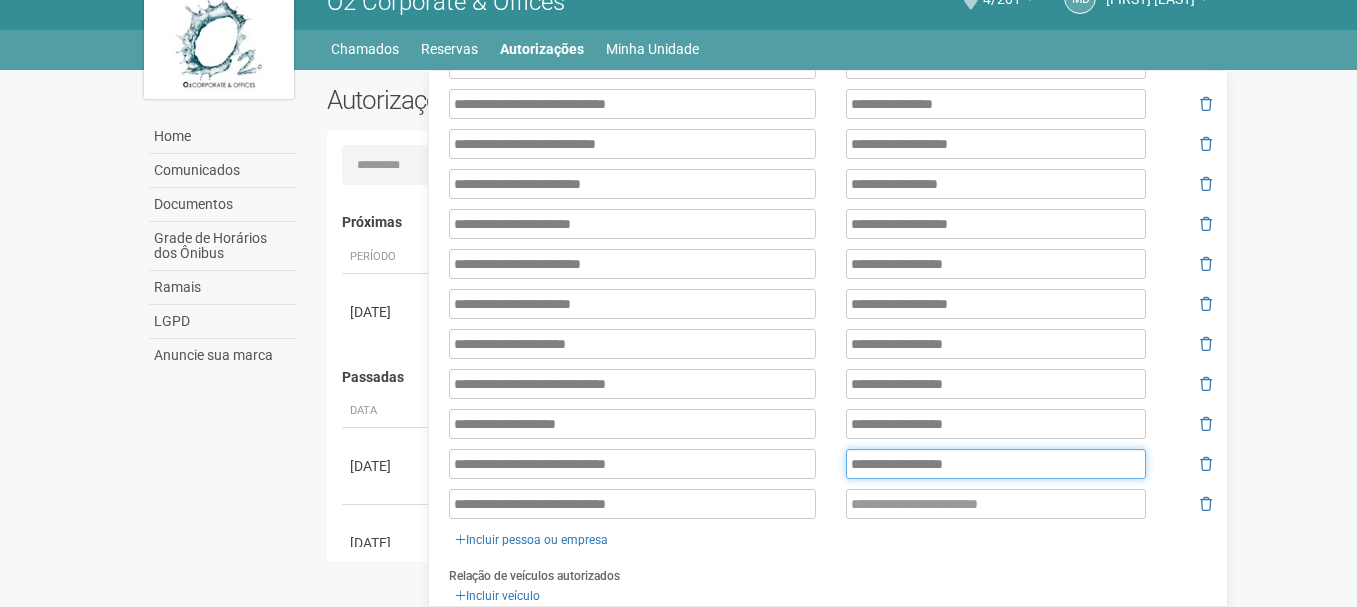 type on "**********" 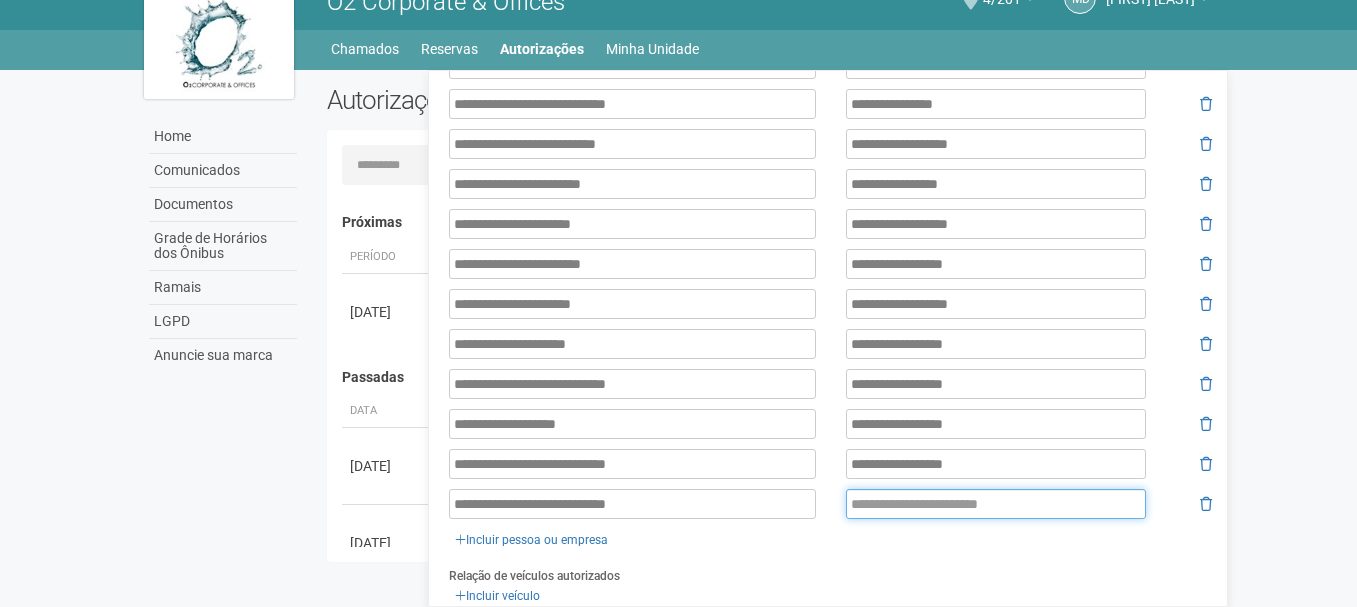 click at bounding box center [996, 504] 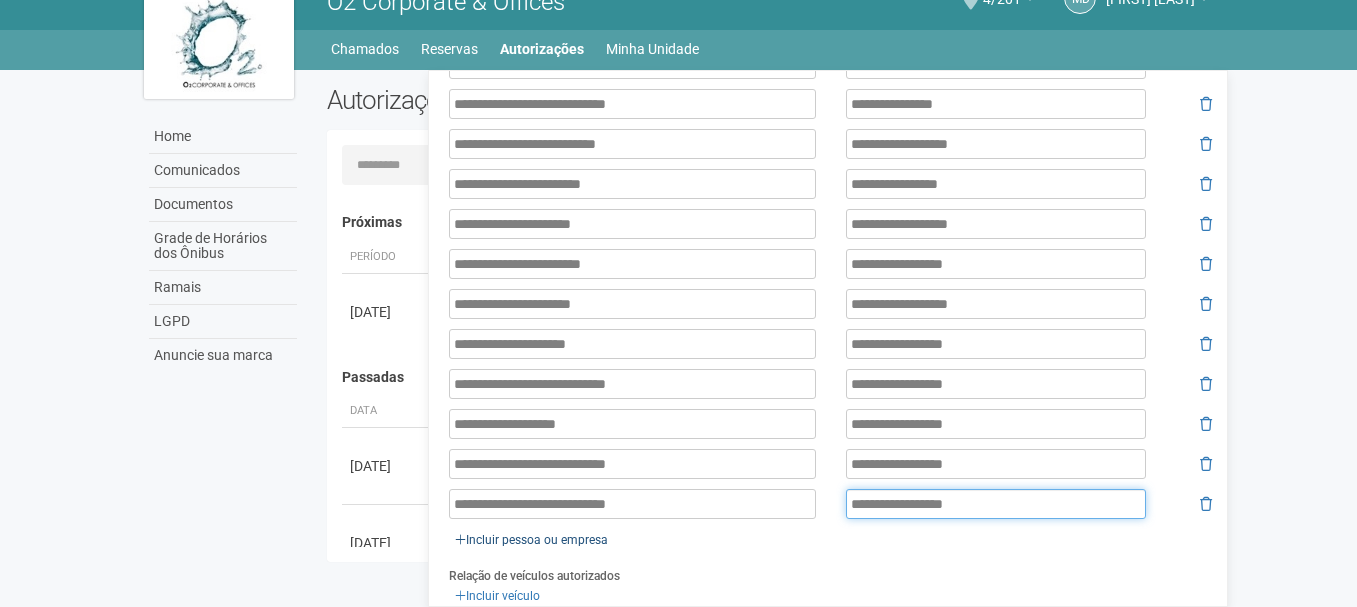 type on "**********" 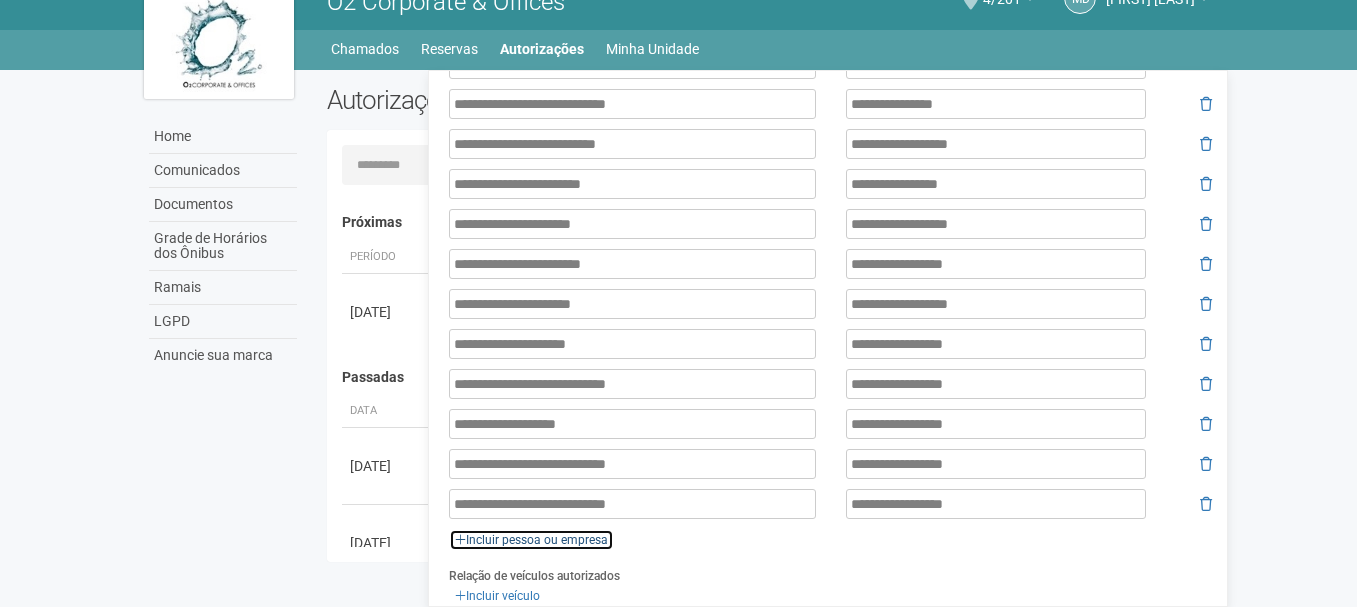 click on "Incluir pessoa ou empresa" at bounding box center (531, 540) 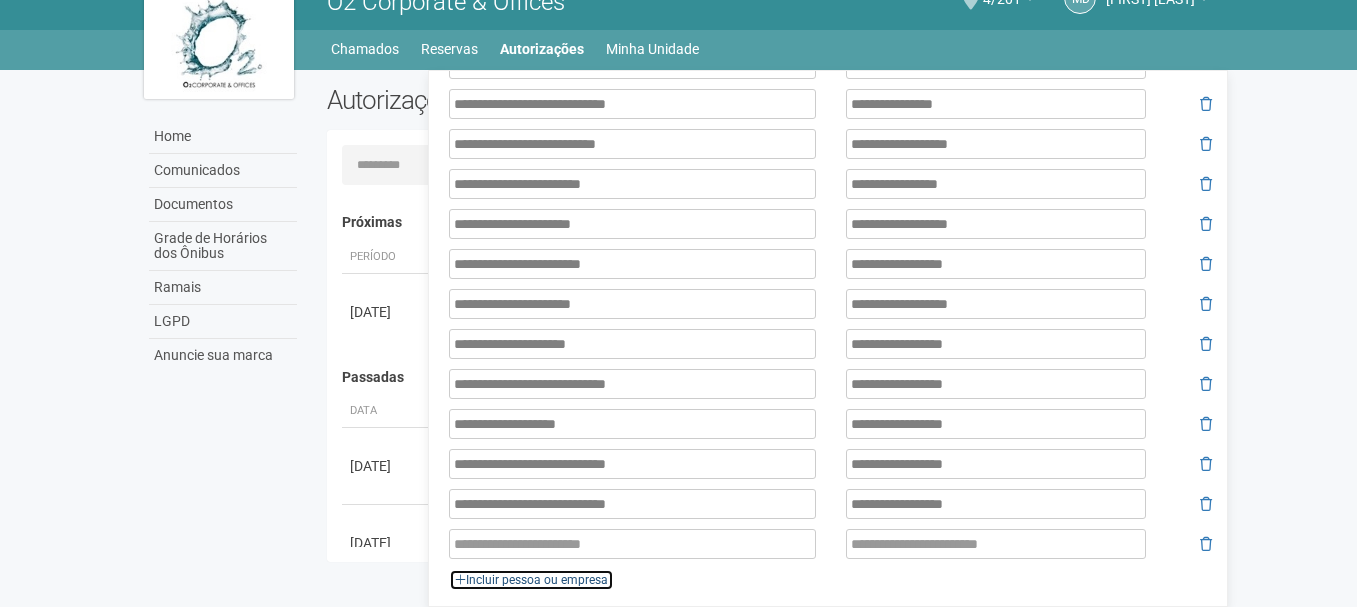 click on "Incluir pessoa ou empresa" at bounding box center [531, 580] 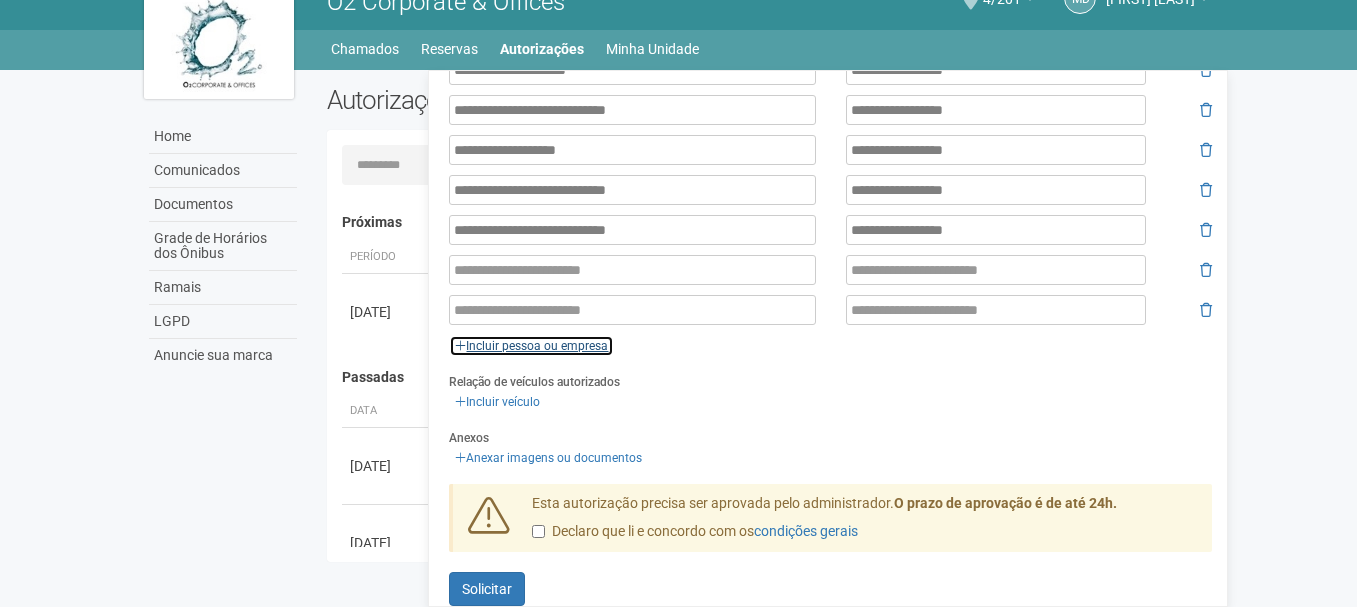 scroll, scrollTop: 1016, scrollLeft: 0, axis: vertical 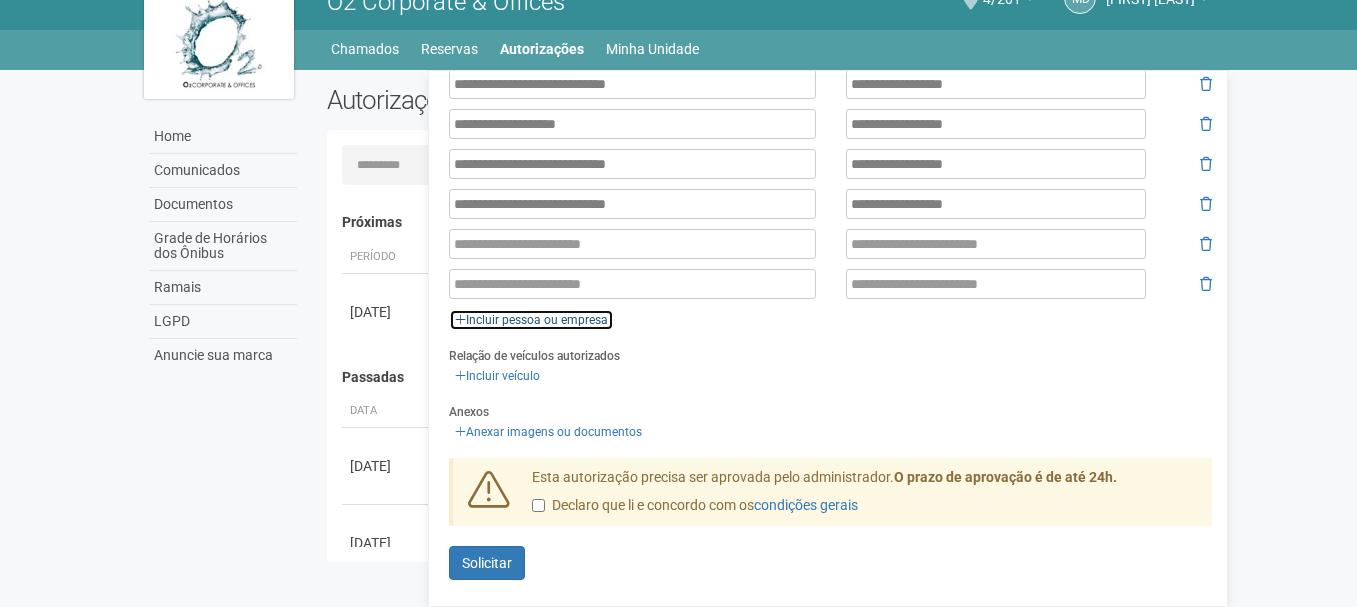 click on "Incluir pessoa ou empresa" at bounding box center [531, 320] 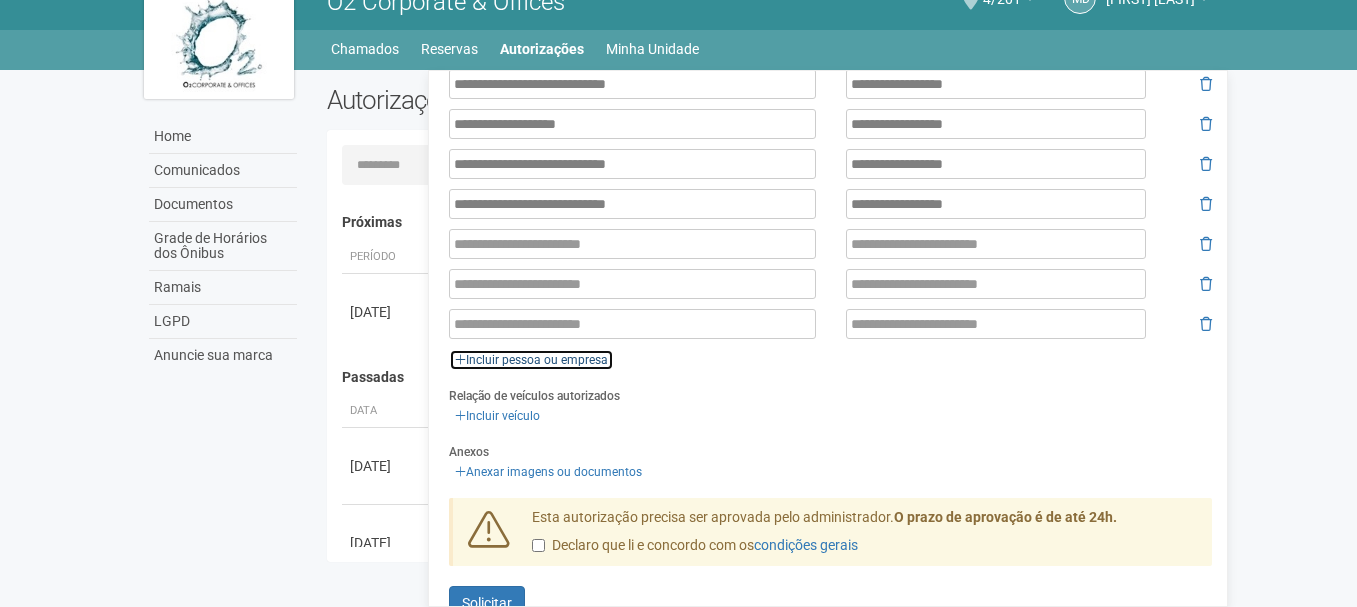 click on "Incluir pessoa ou empresa" at bounding box center (531, 360) 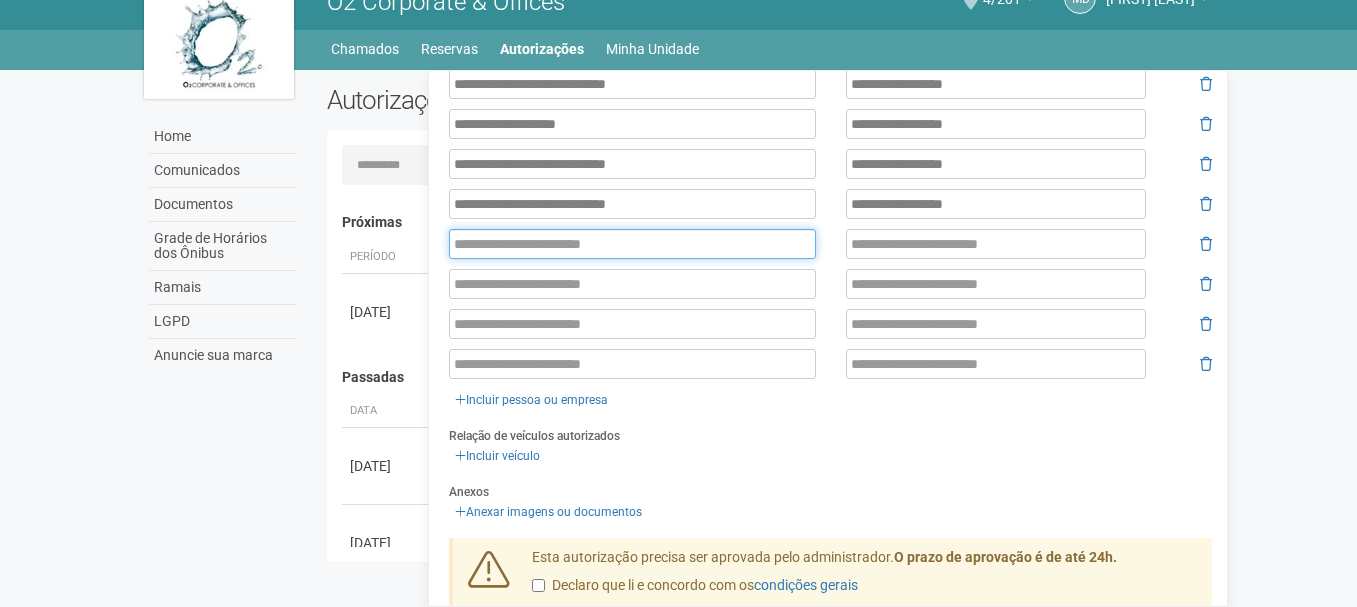 click at bounding box center [632, 244] 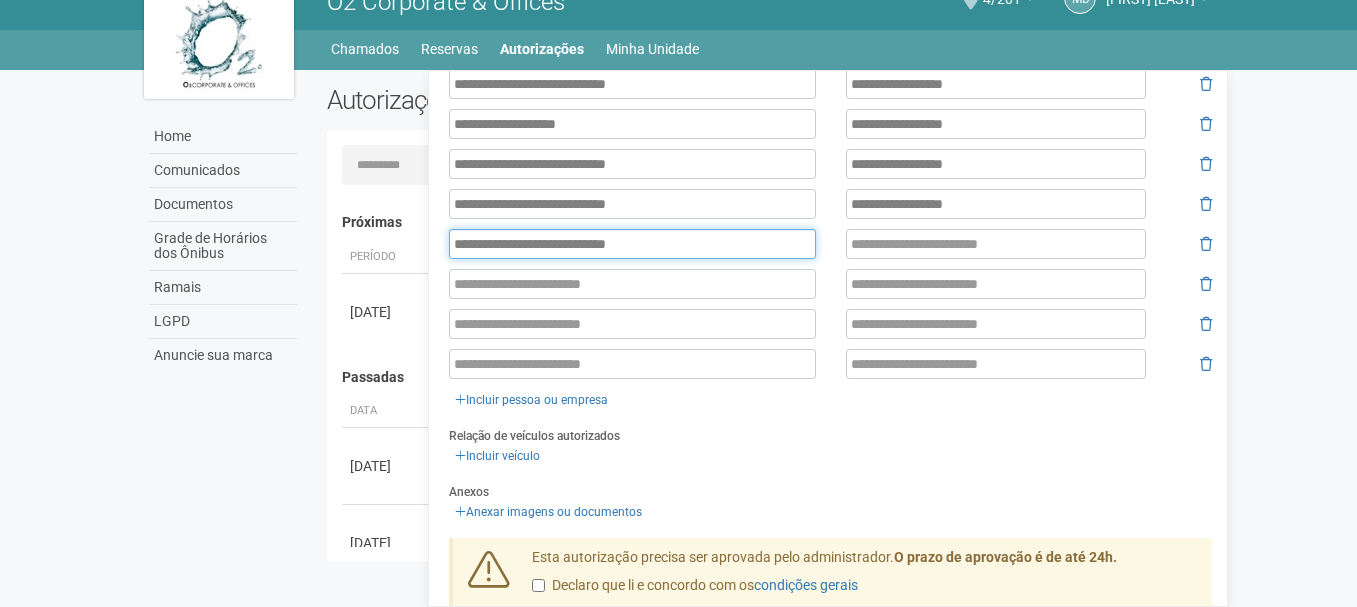 type on "**********" 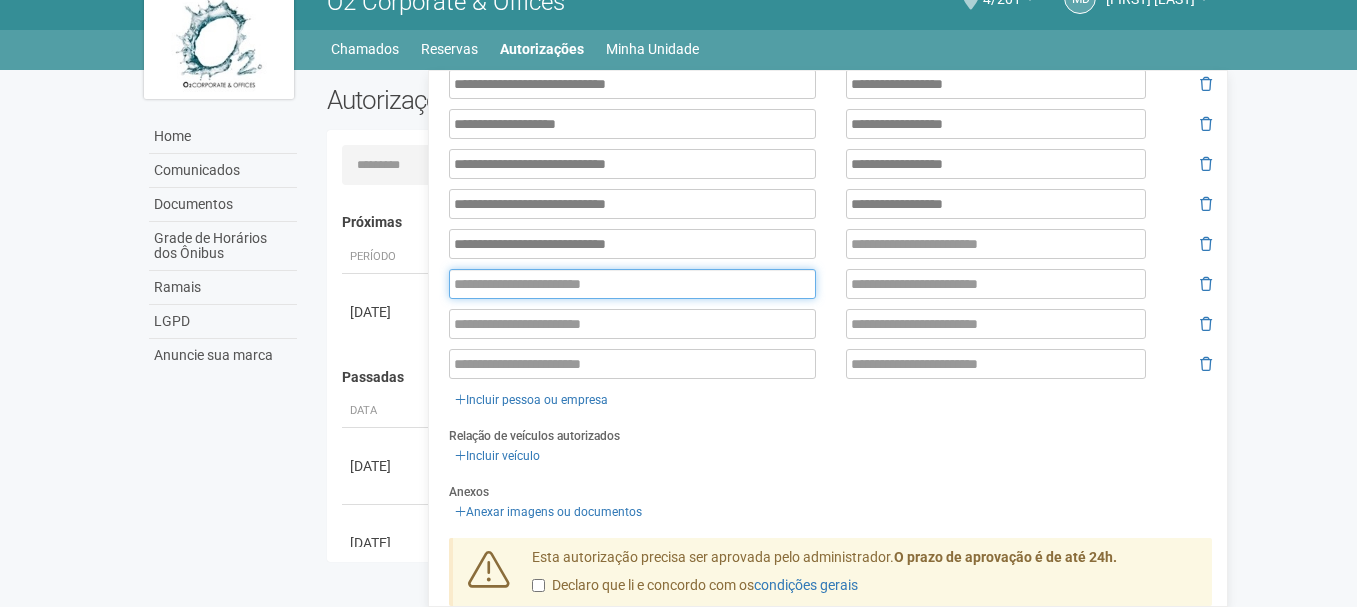 click at bounding box center [632, 284] 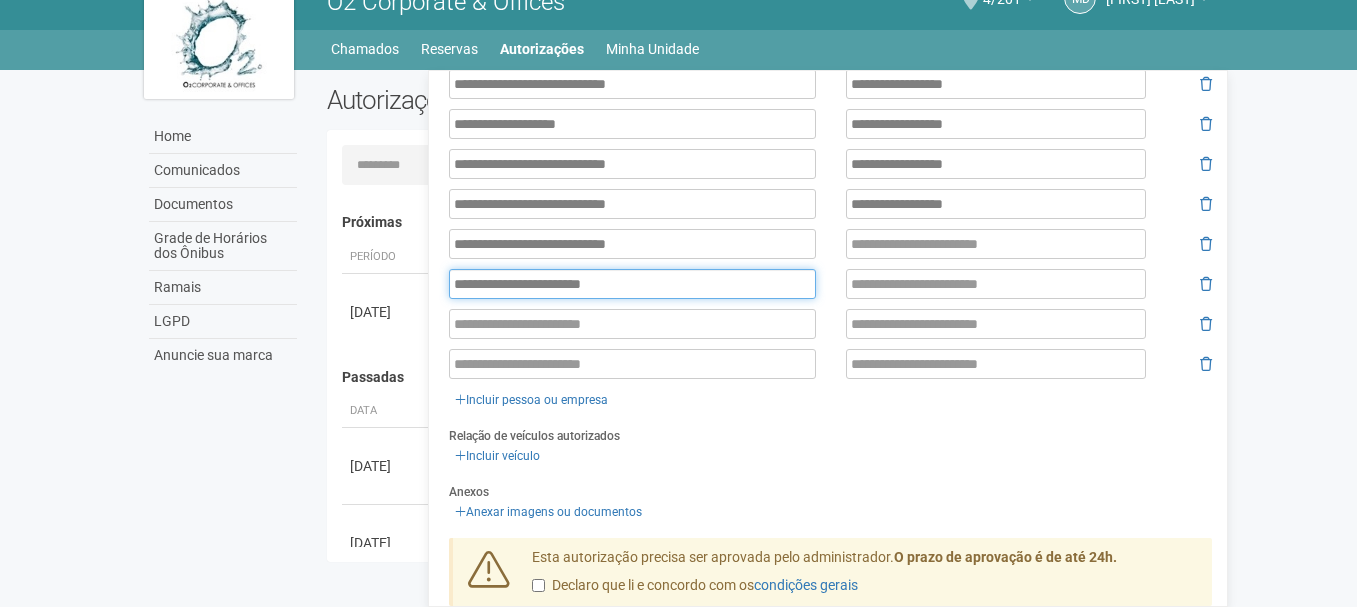 type on "**********" 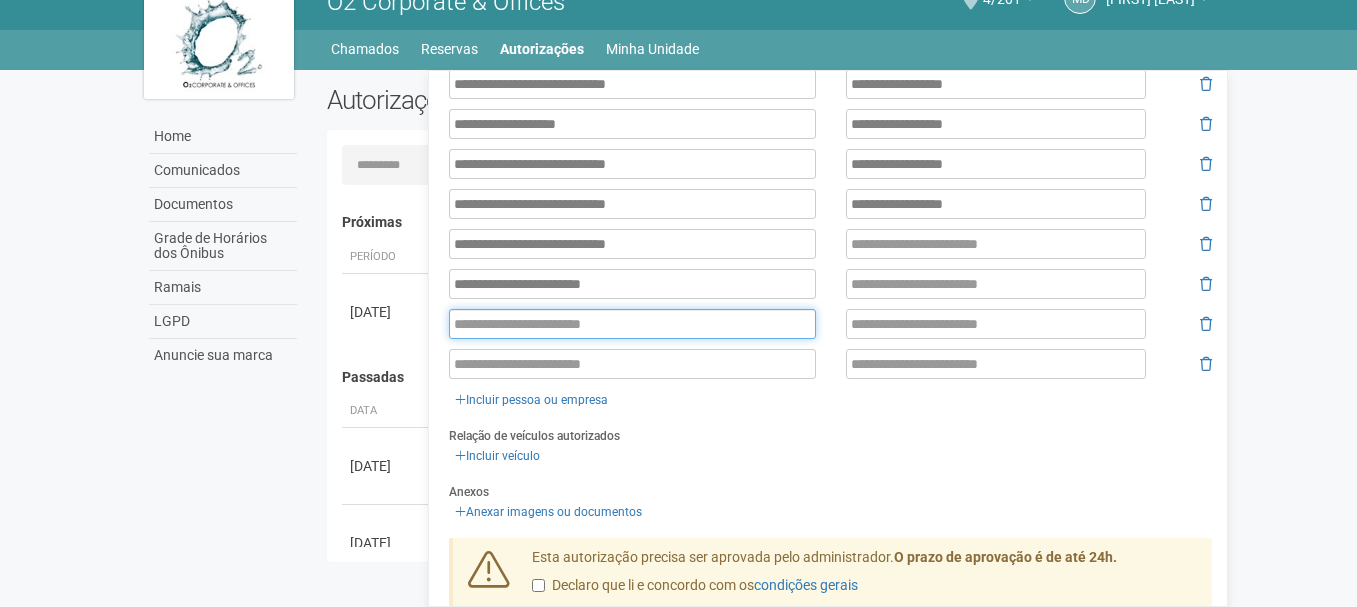 click at bounding box center [632, 324] 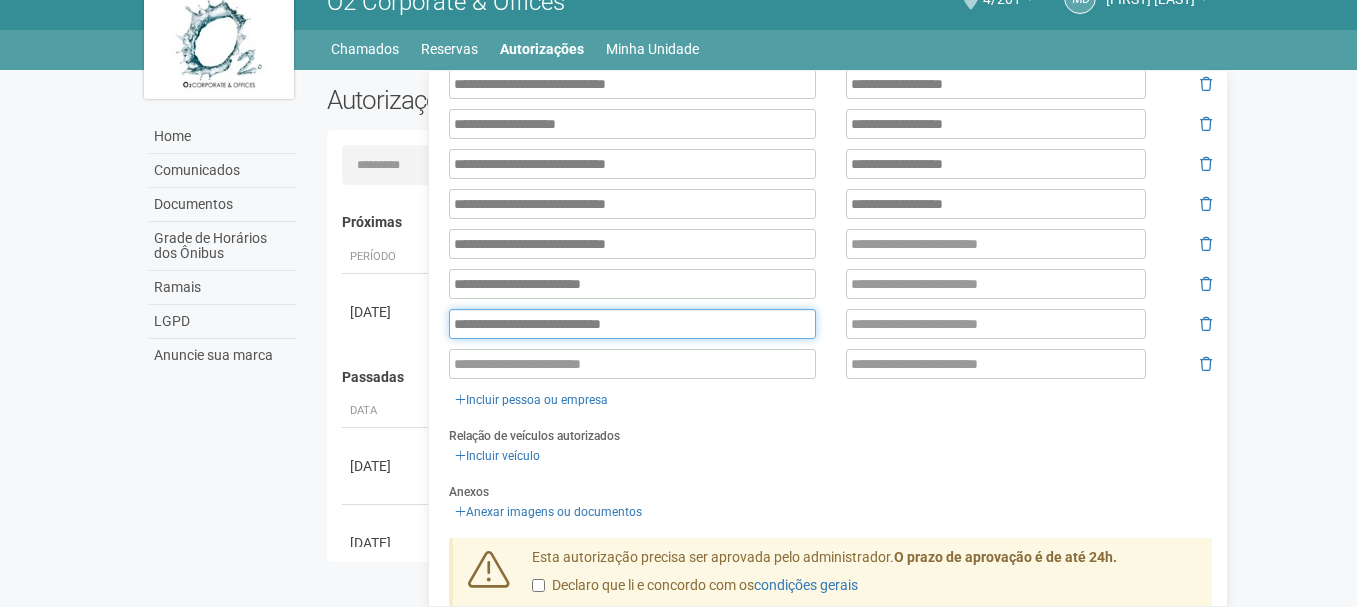 type on "**********" 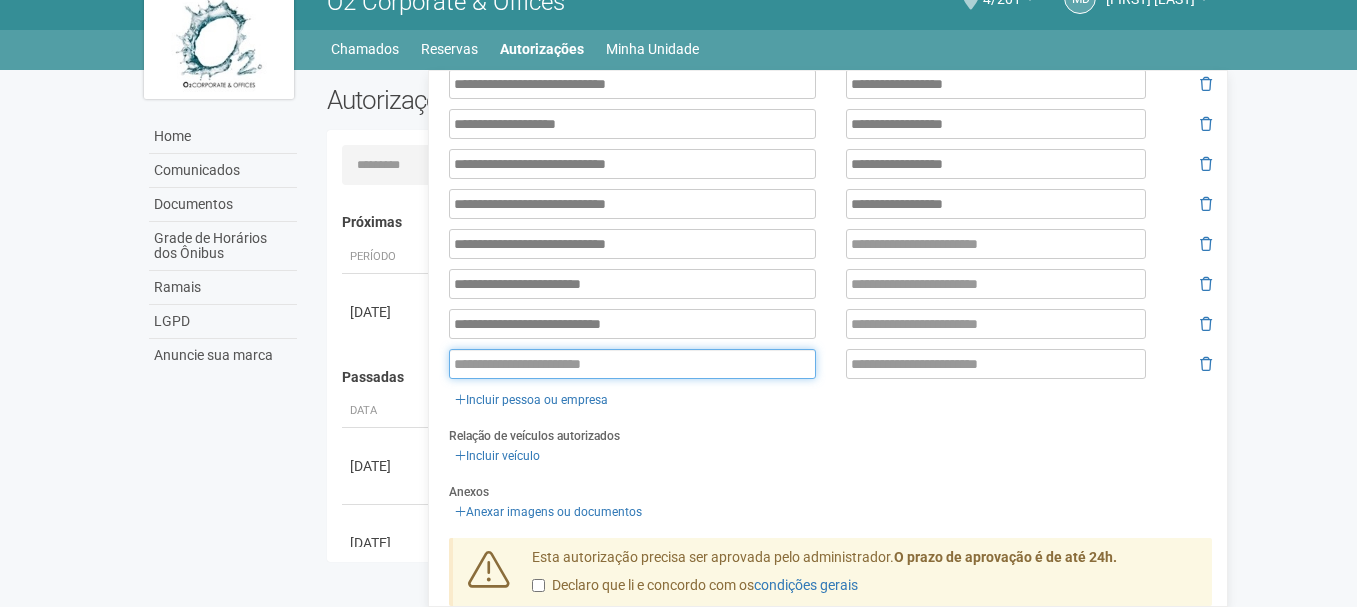 click at bounding box center (632, 364) 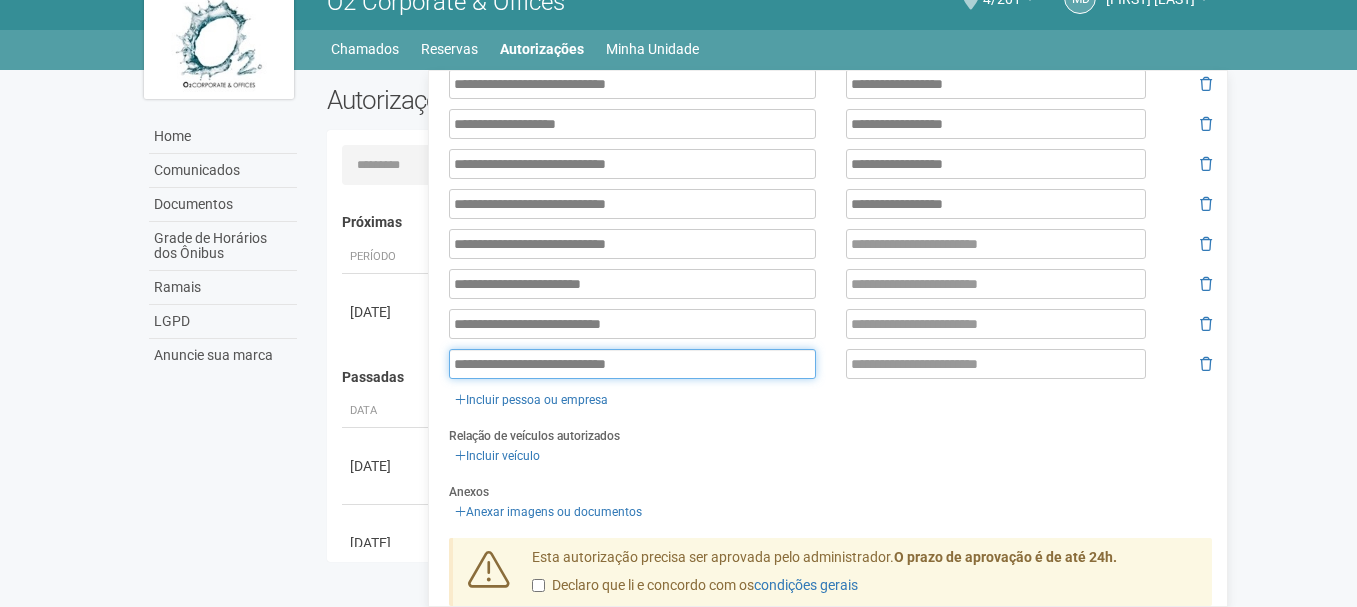type on "**********" 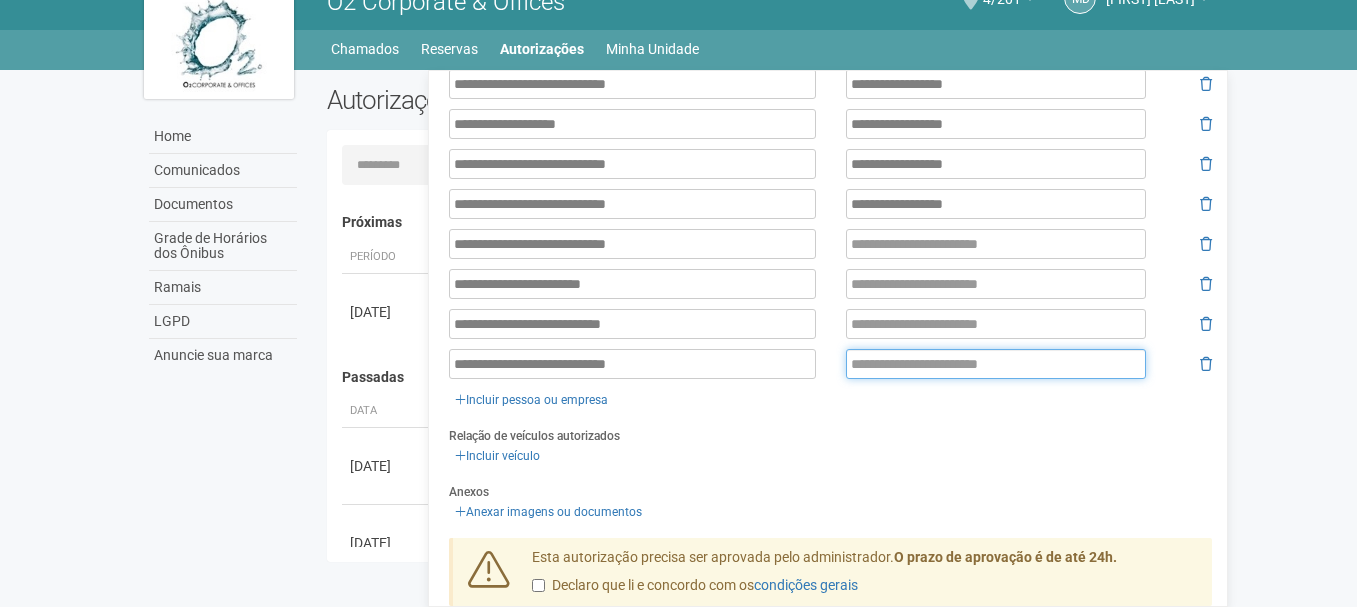 click at bounding box center (996, 364) 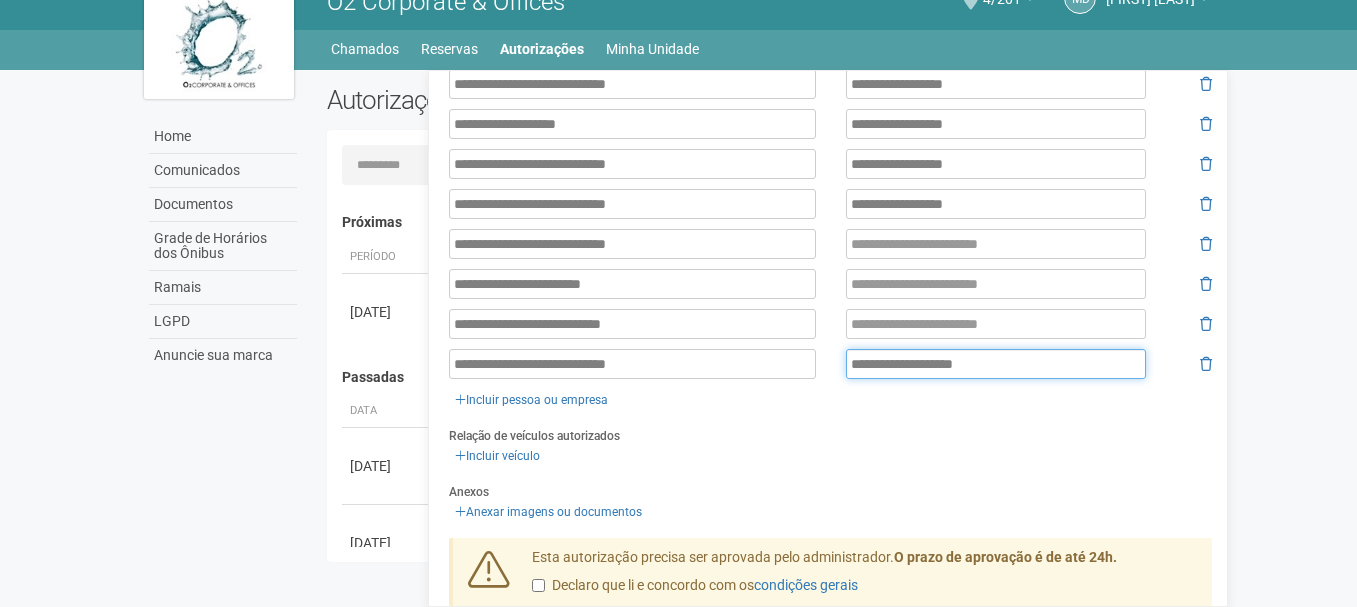 type on "**********" 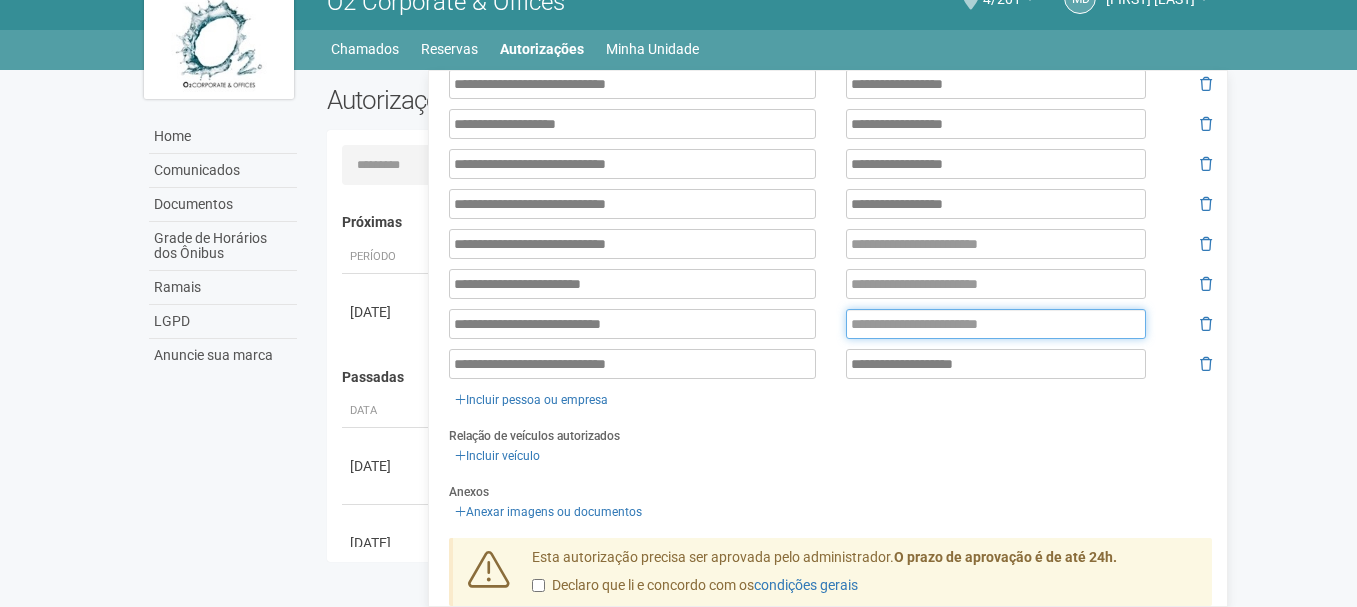 click at bounding box center [996, 324] 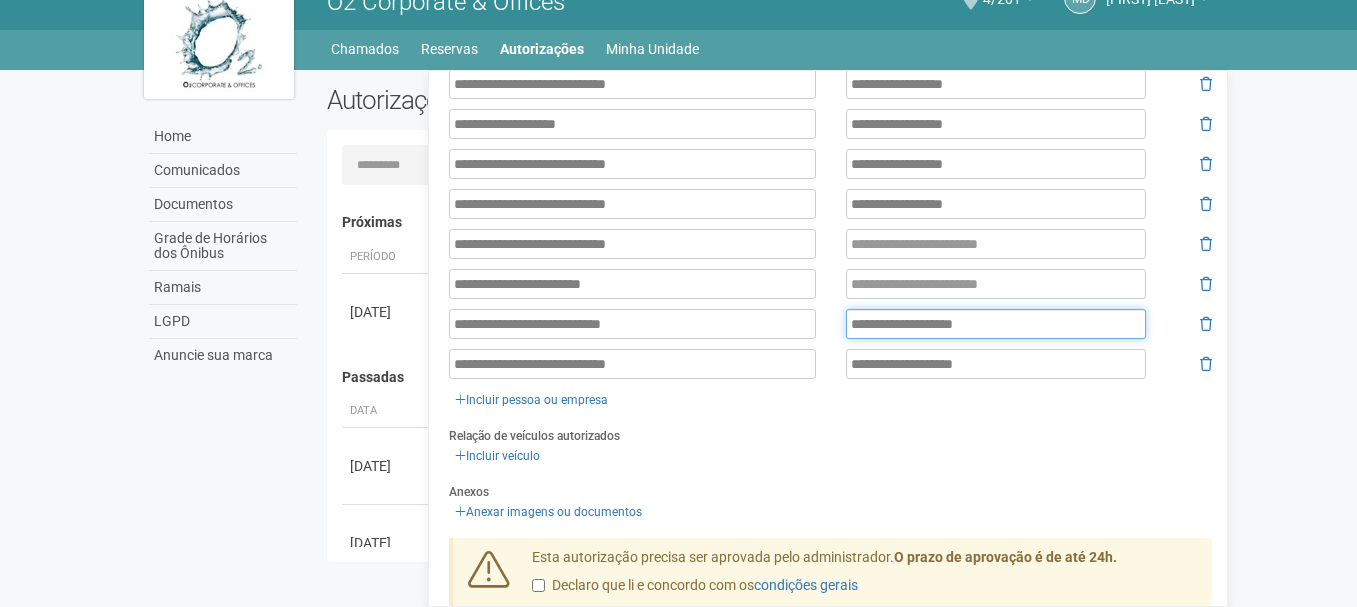 click on "**********" at bounding box center (996, 324) 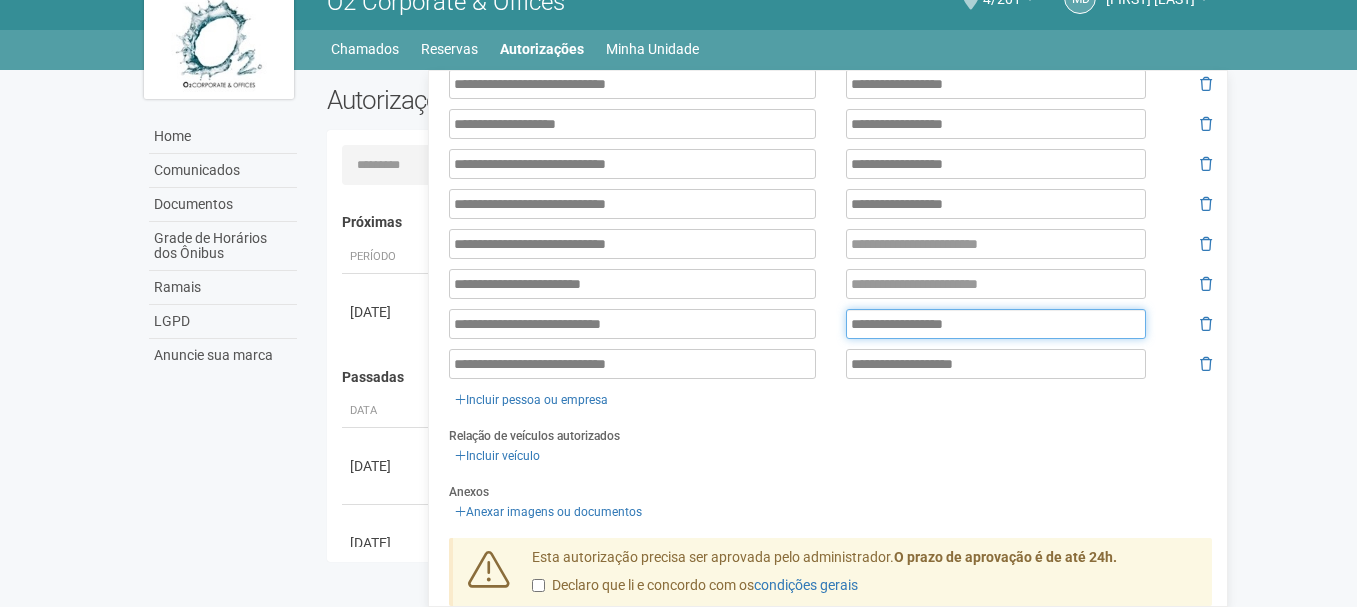 type on "**********" 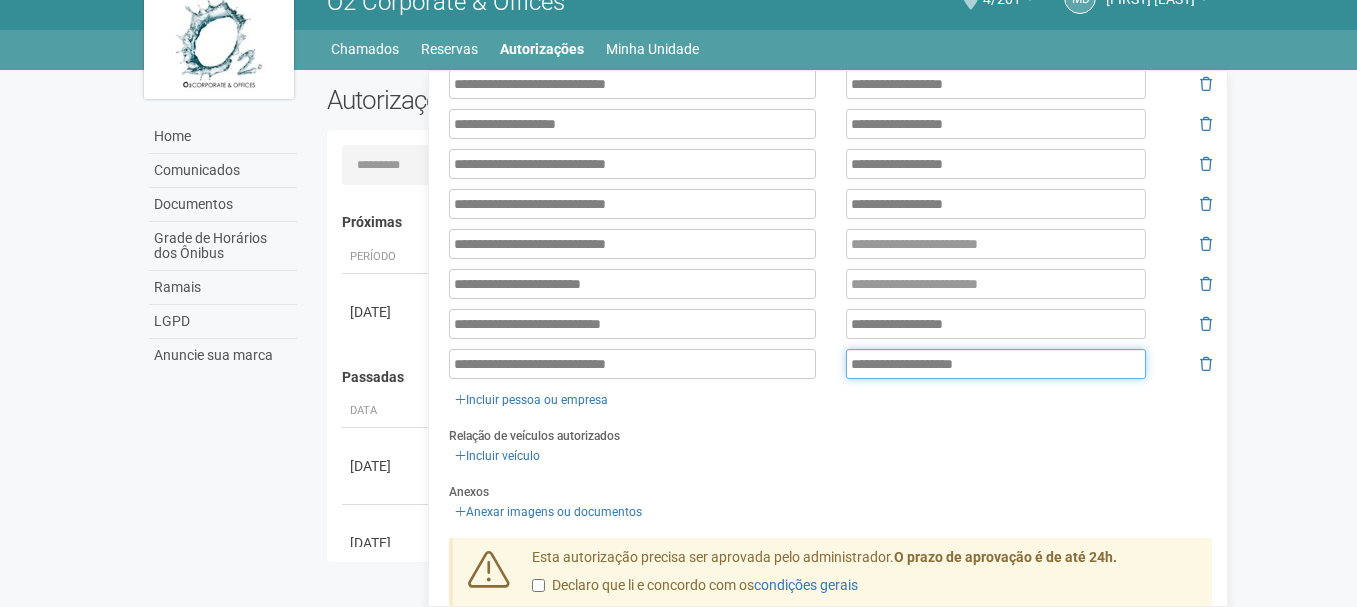 click on "**********" at bounding box center (996, 364) 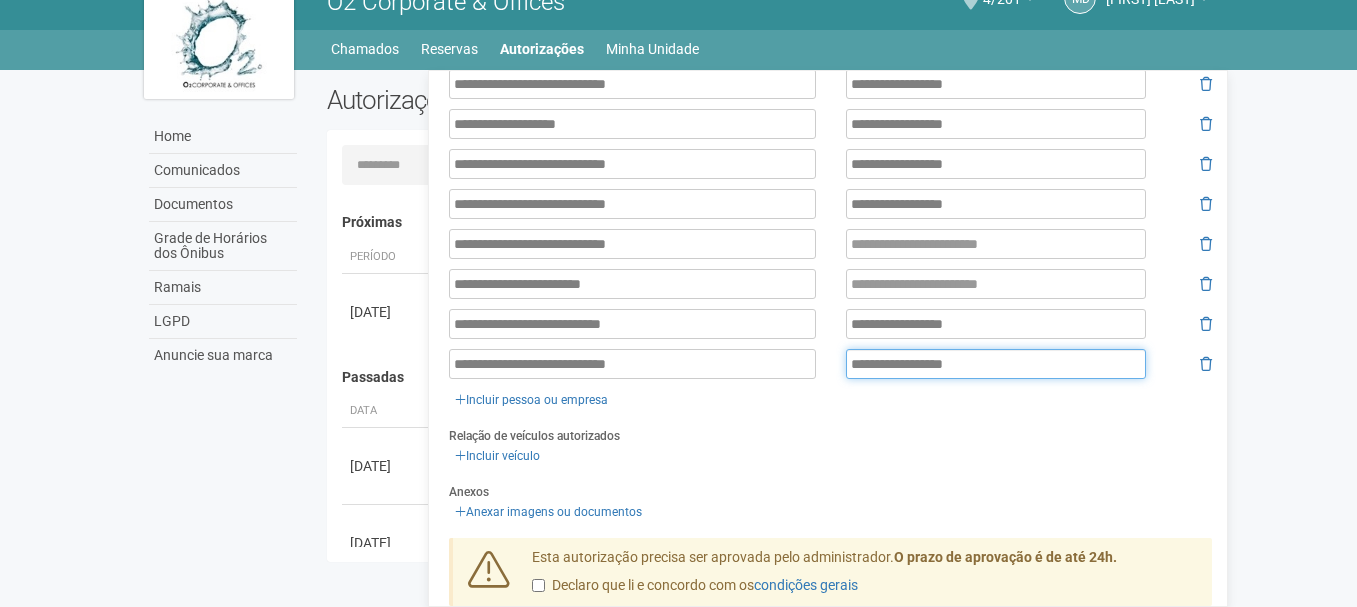 type on "**********" 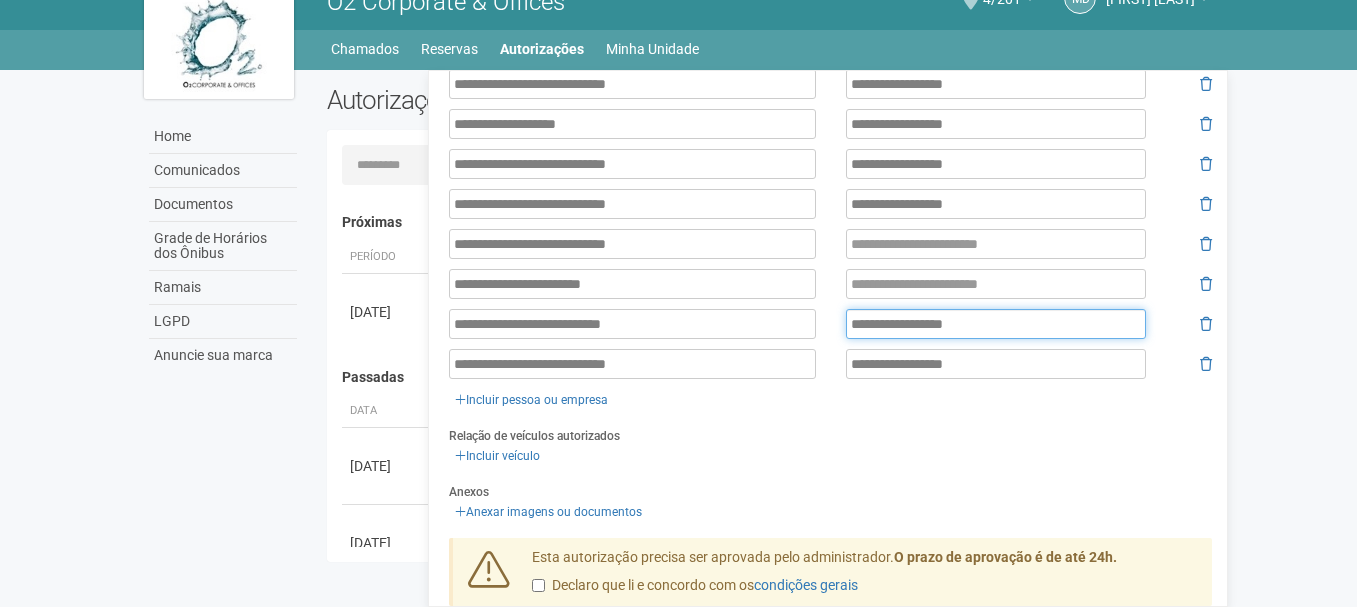 click on "**********" at bounding box center [996, 324] 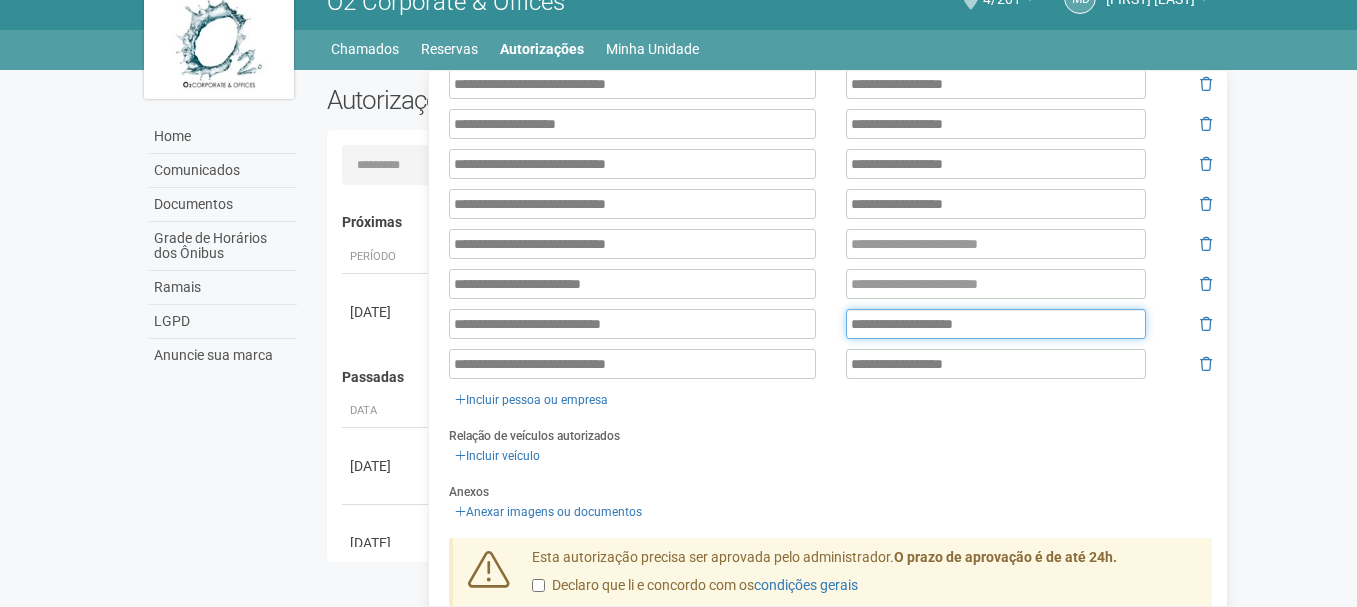 type on "**********" 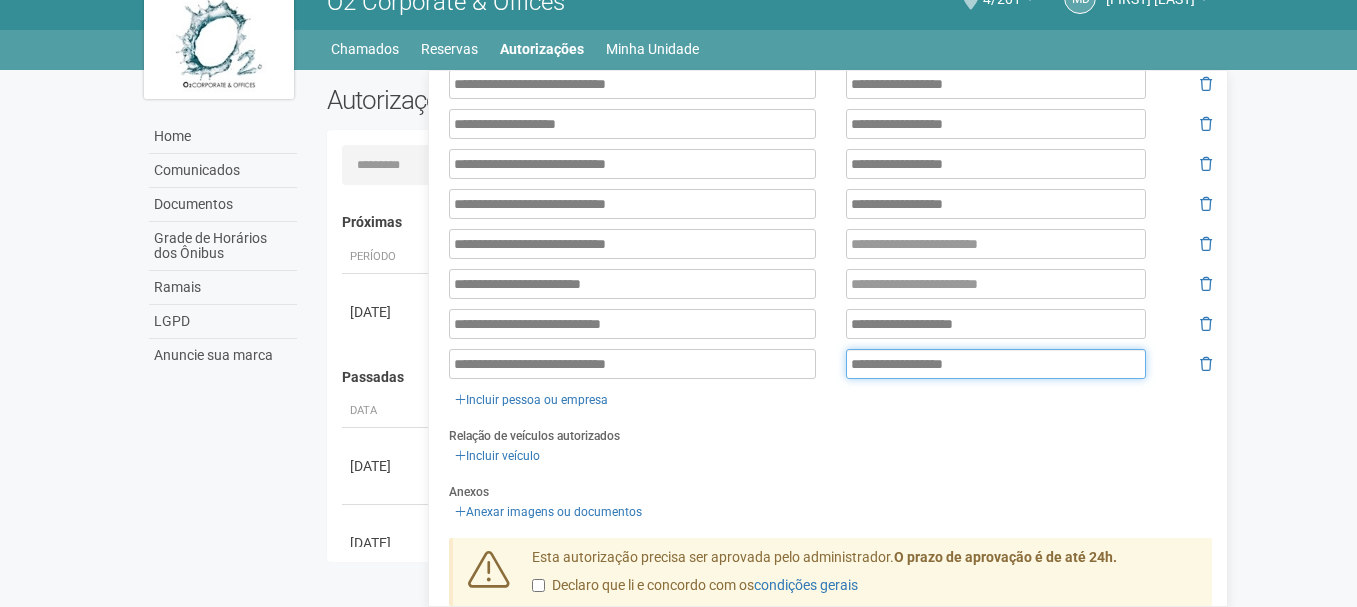 click on "**********" at bounding box center [996, 364] 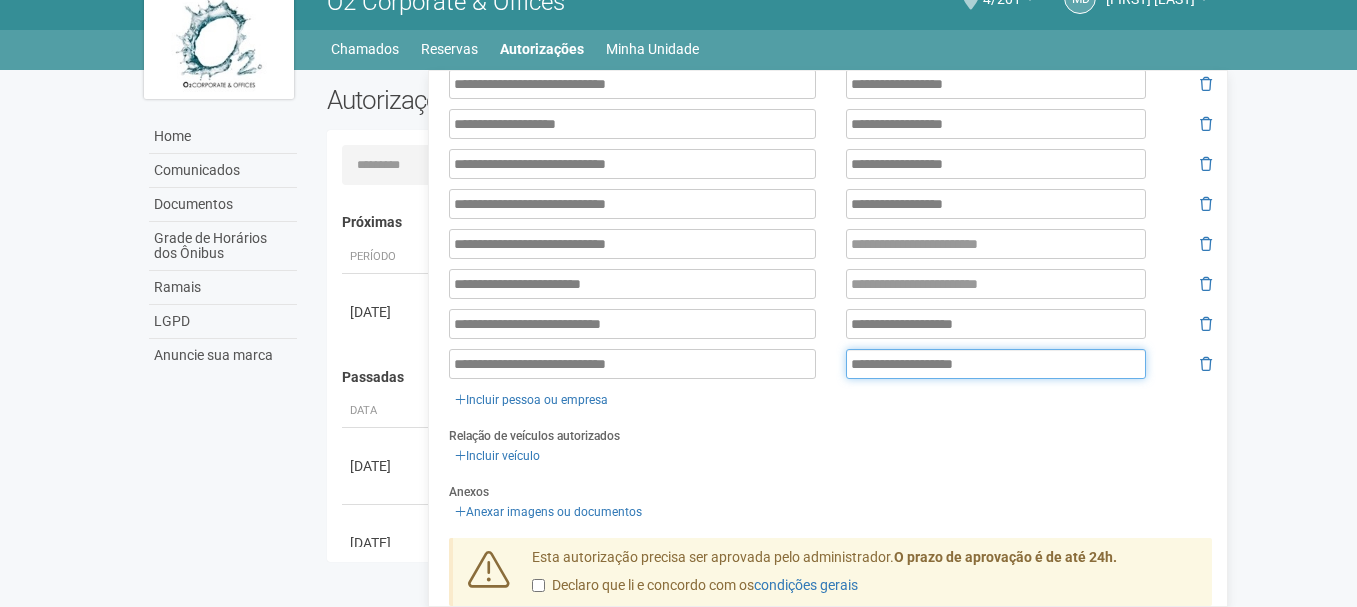 type on "**********" 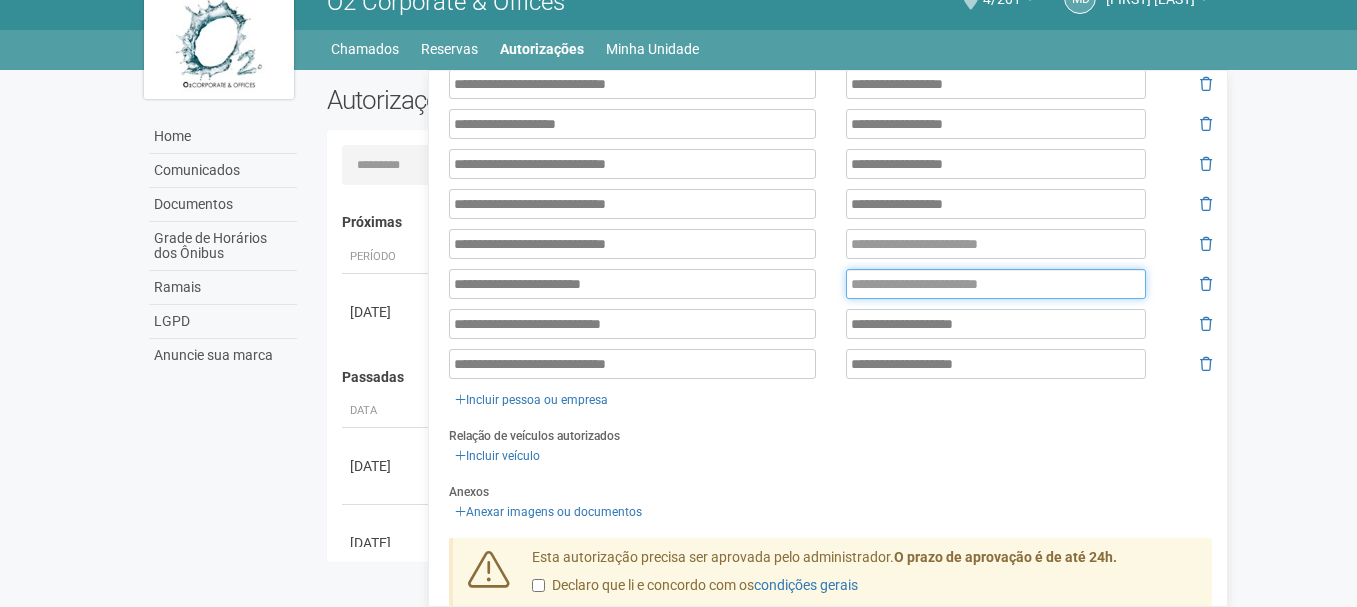 click at bounding box center (996, 284) 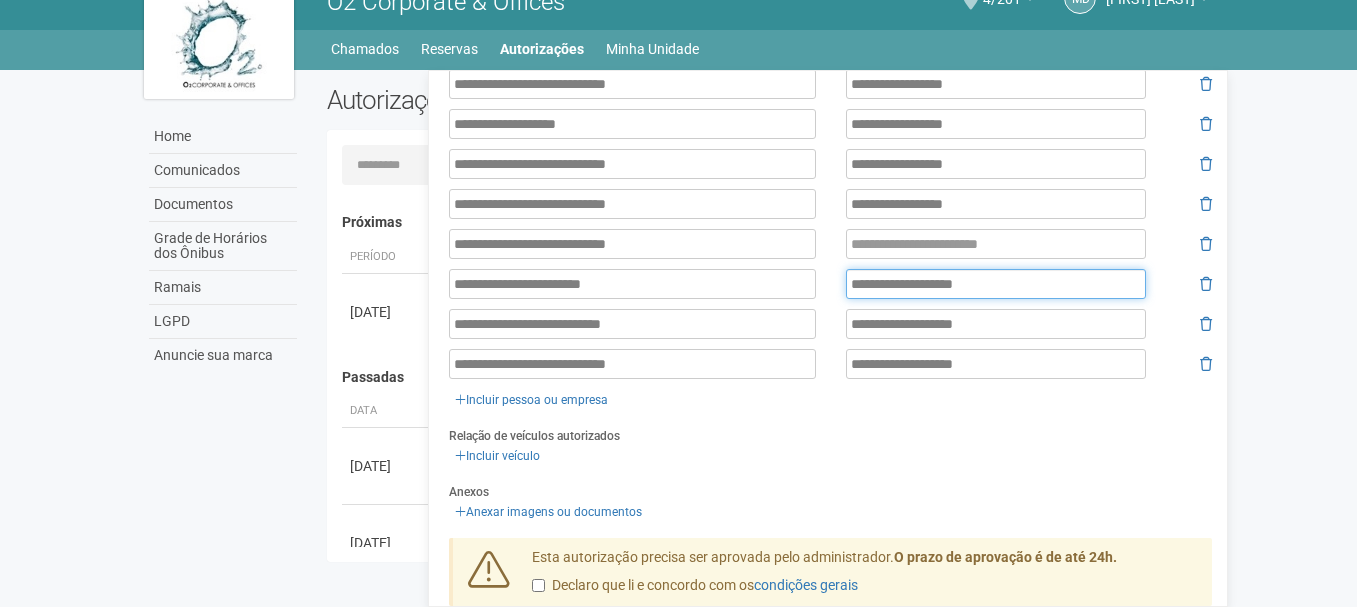 click on "**********" at bounding box center (996, 284) 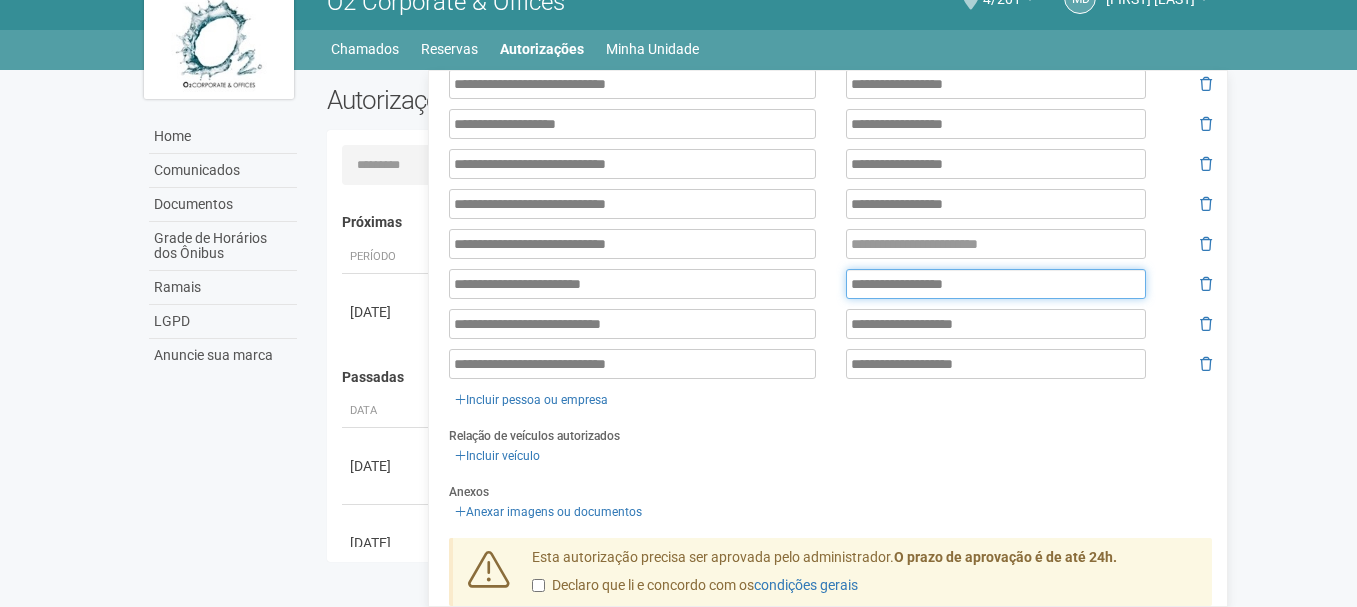 click on "**********" at bounding box center (996, 284) 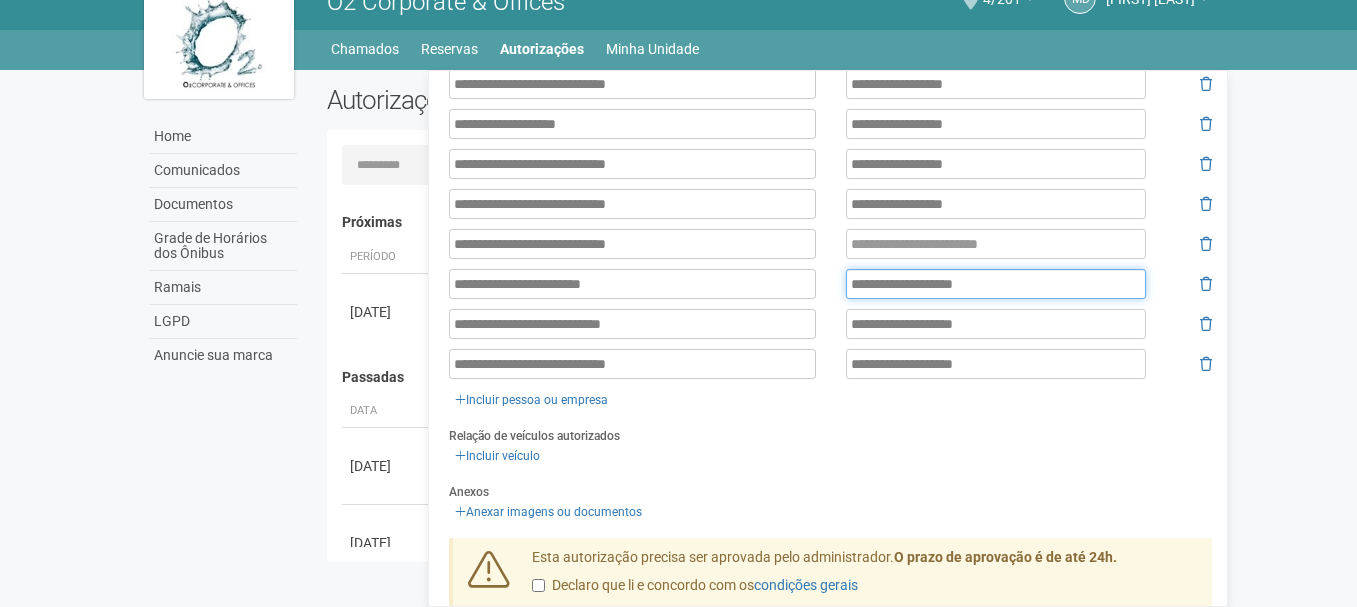 type on "**********" 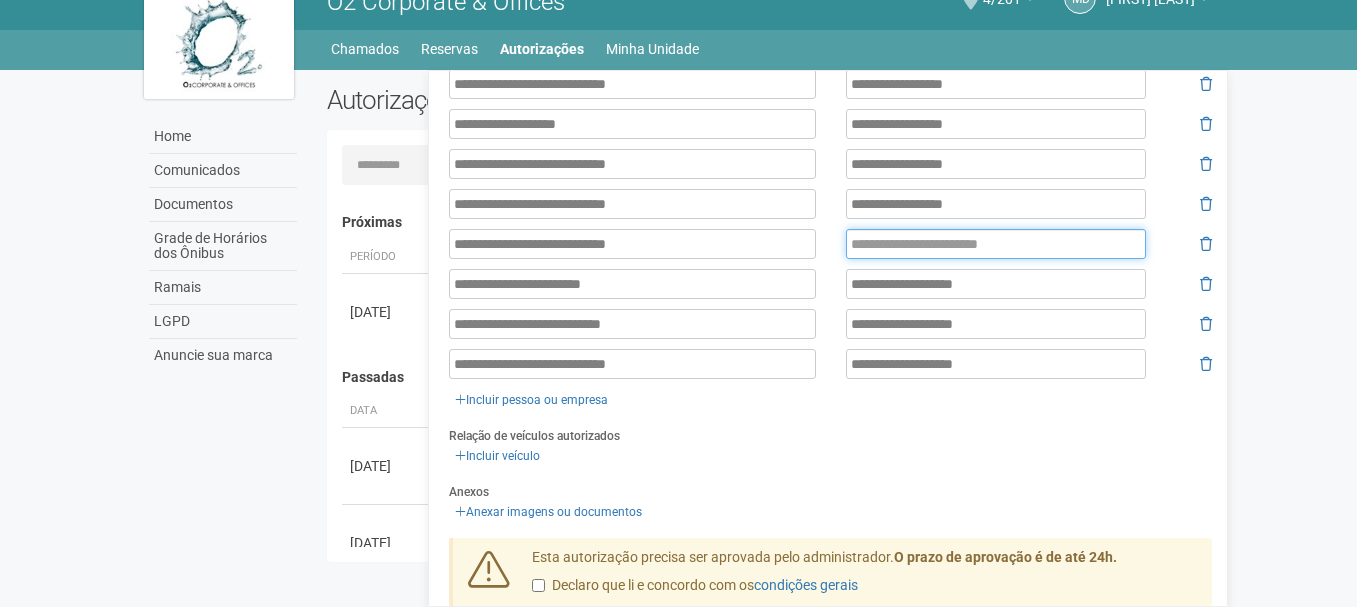 click at bounding box center (996, 244) 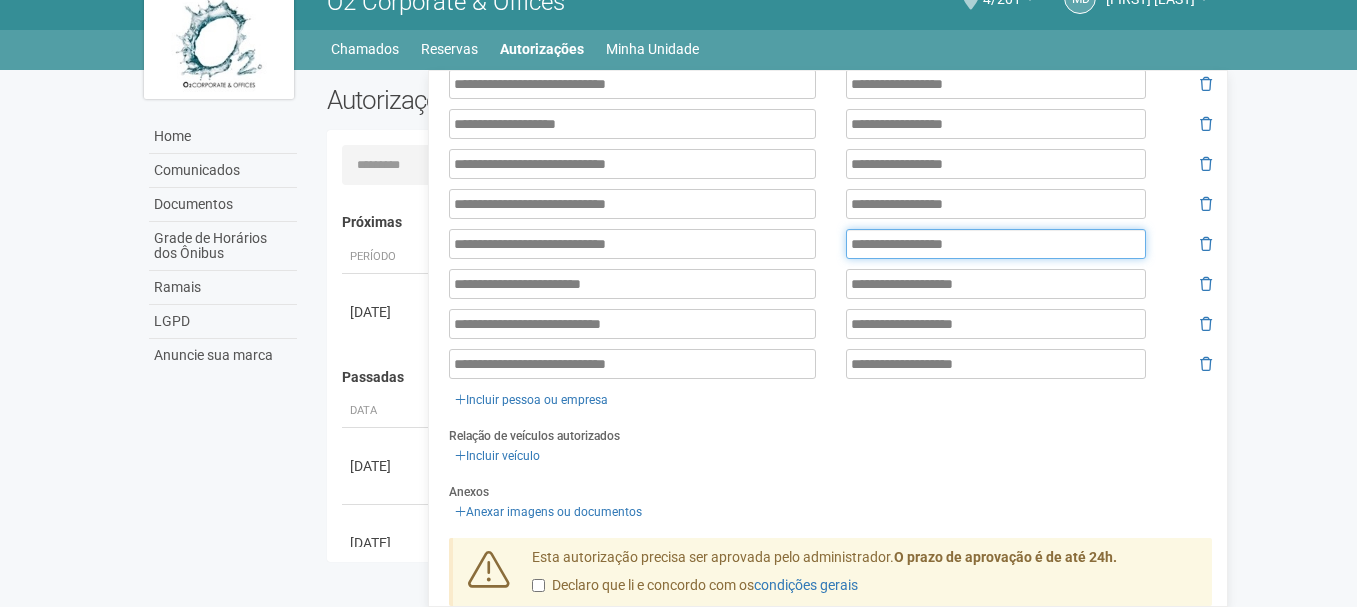 type on "**********" 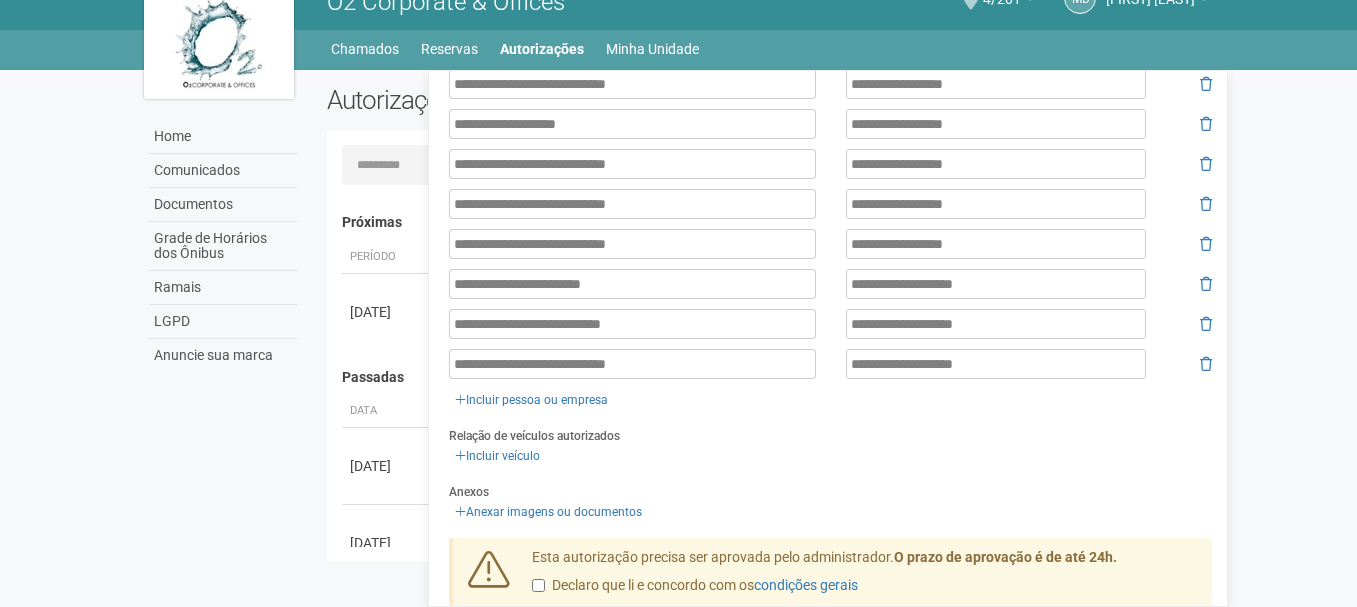 click on "Relação de veículos autorizados
Incluir veículo" at bounding box center [830, 446] 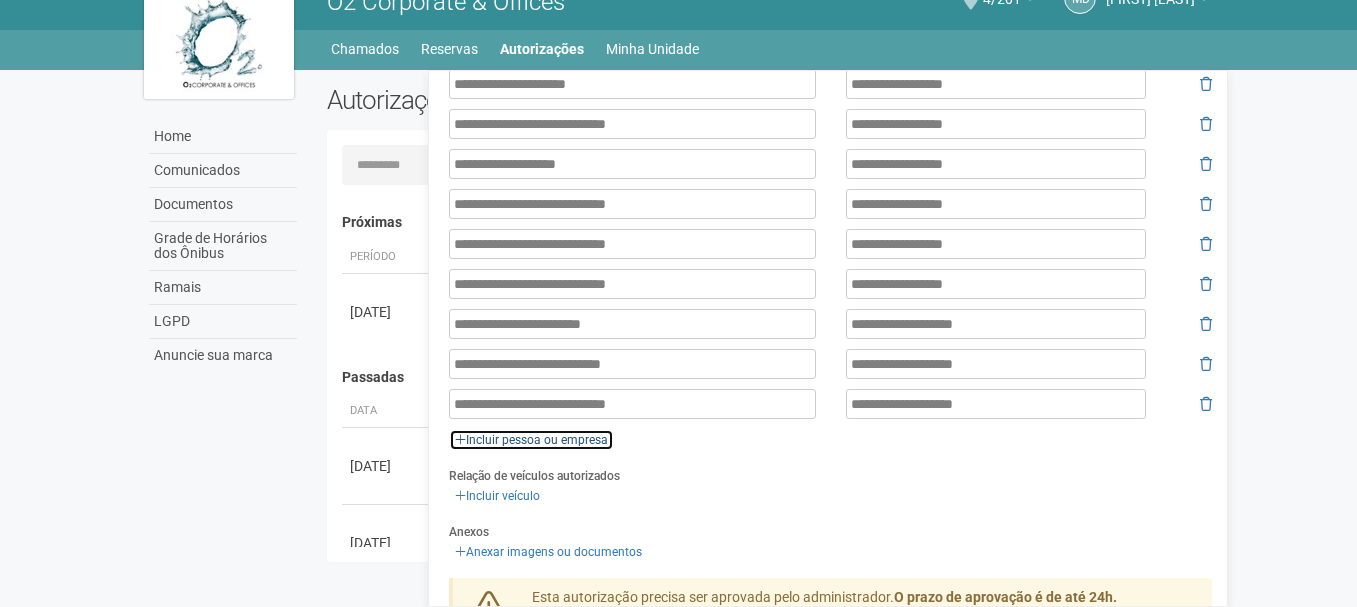 click on "Incluir pessoa ou empresa" at bounding box center (531, 440) 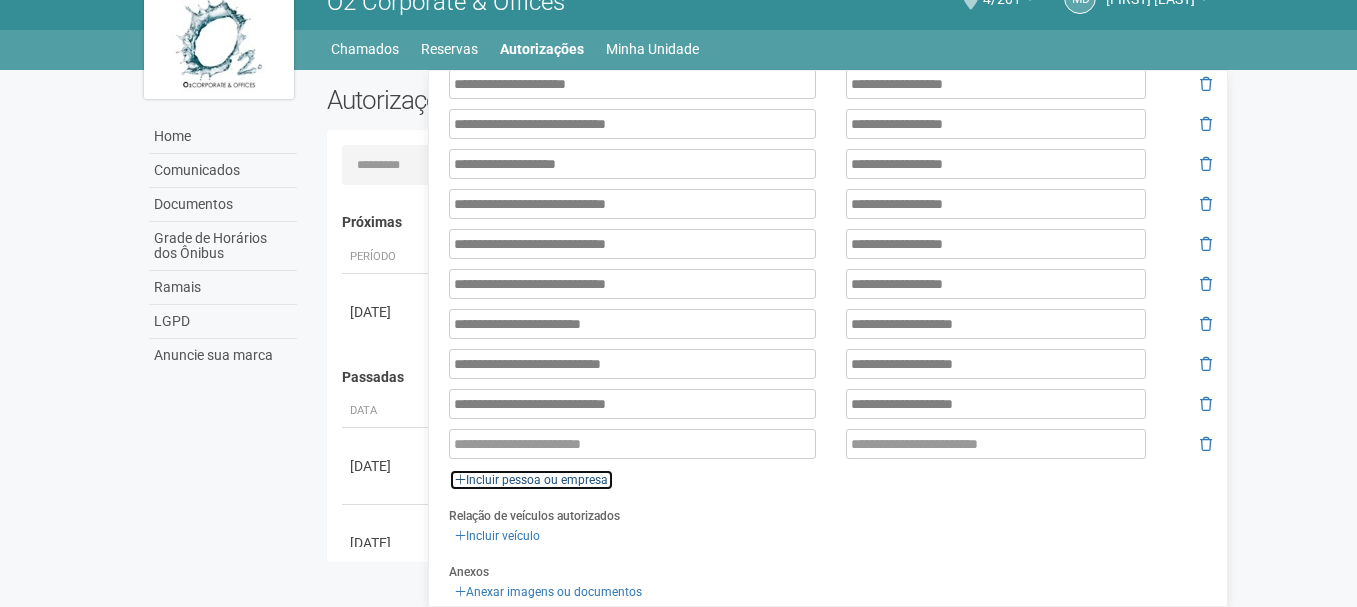 click on "Incluir pessoa ou empresa" at bounding box center [531, 480] 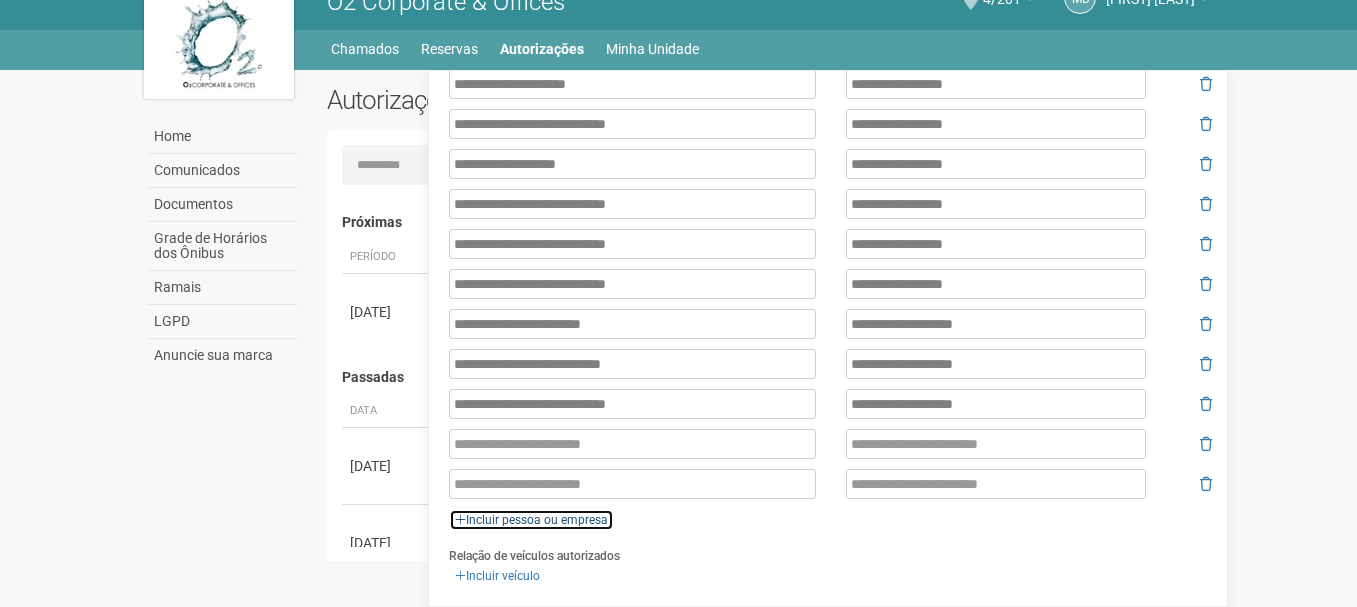 click on "Incluir pessoa ou empresa" at bounding box center (531, 520) 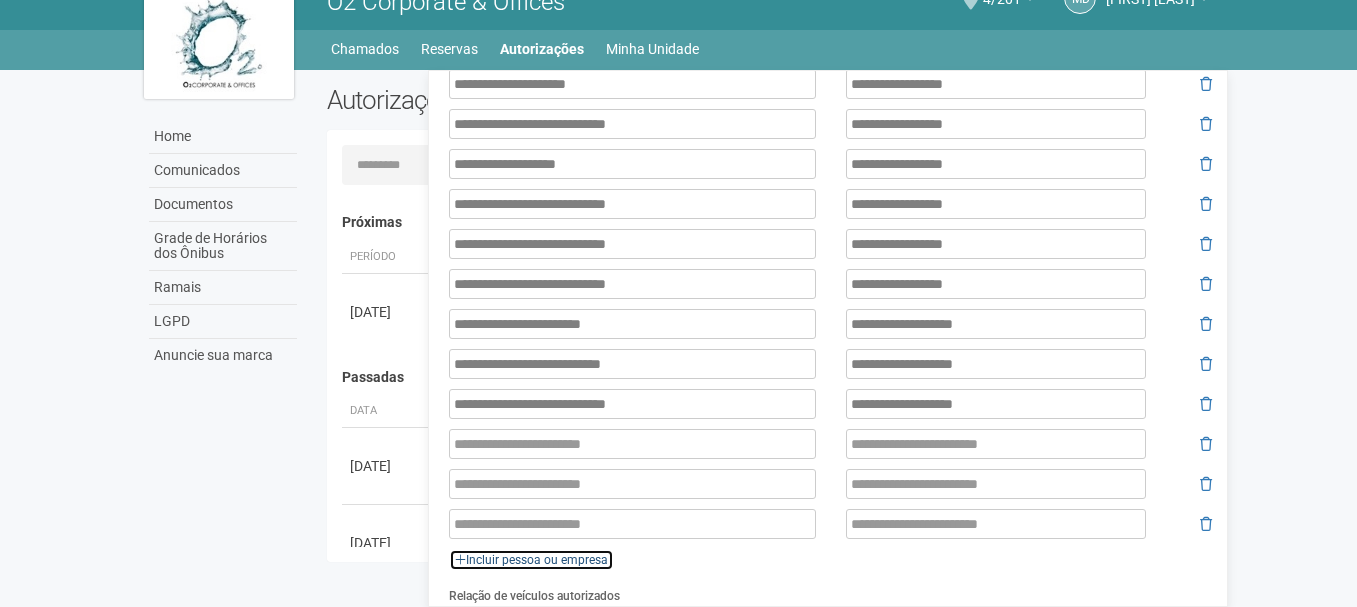 click on "Incluir pessoa ou empresa" at bounding box center (531, 560) 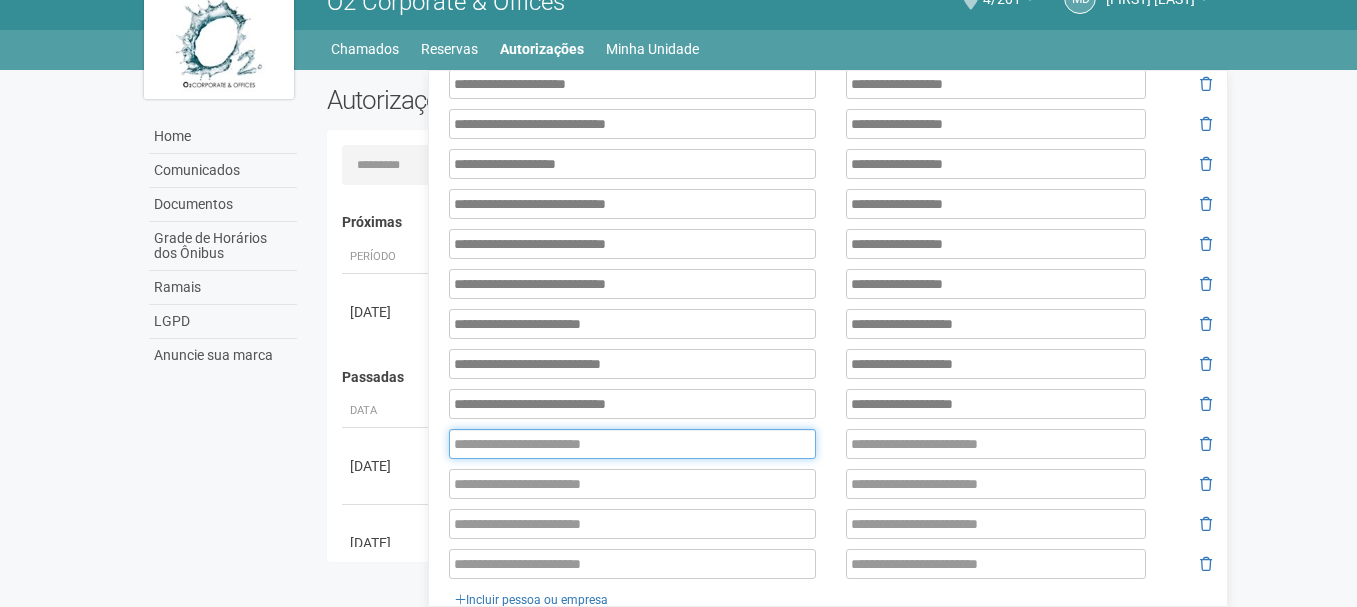 click at bounding box center [632, 444] 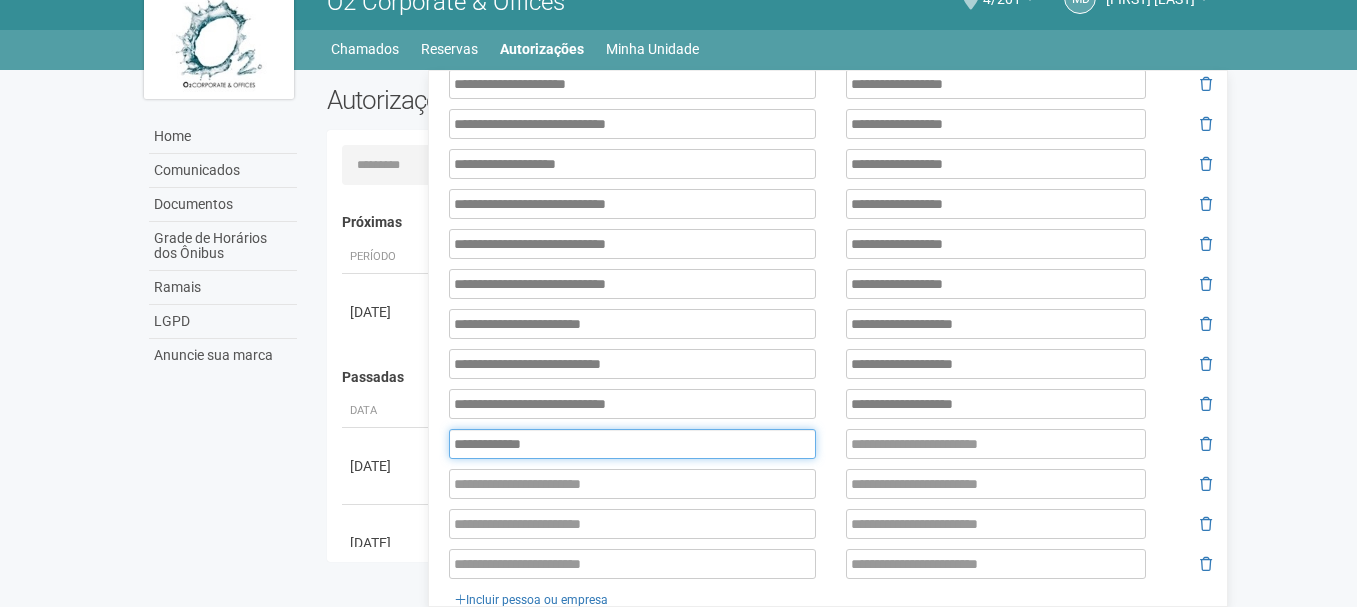 type on "**********" 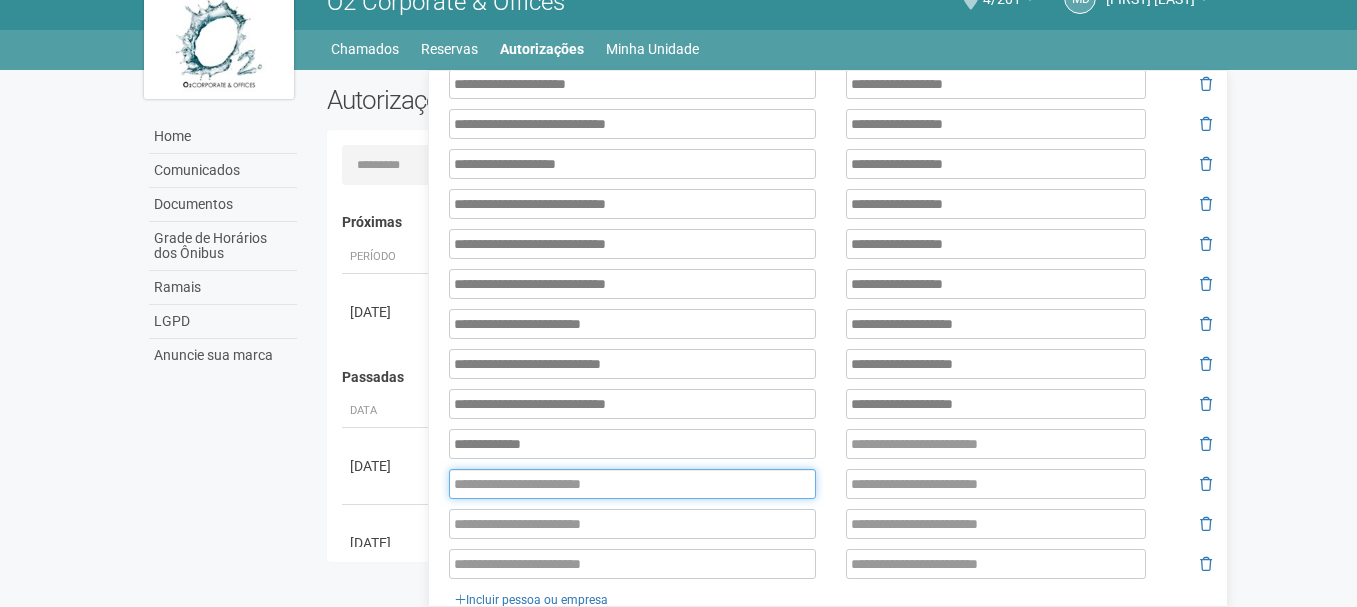 click at bounding box center [632, 484] 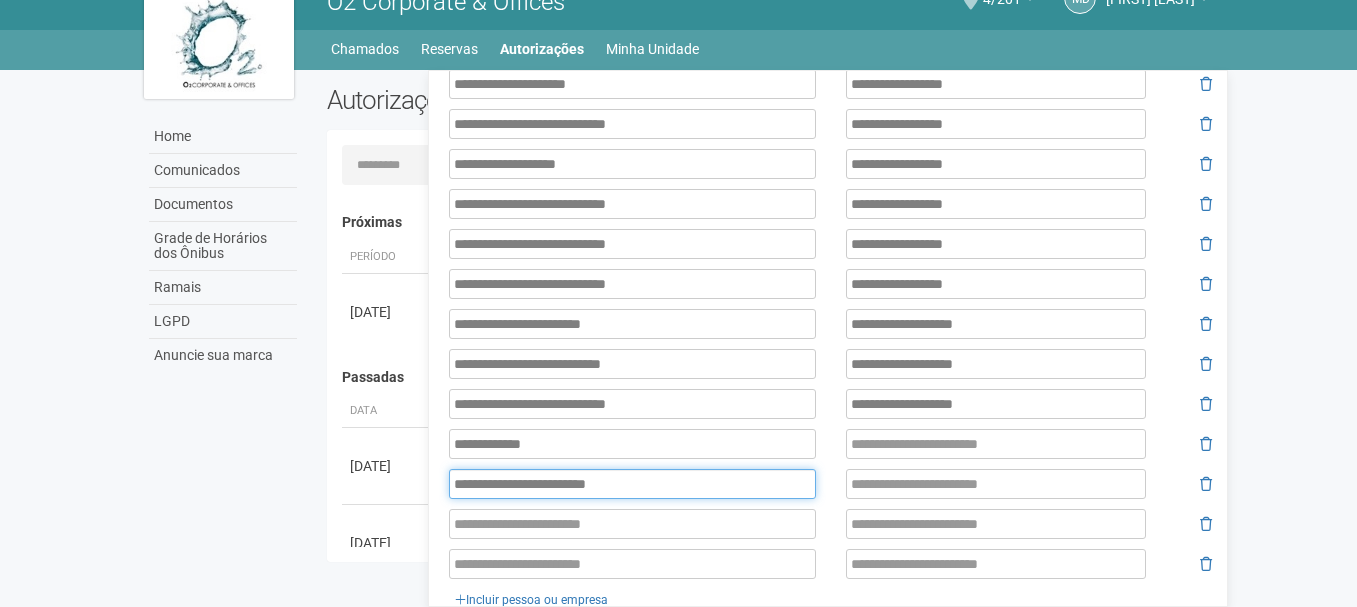 type on "**********" 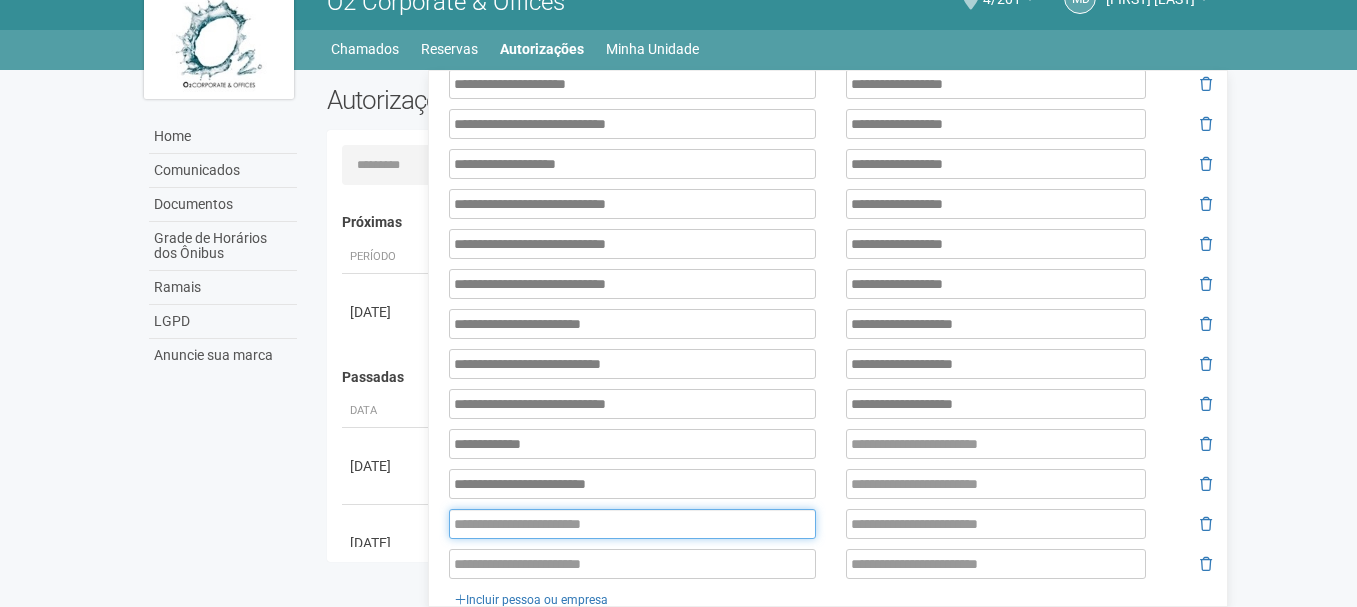 click at bounding box center [632, 524] 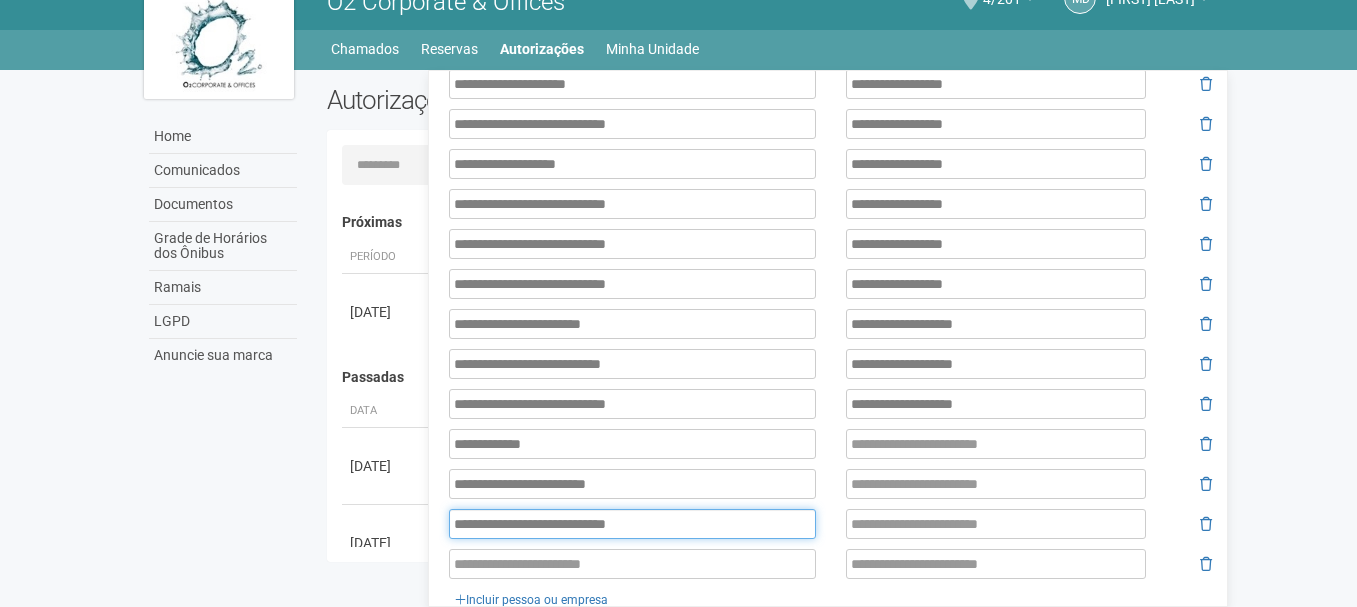 type on "**********" 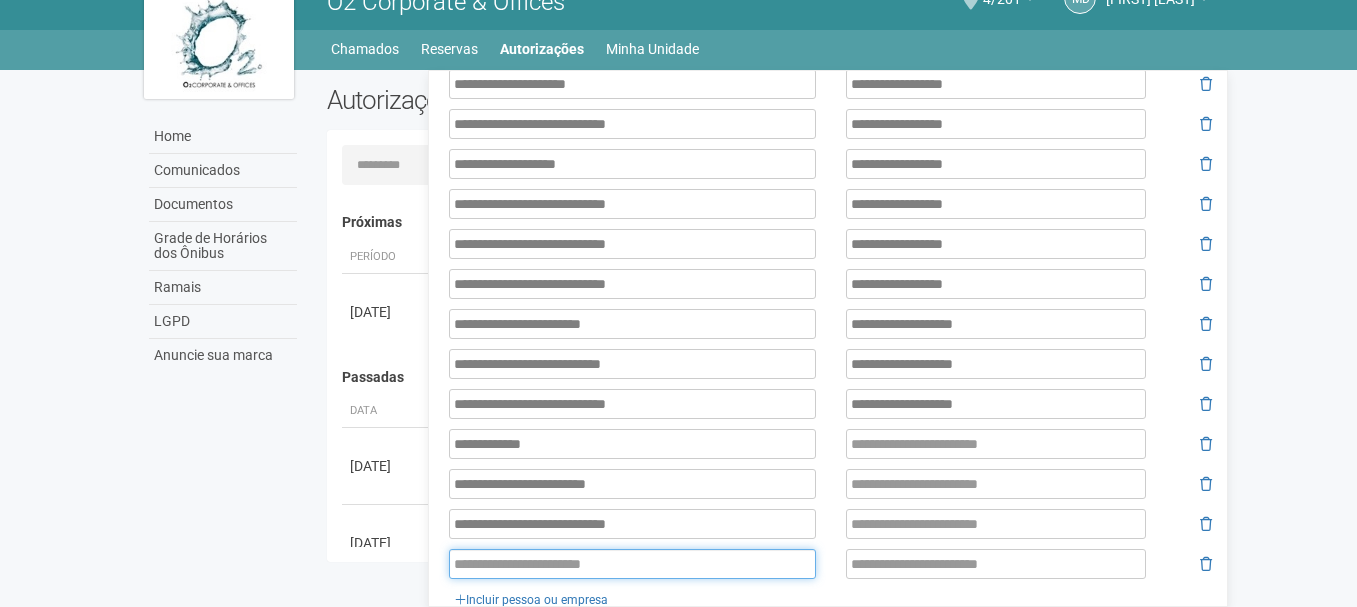 click at bounding box center [632, 564] 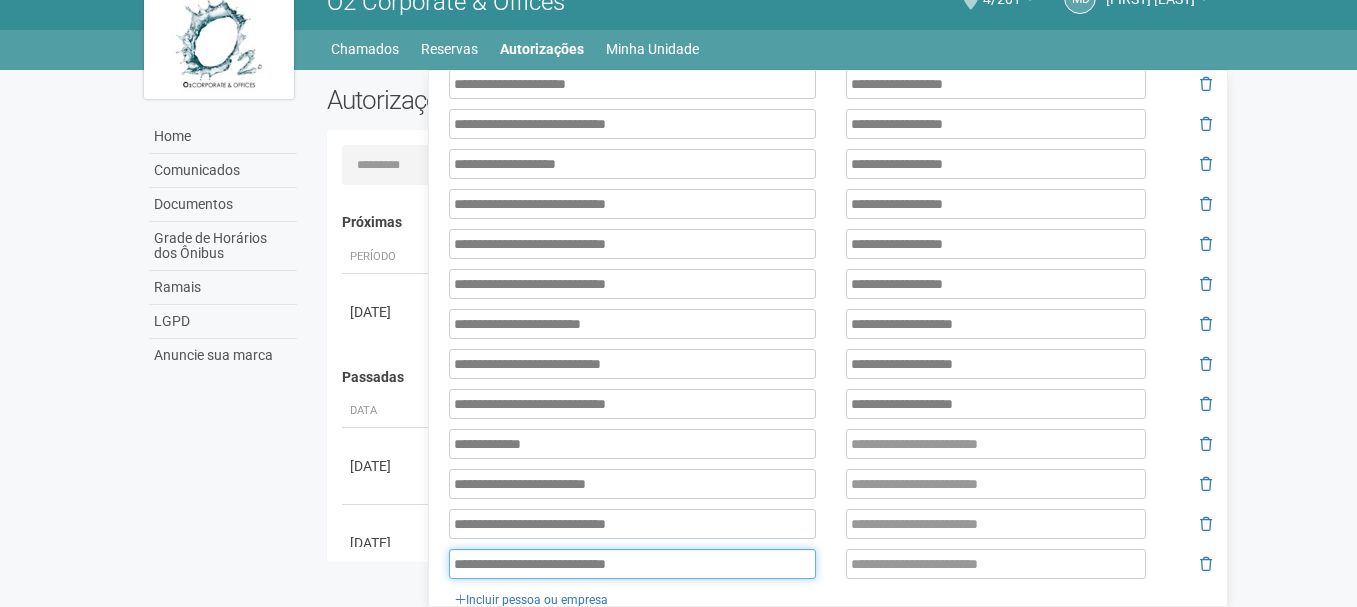 type on "**********" 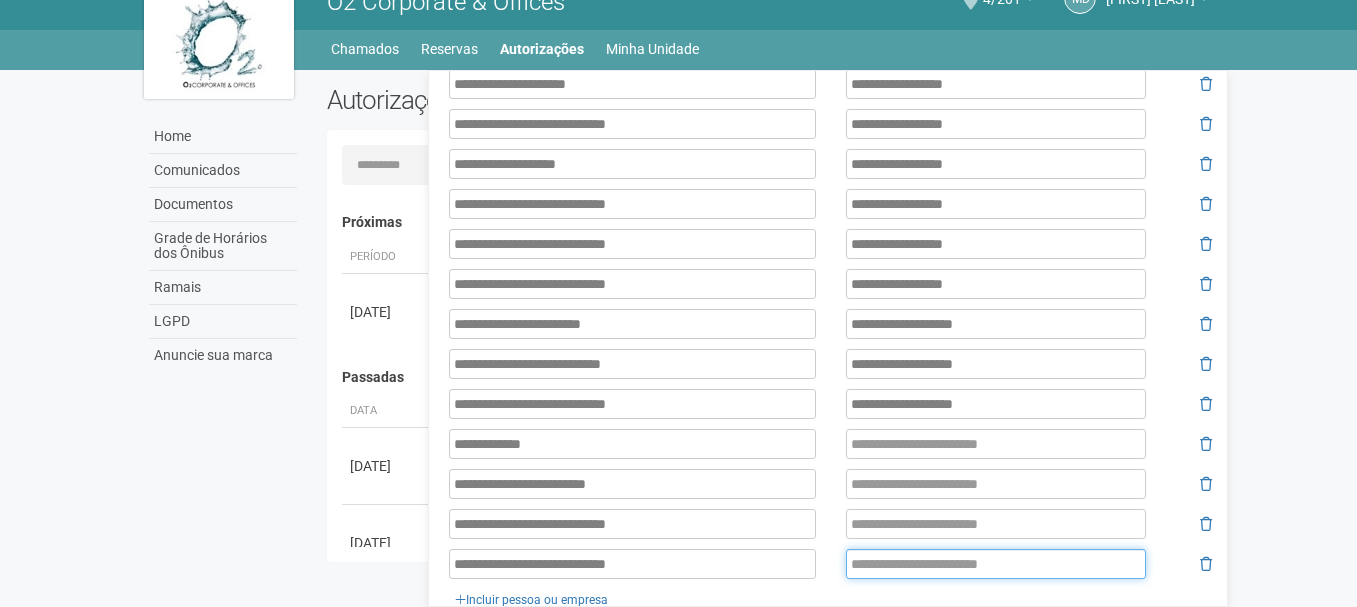 click at bounding box center (996, 564) 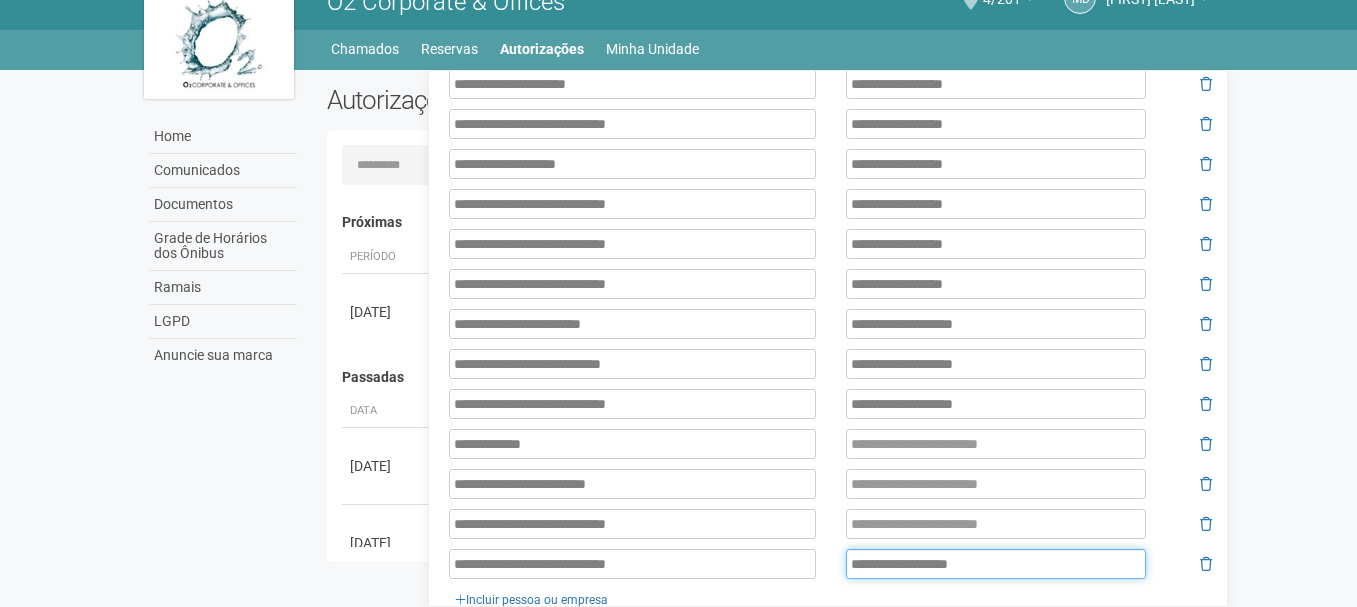 type on "**********" 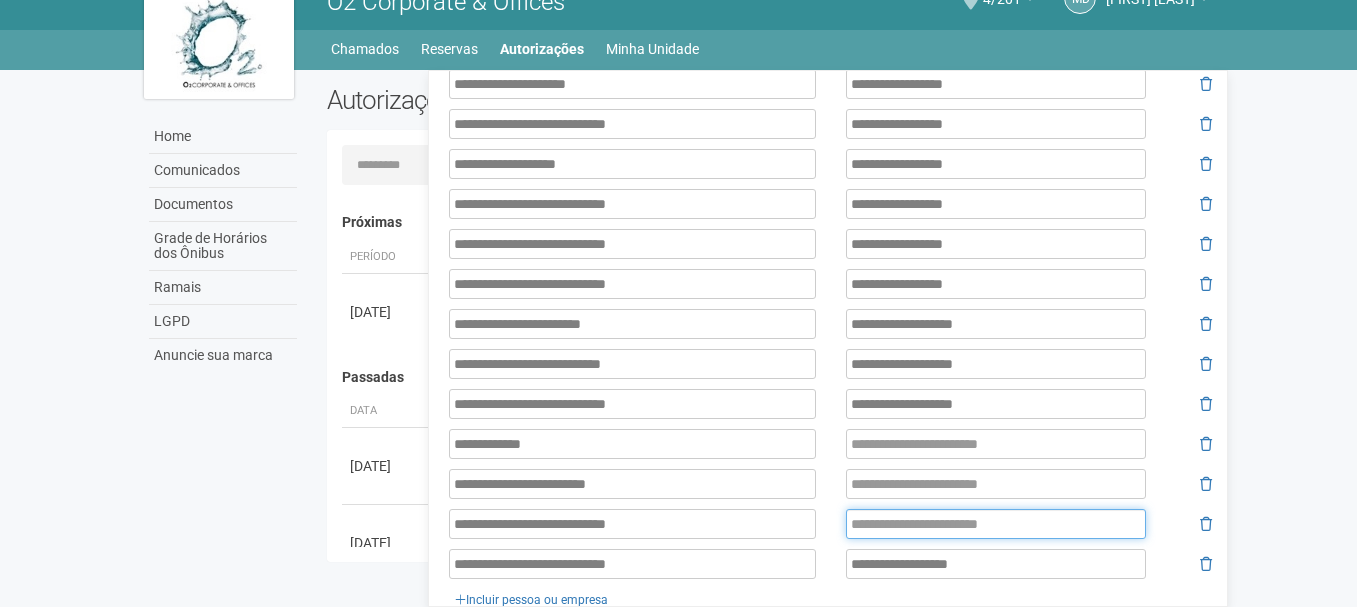 click at bounding box center [996, 524] 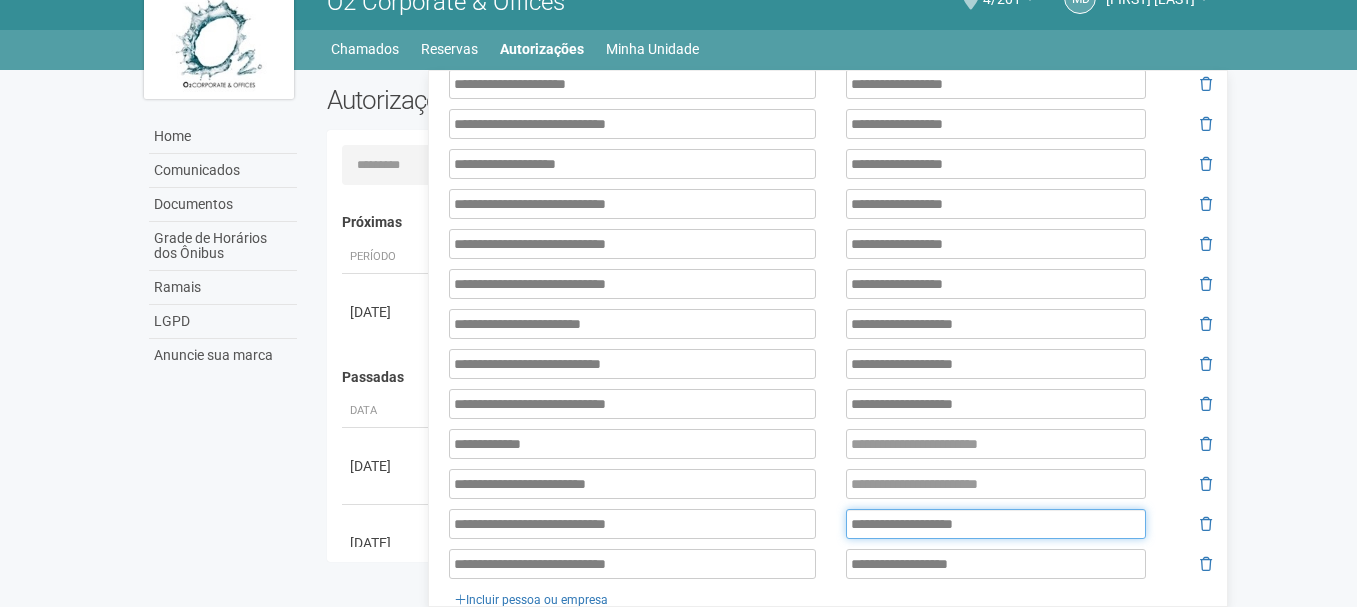type on "**********" 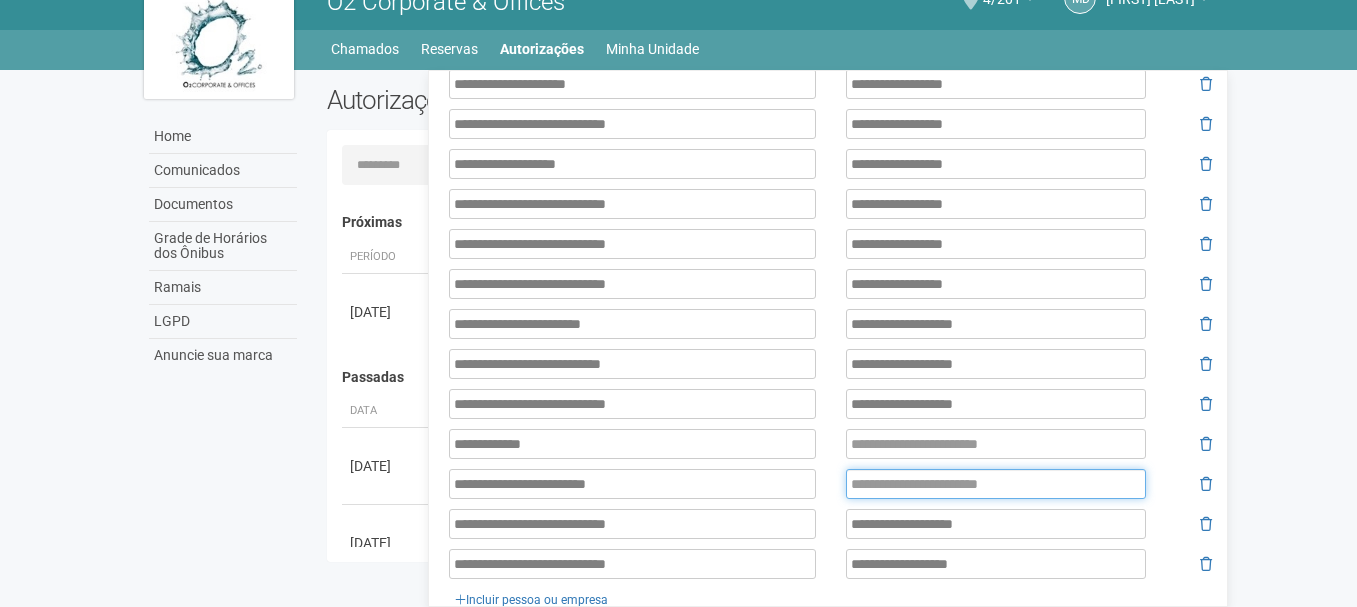 click at bounding box center [996, 484] 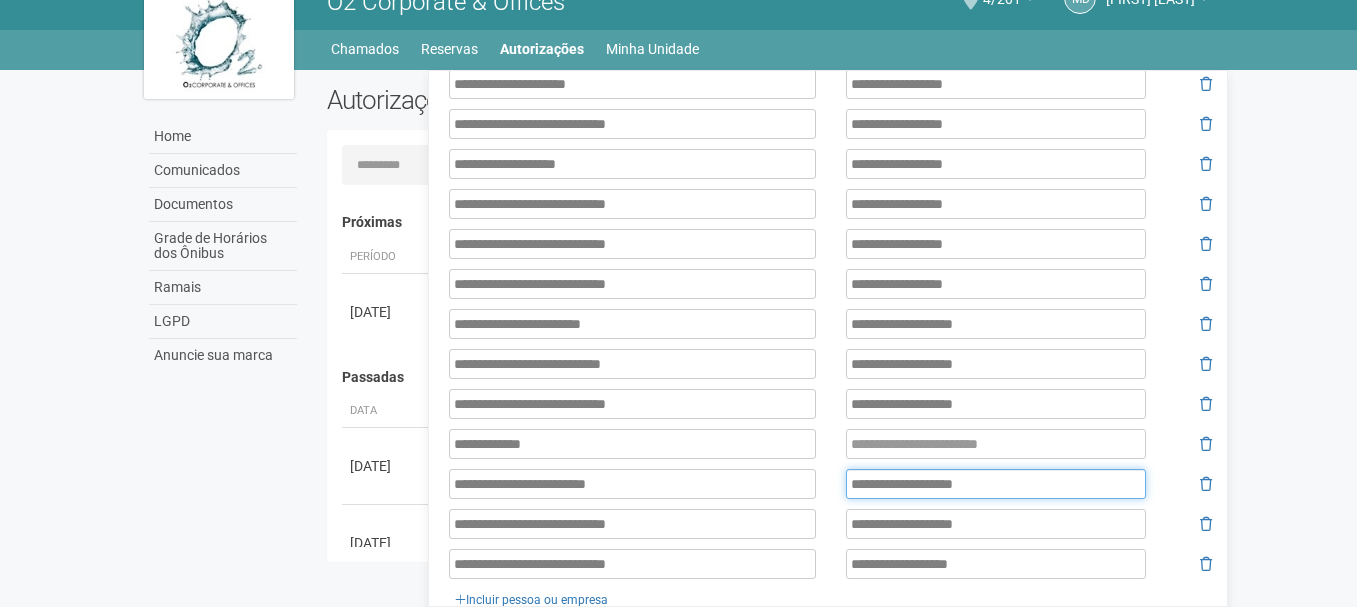 type on "**********" 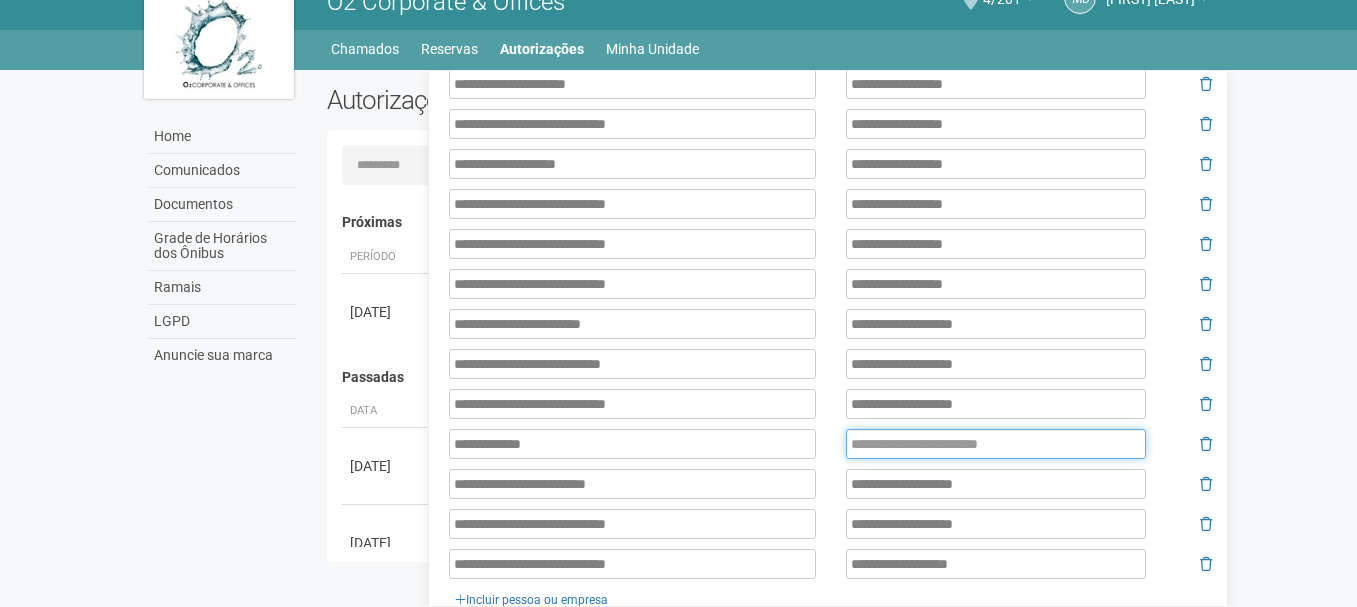 click at bounding box center (996, 444) 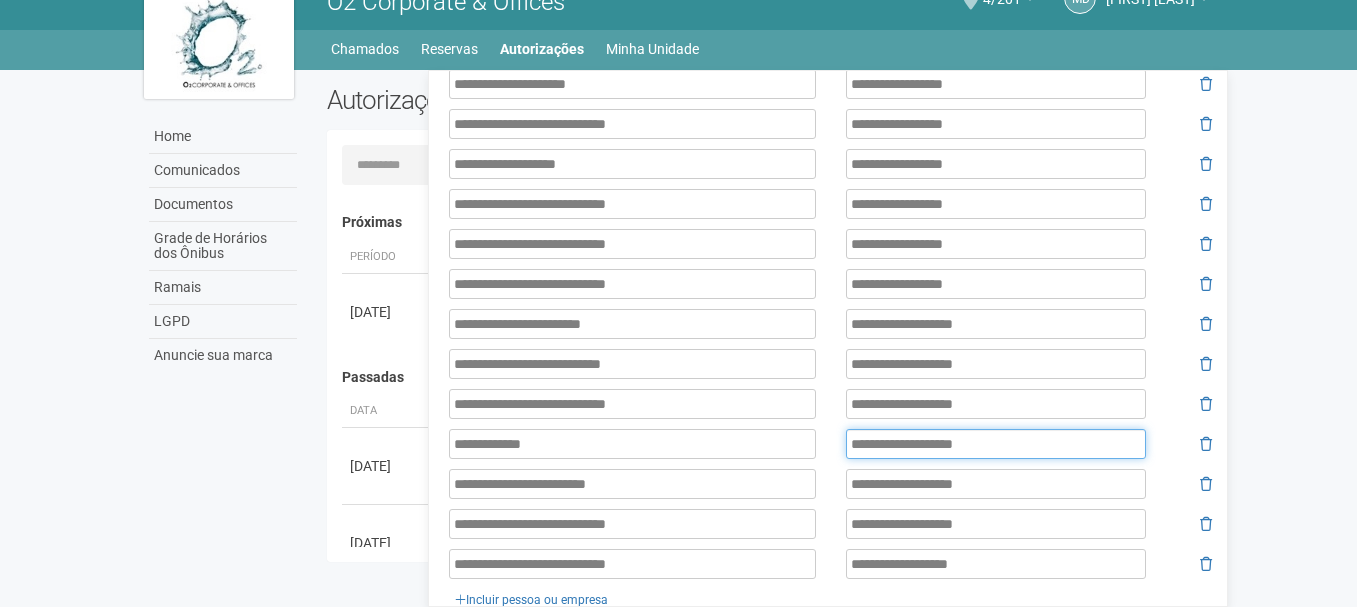 click on "**********" at bounding box center [996, 444] 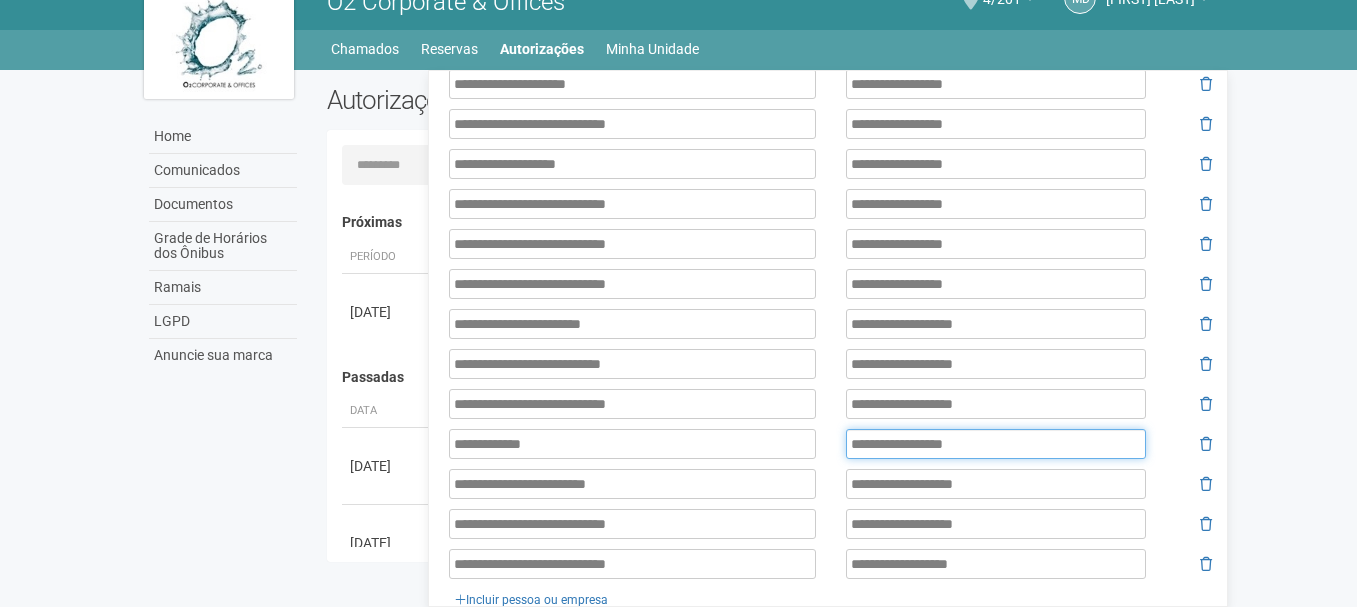click on "**********" at bounding box center (996, 444) 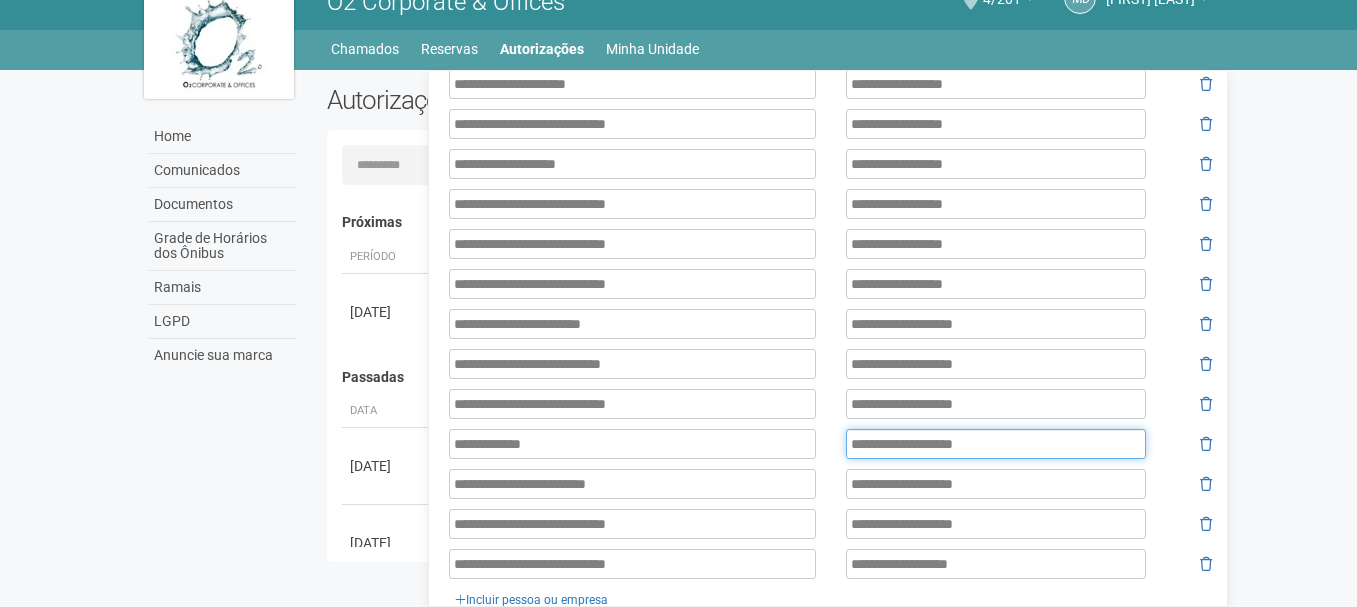 type on "**********" 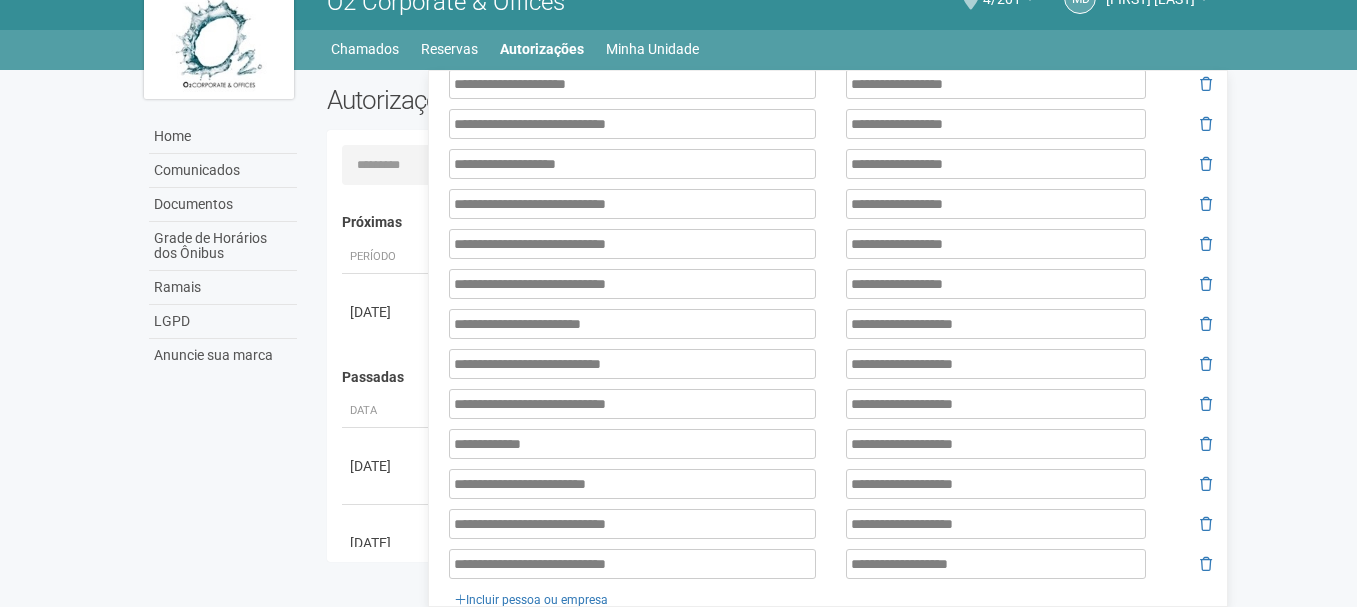 click on "**********" at bounding box center [830, 40] 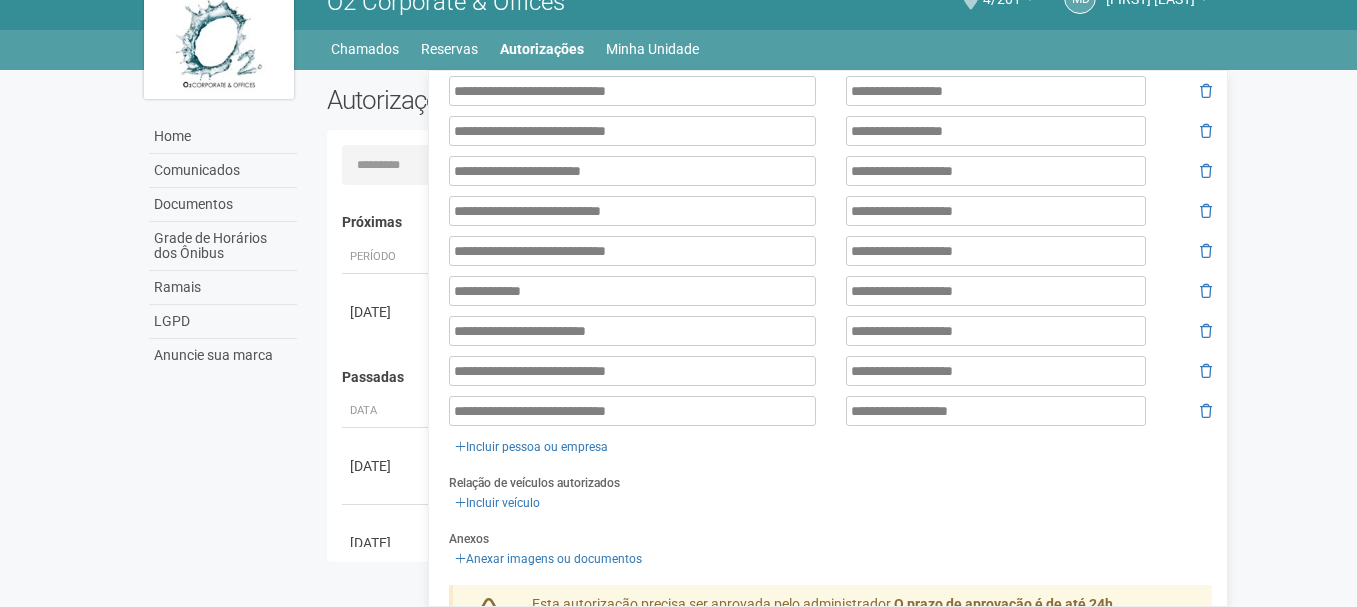 scroll, scrollTop: 1176, scrollLeft: 0, axis: vertical 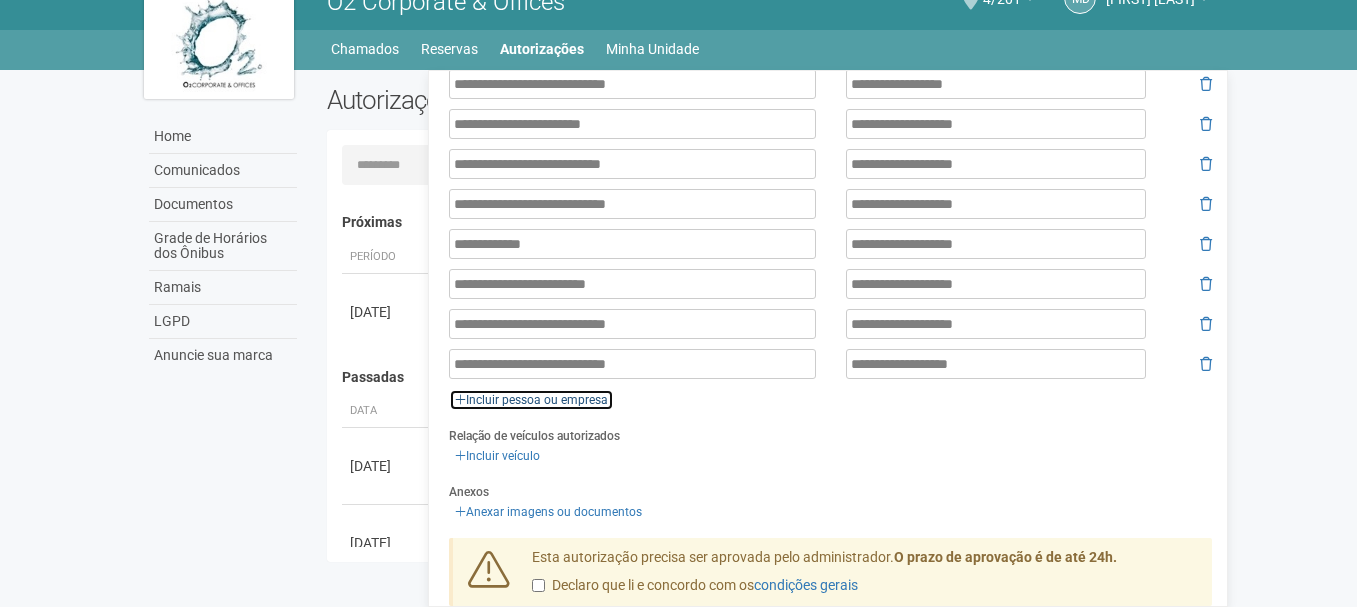 click on "Incluir pessoa ou empresa" at bounding box center [531, 400] 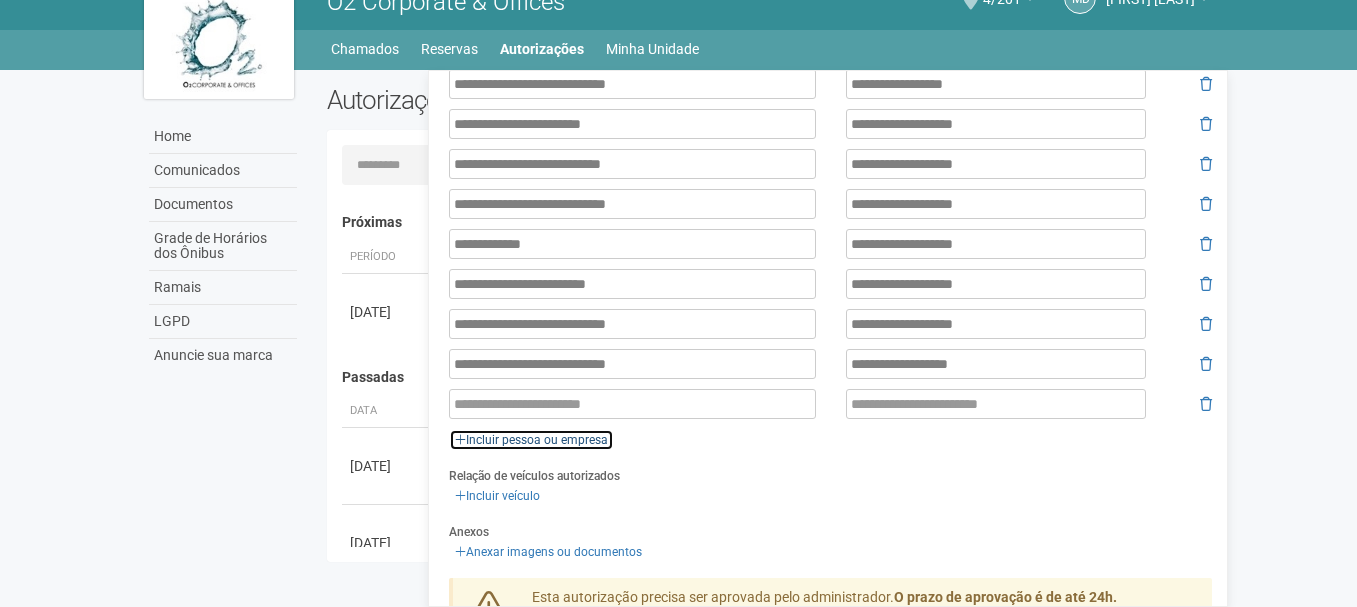 click on "Incluir pessoa ou empresa" at bounding box center [531, 440] 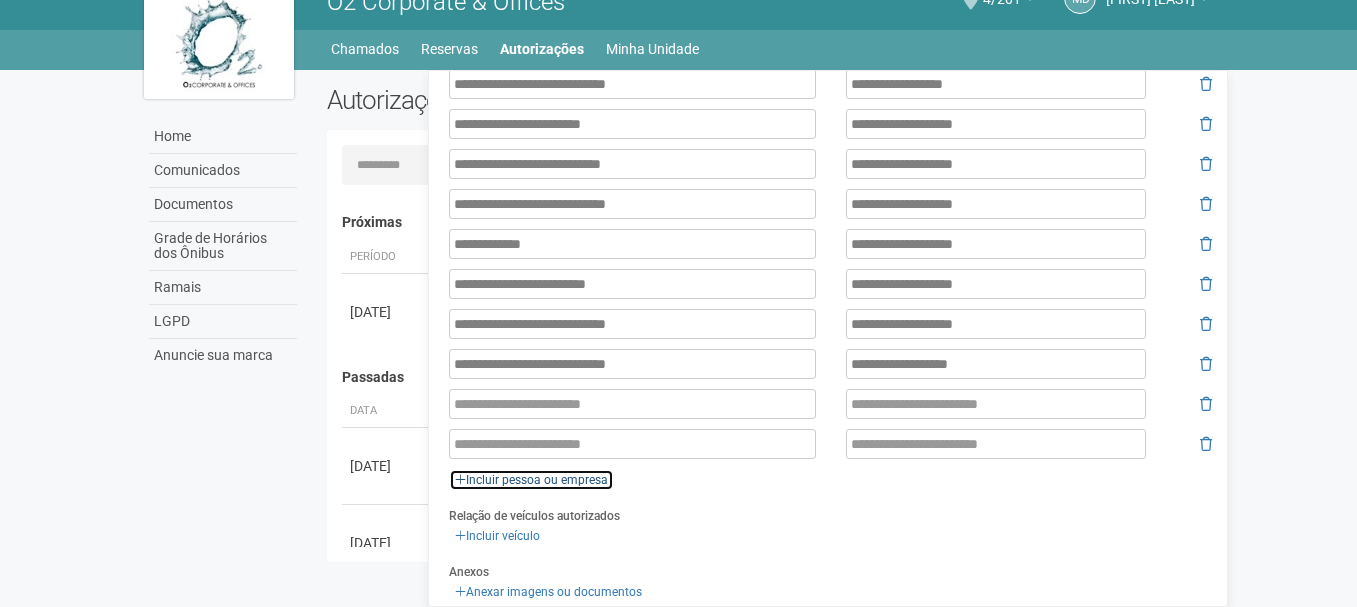 click on "Incluir pessoa ou empresa" at bounding box center (531, 480) 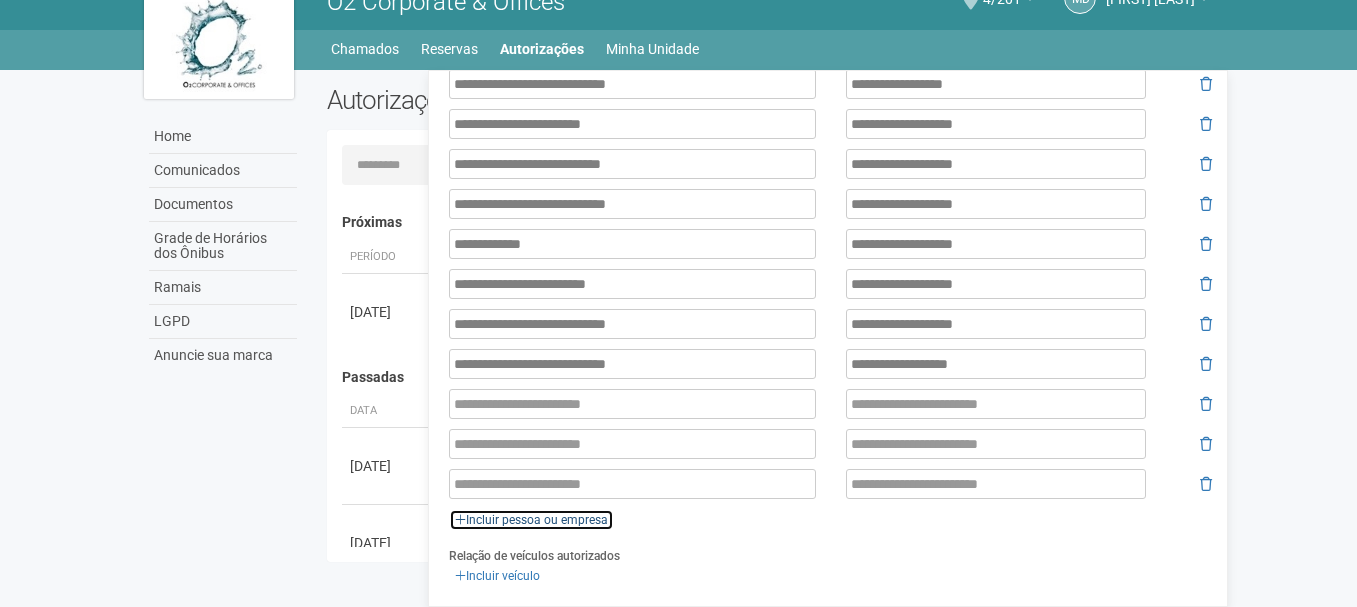 click on "Incluir pessoa ou empresa" at bounding box center (531, 520) 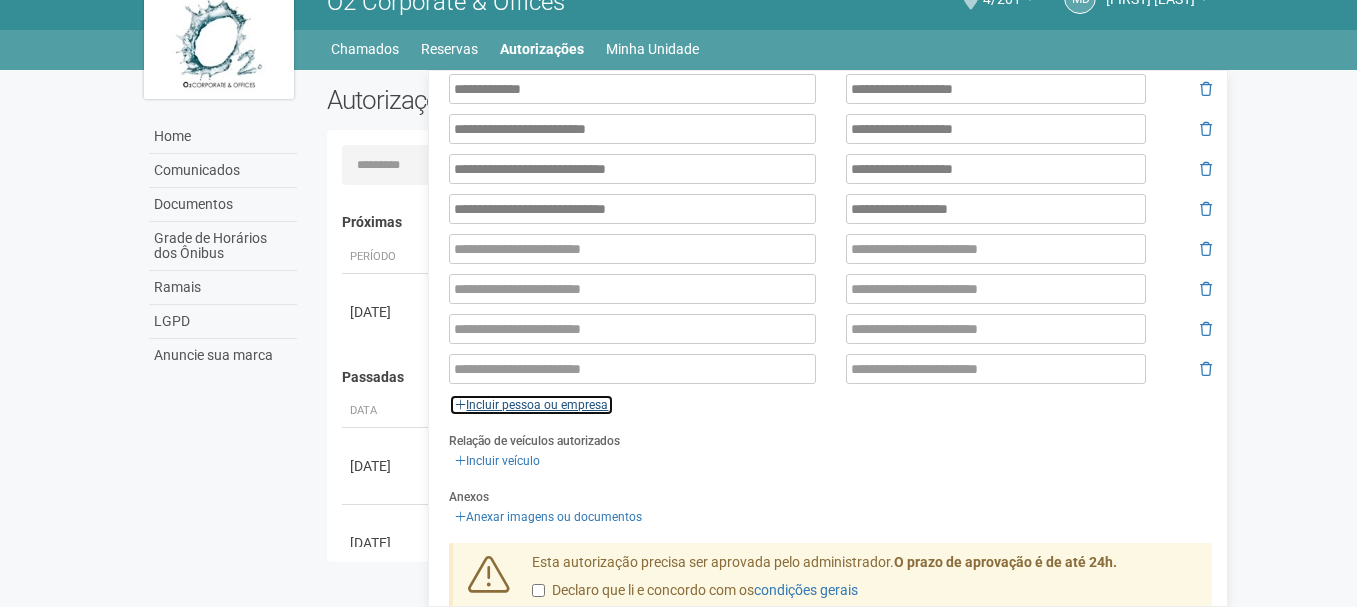 scroll, scrollTop: 1376, scrollLeft: 0, axis: vertical 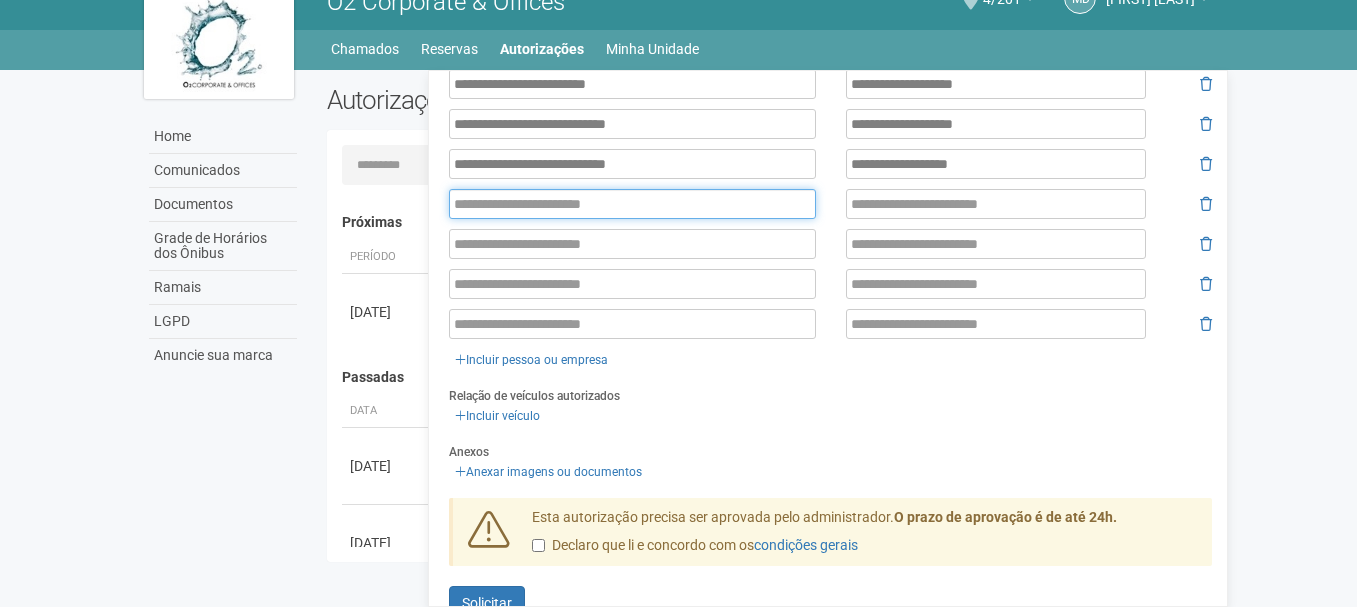 click at bounding box center (632, 204) 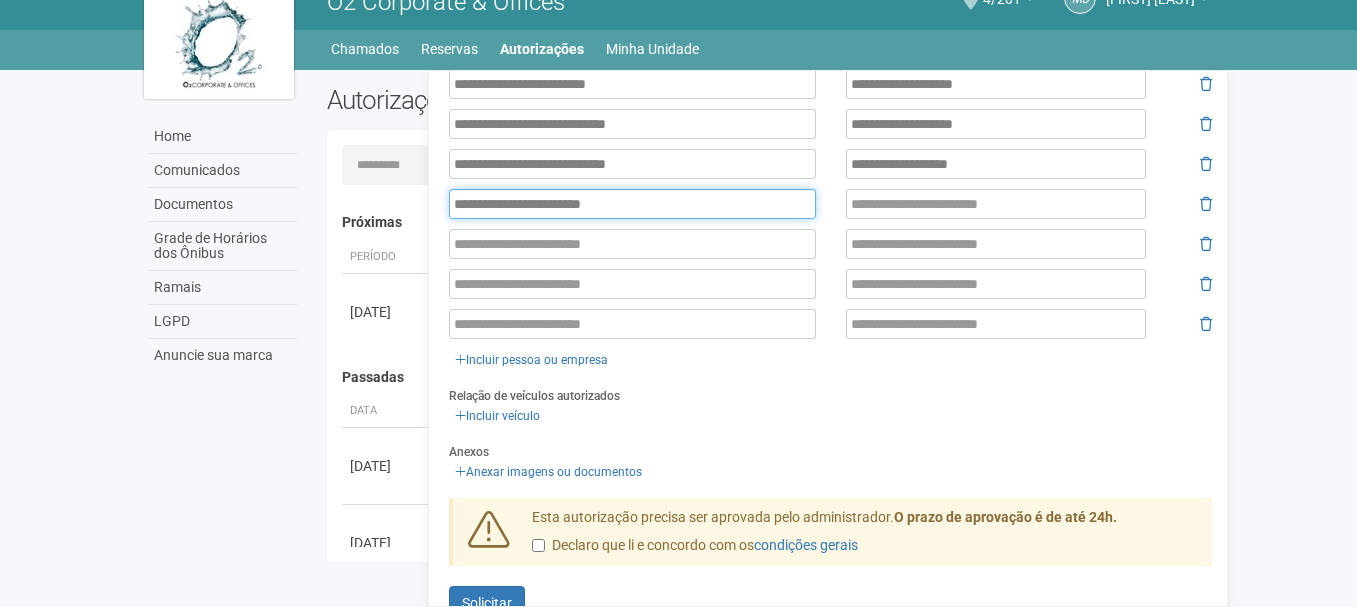 type on "**********" 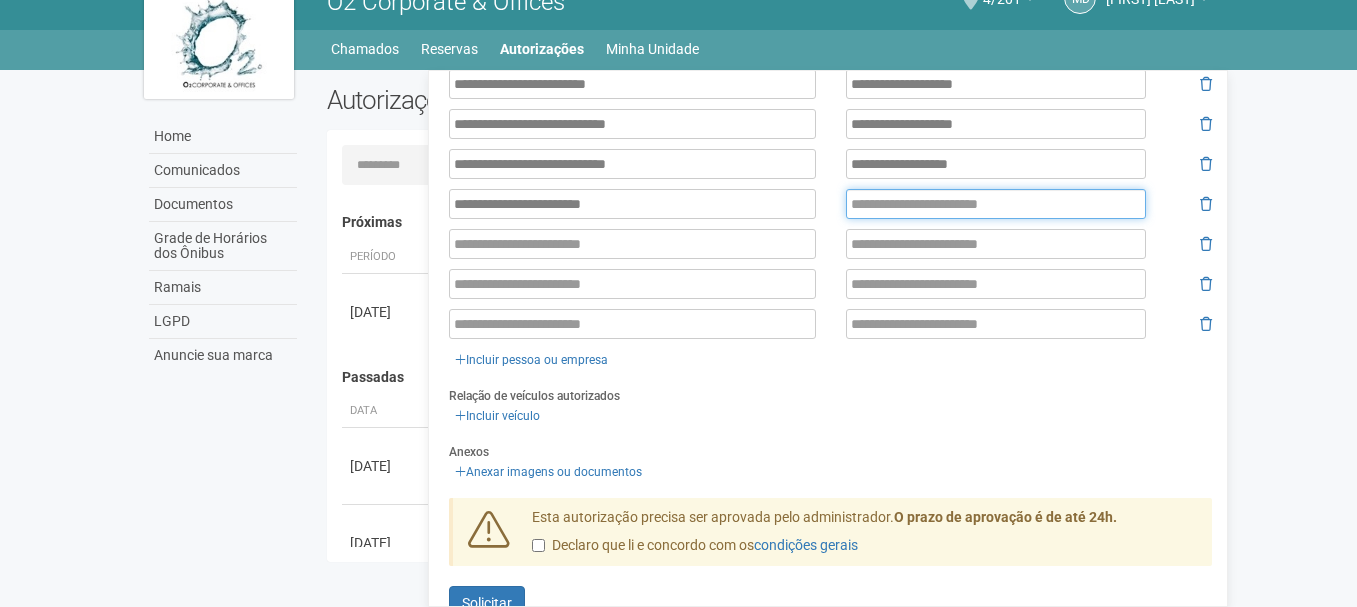 click at bounding box center [996, 204] 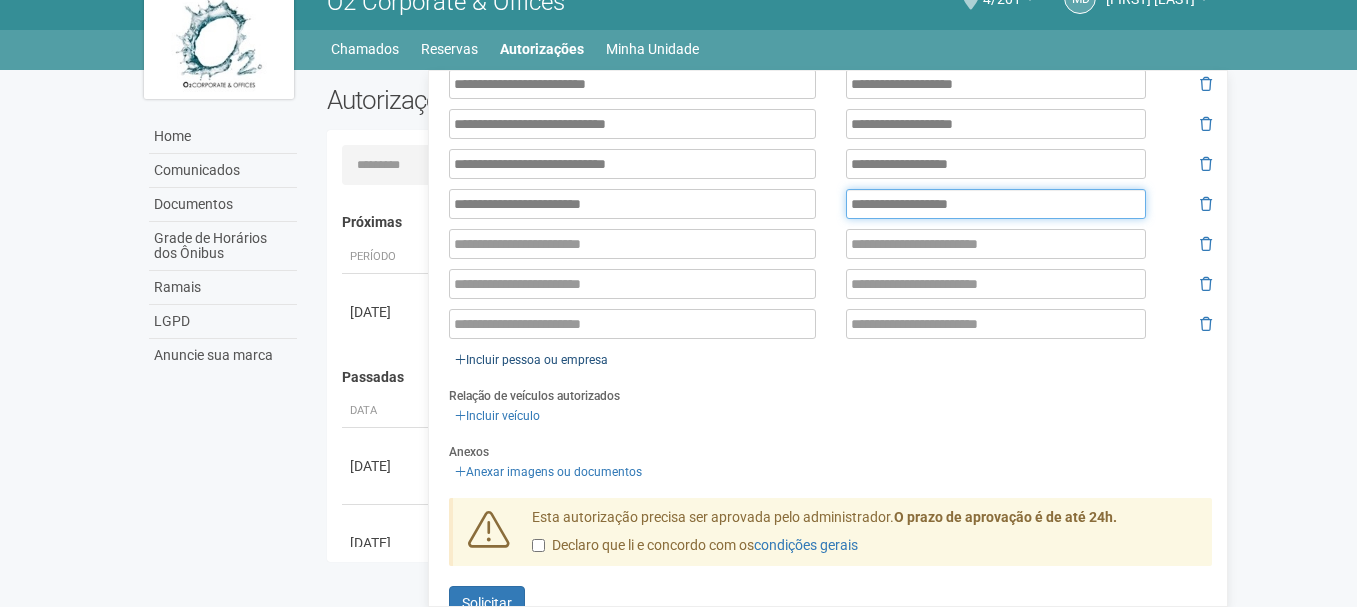 type on "**********" 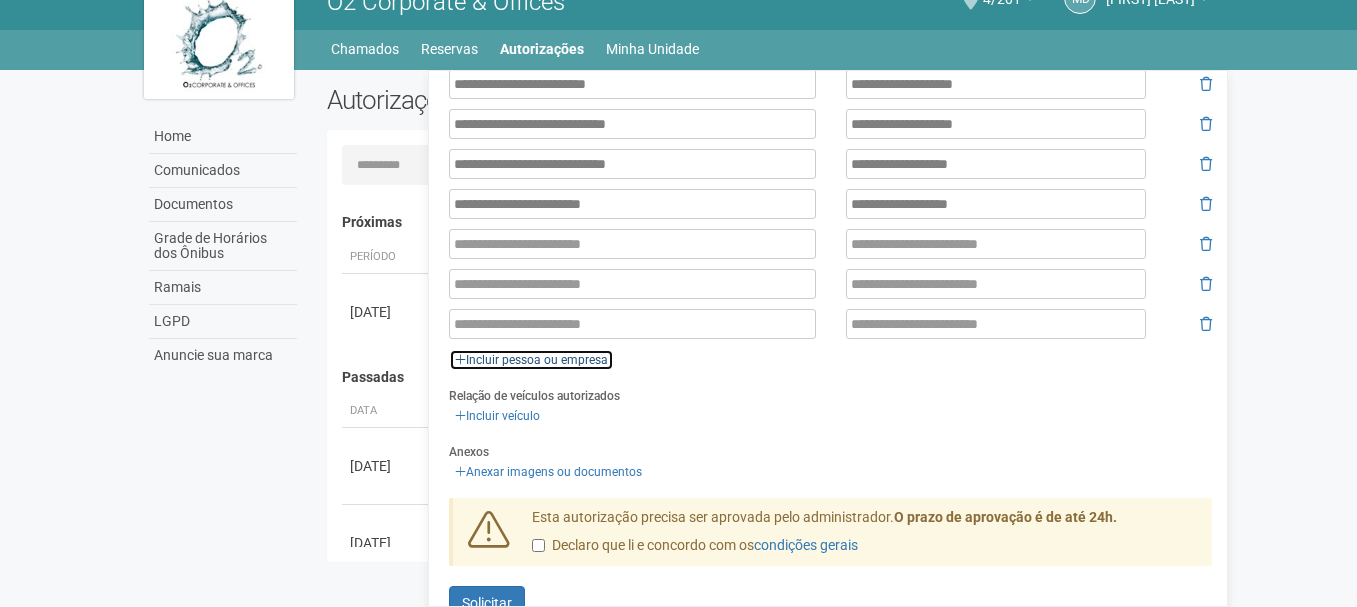 click on "Incluir pessoa ou empresa" at bounding box center (531, 360) 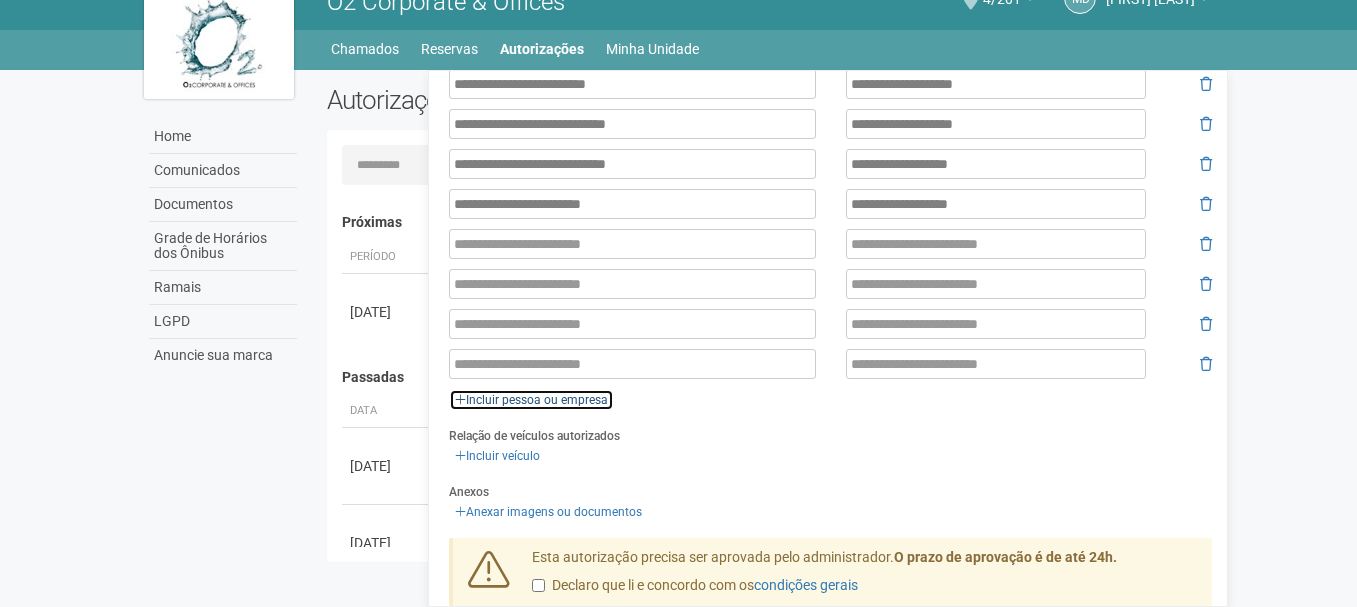 click on "Incluir pessoa ou empresa" at bounding box center [531, 400] 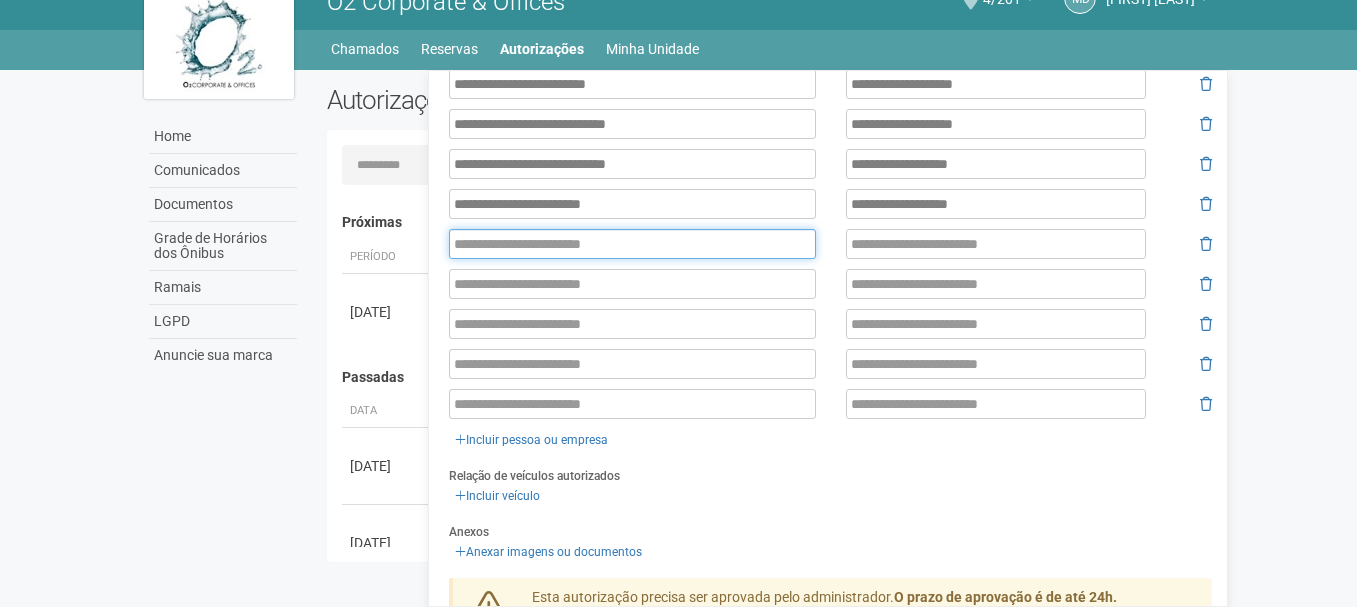 click at bounding box center (632, 244) 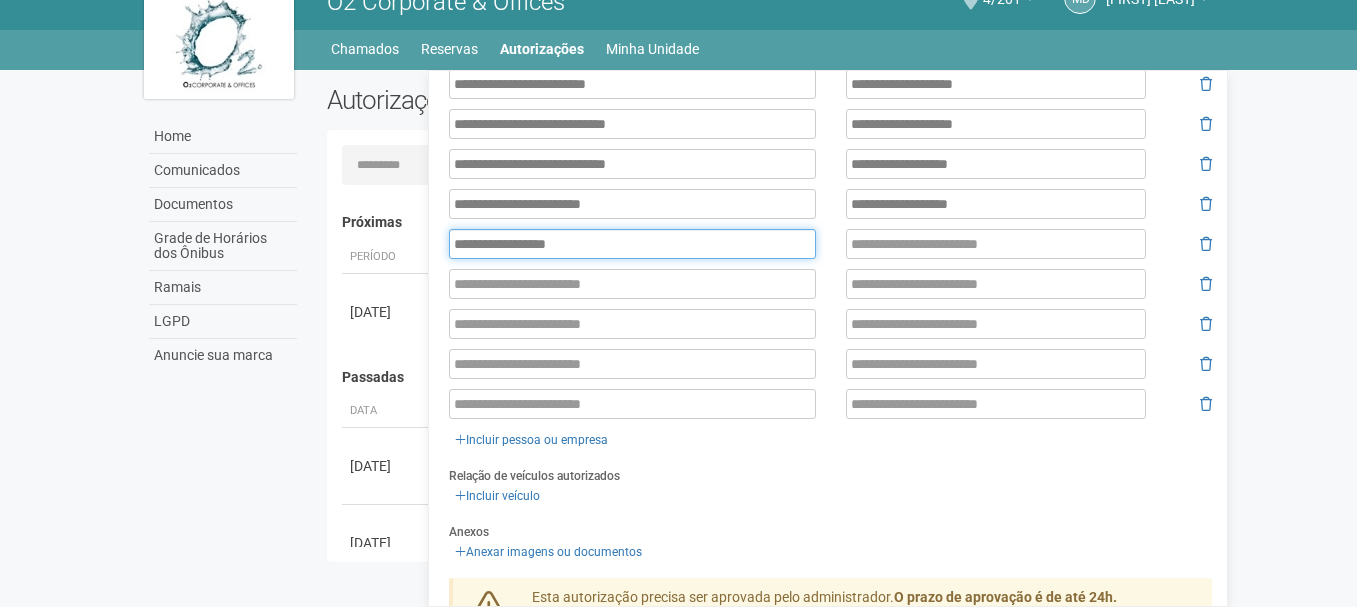 type on "**********" 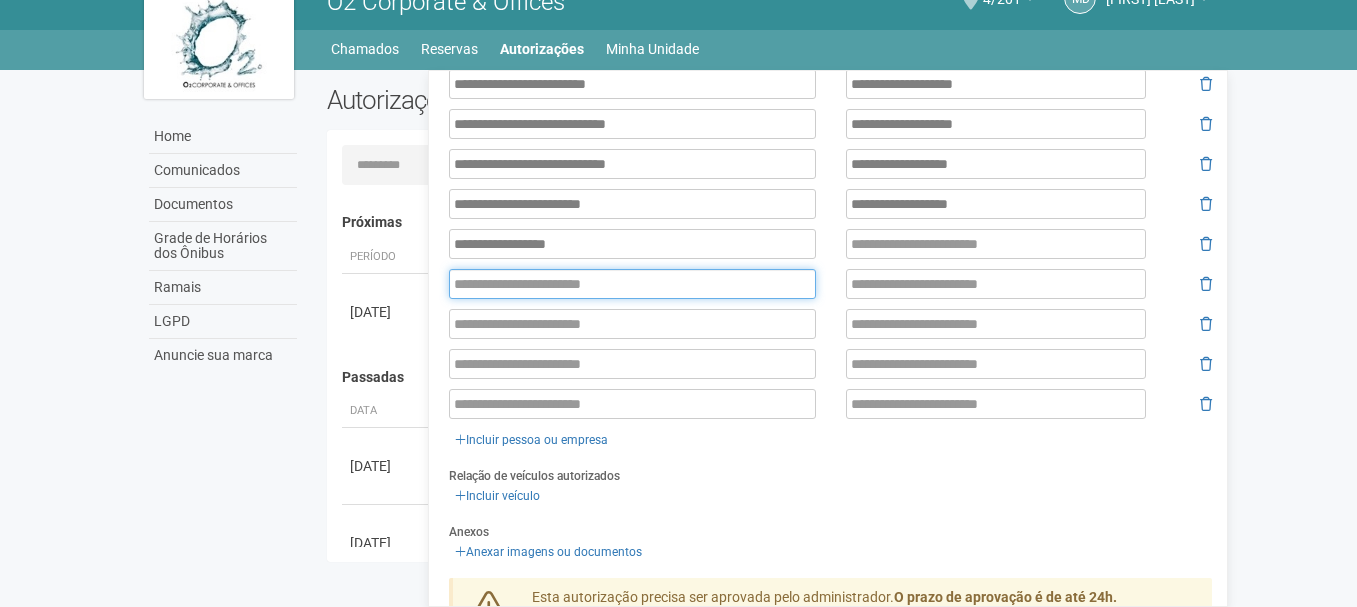 click at bounding box center [632, 284] 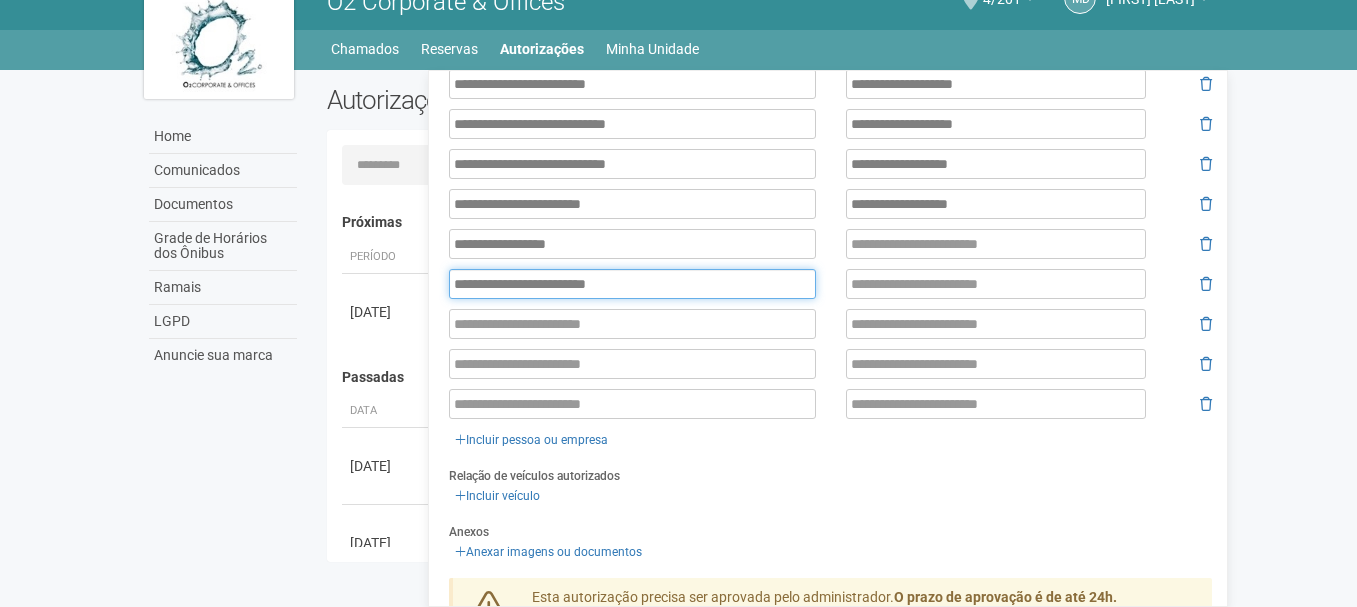 type on "**********" 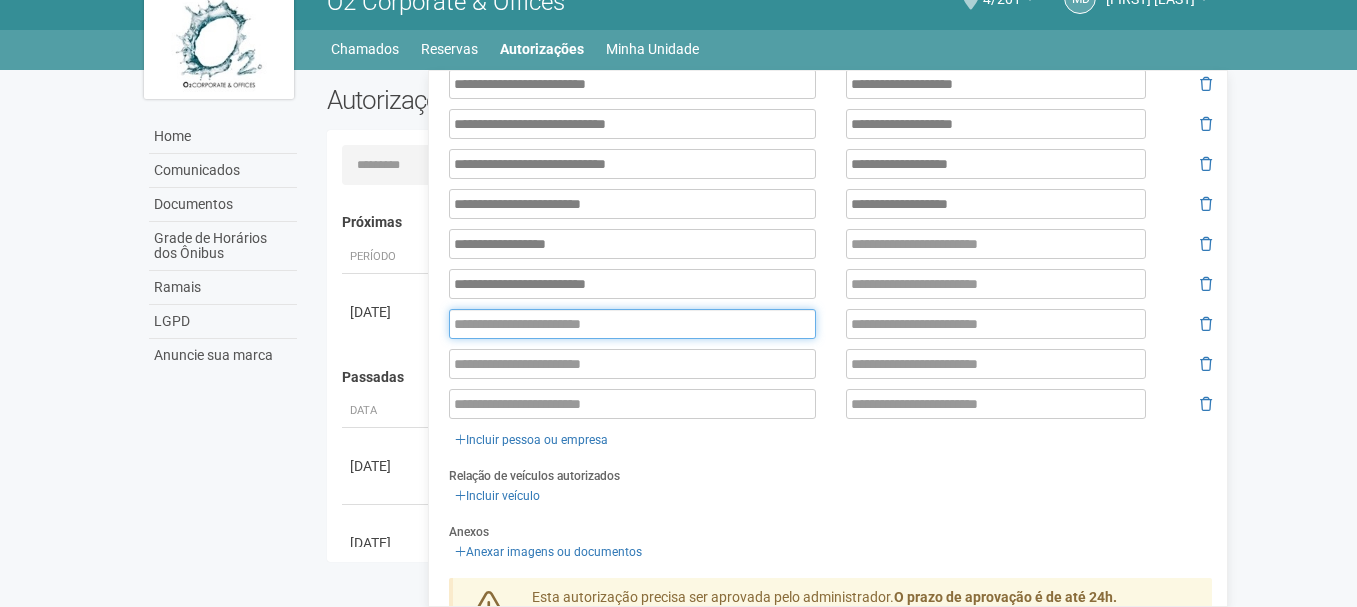 click at bounding box center [632, 324] 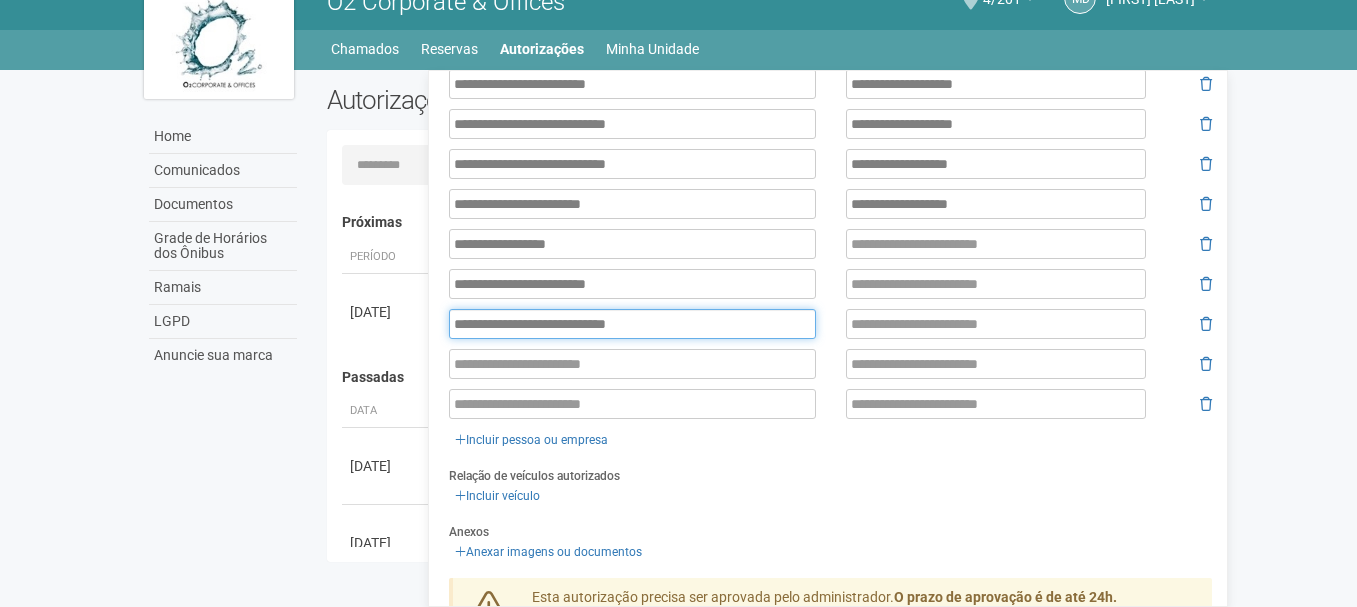 type on "**********" 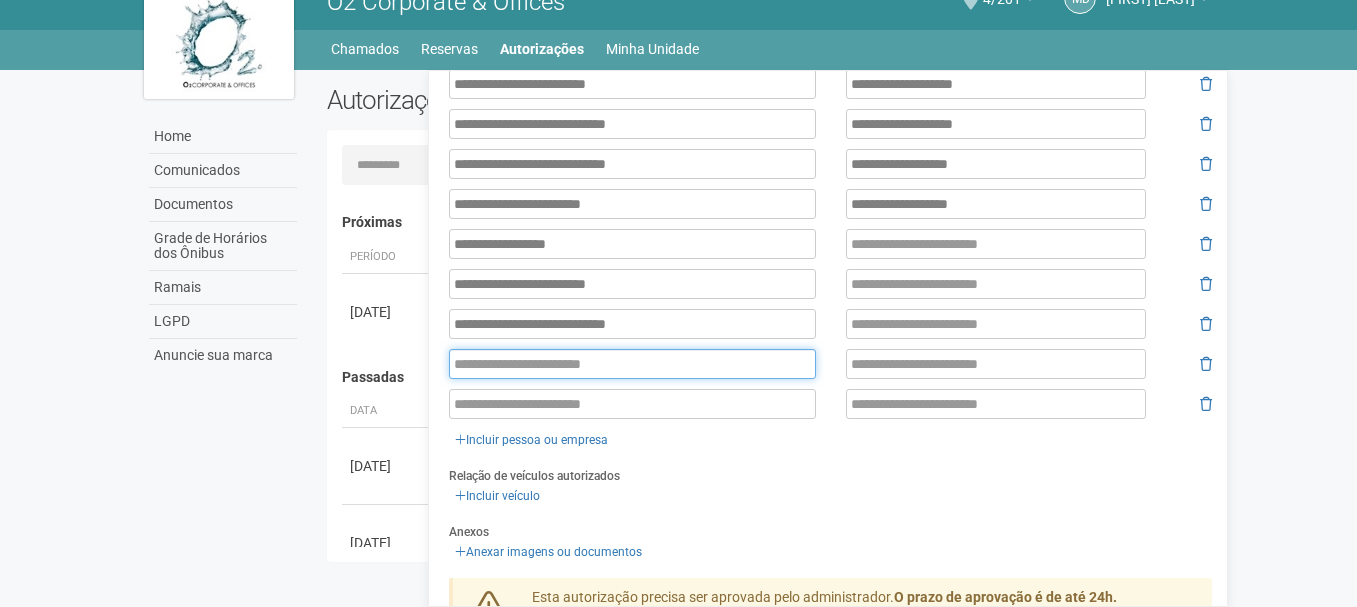 click at bounding box center [632, 364] 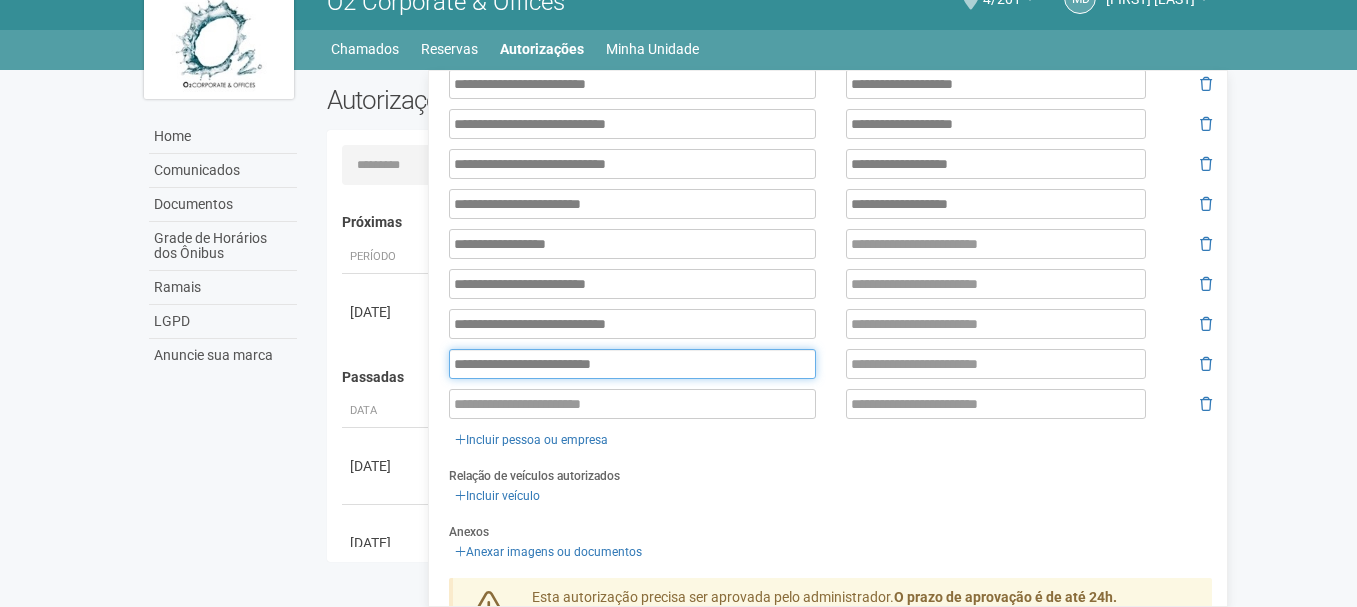 type on "**********" 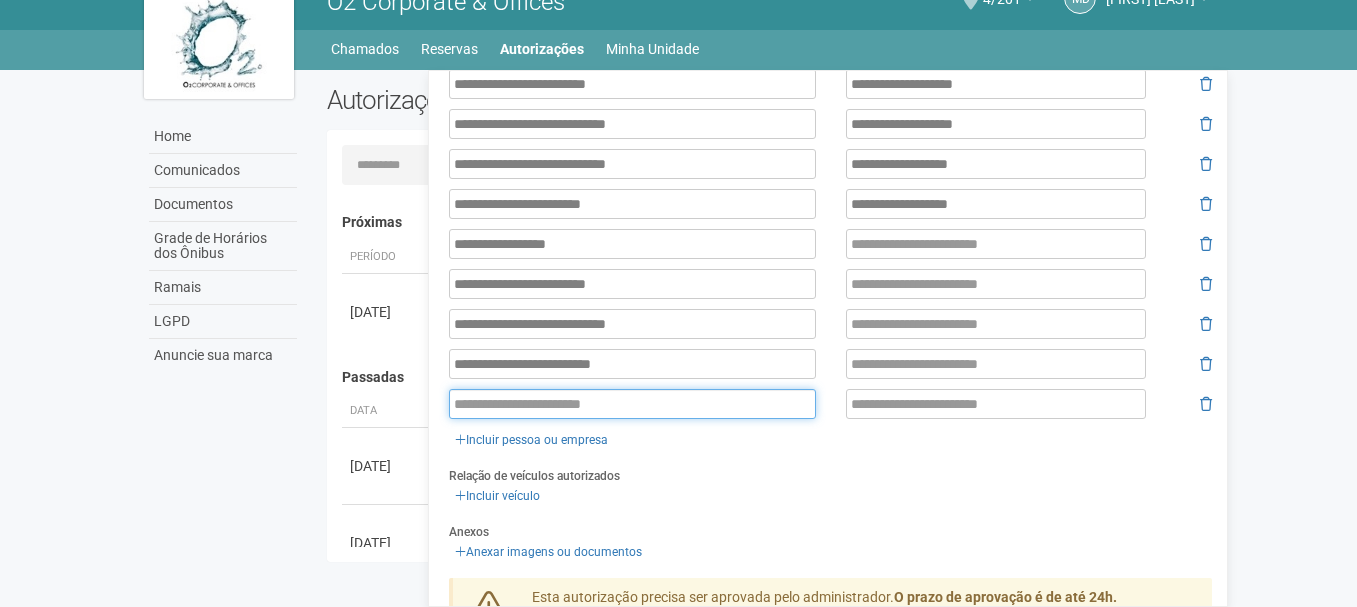 click at bounding box center (632, 404) 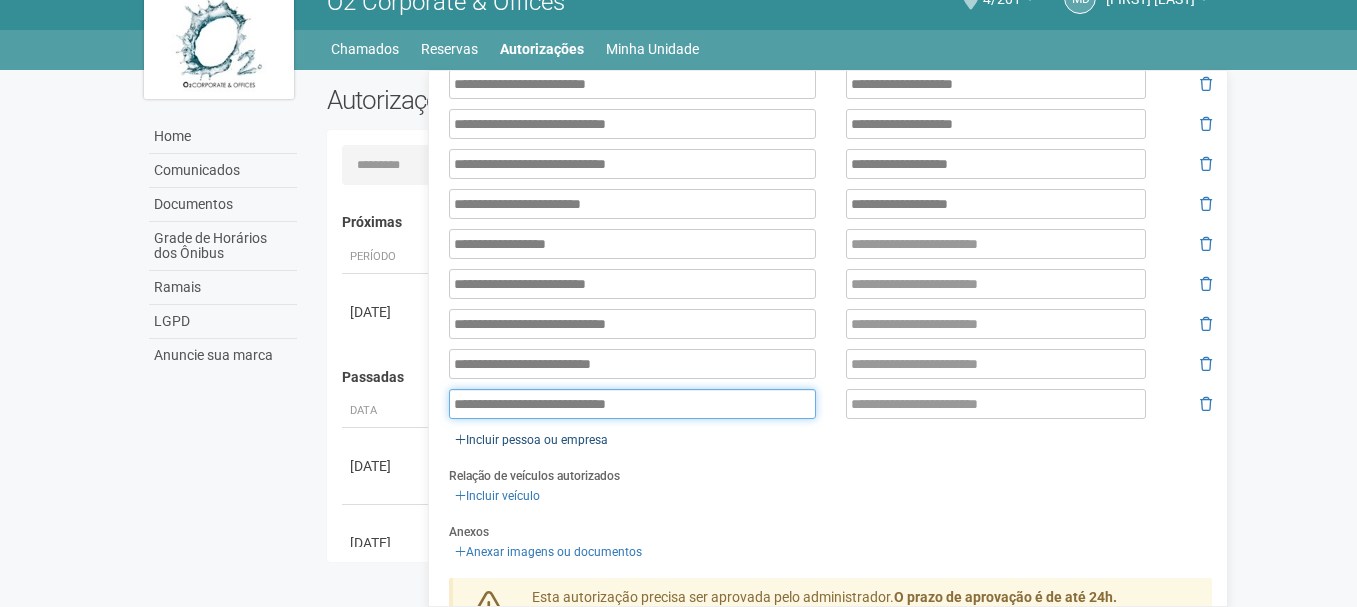 type on "**********" 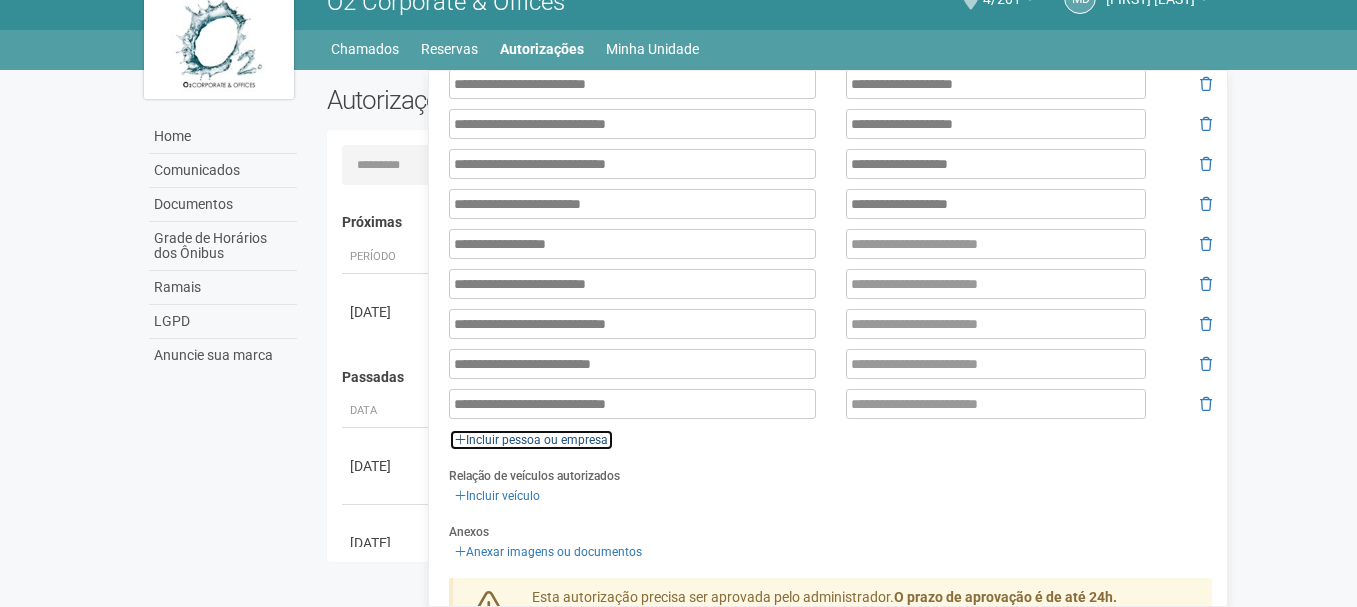 click on "Incluir pessoa ou empresa" at bounding box center (531, 440) 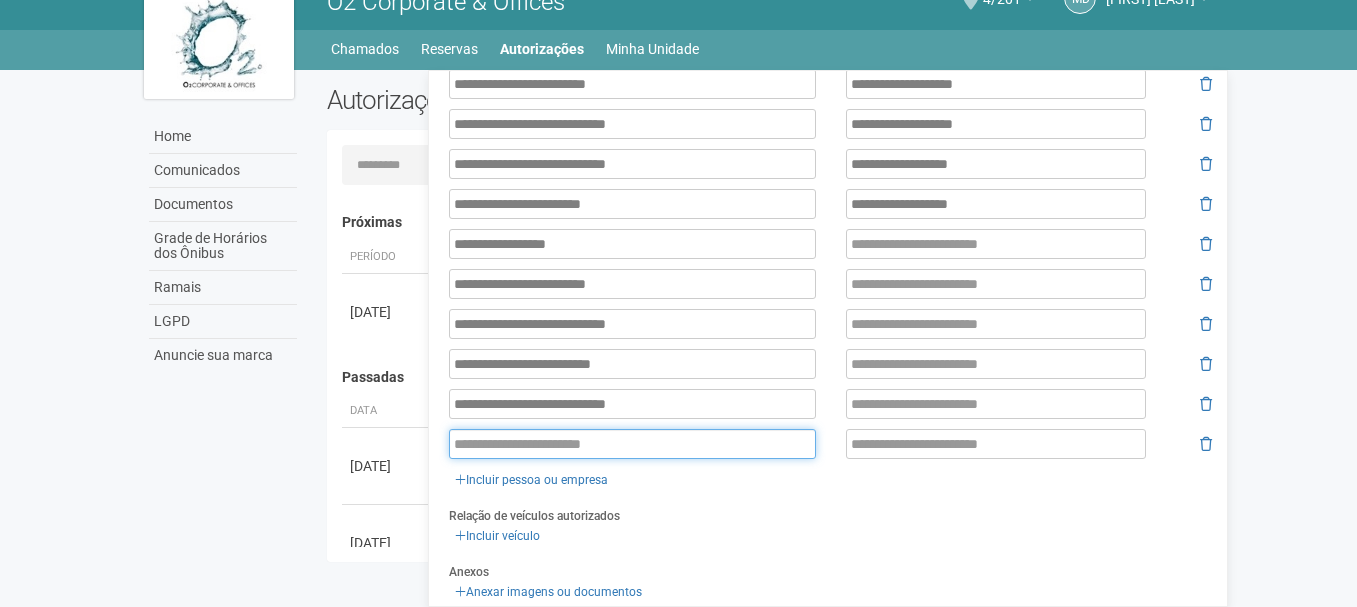 click at bounding box center (632, 444) 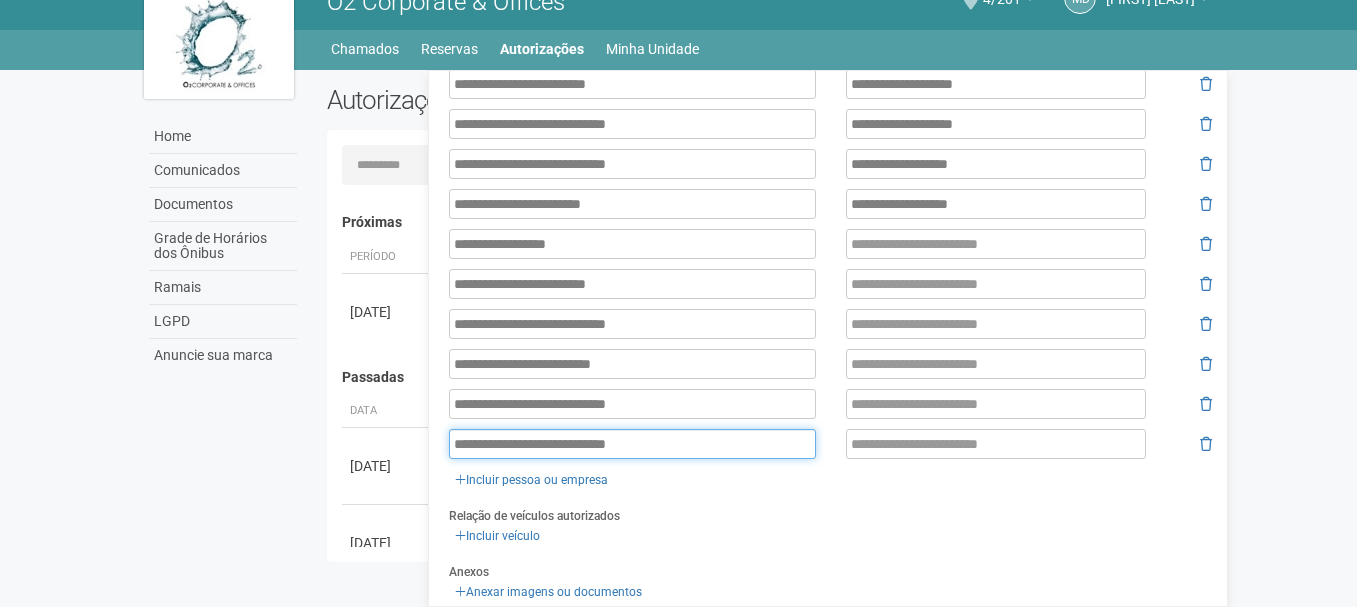 type on "**********" 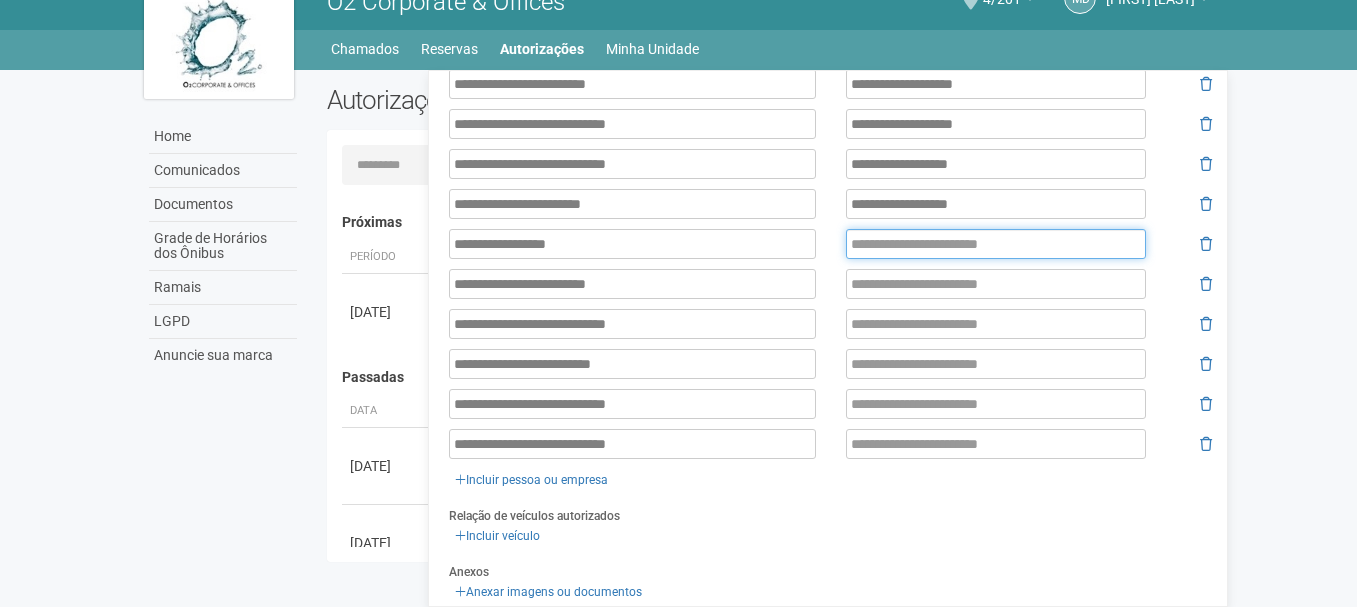 click at bounding box center [996, 244] 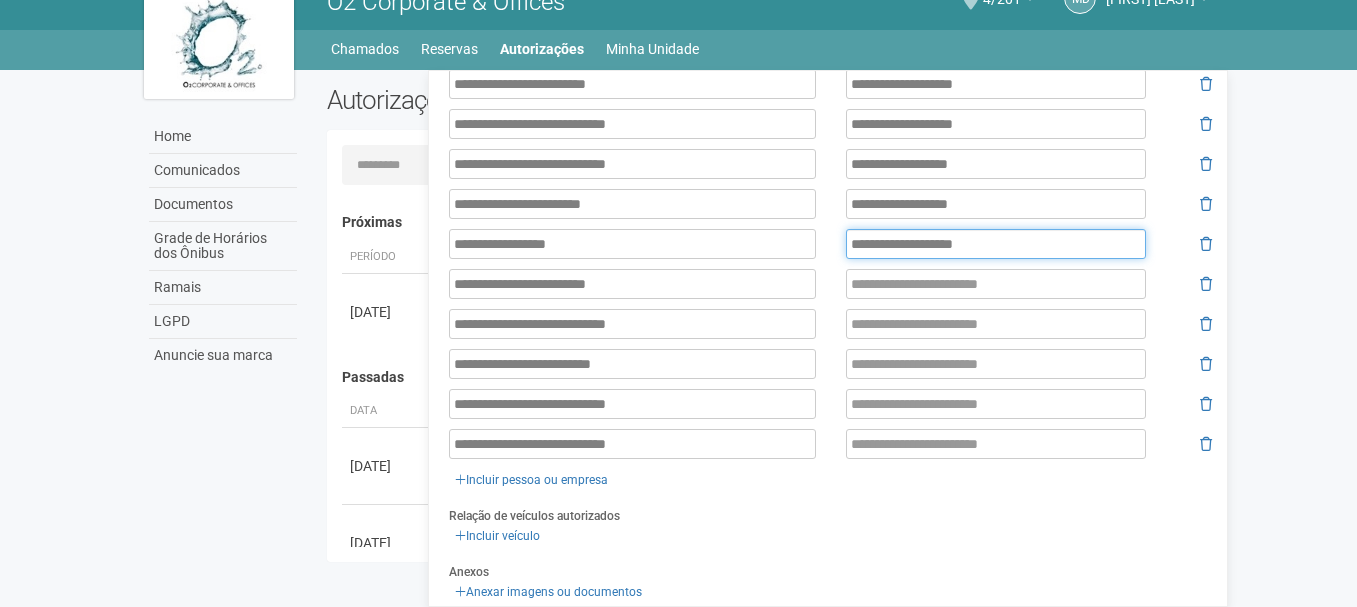 click on "**********" at bounding box center (996, 244) 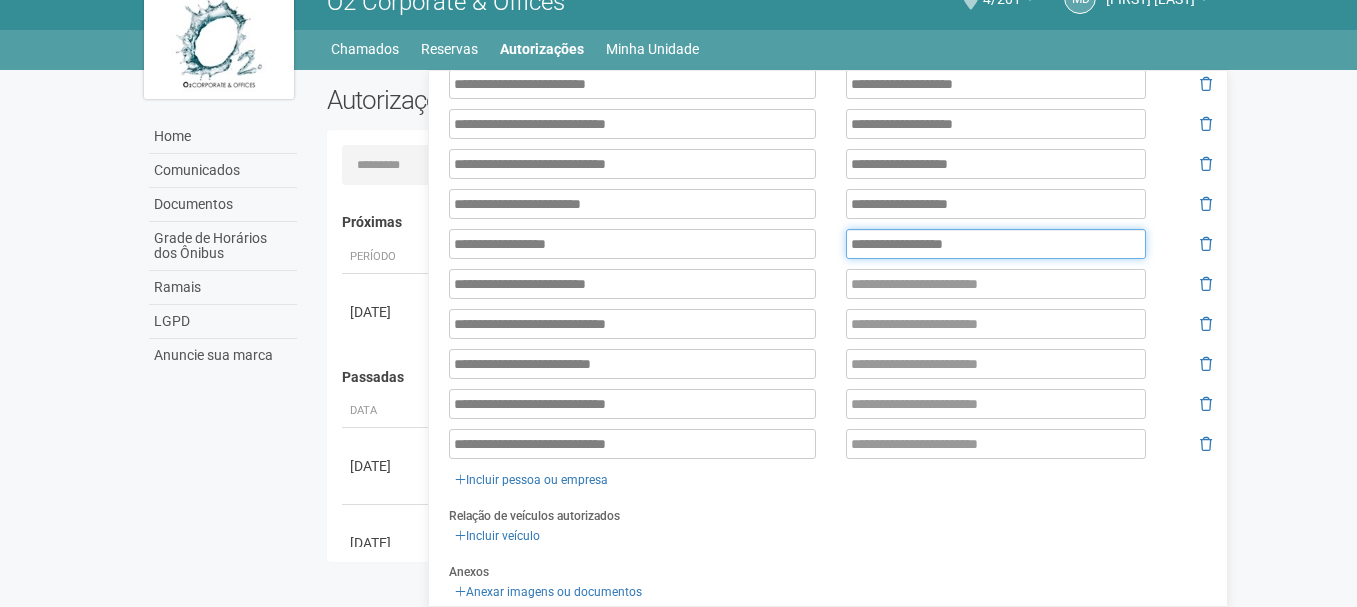 click on "**********" at bounding box center [996, 244] 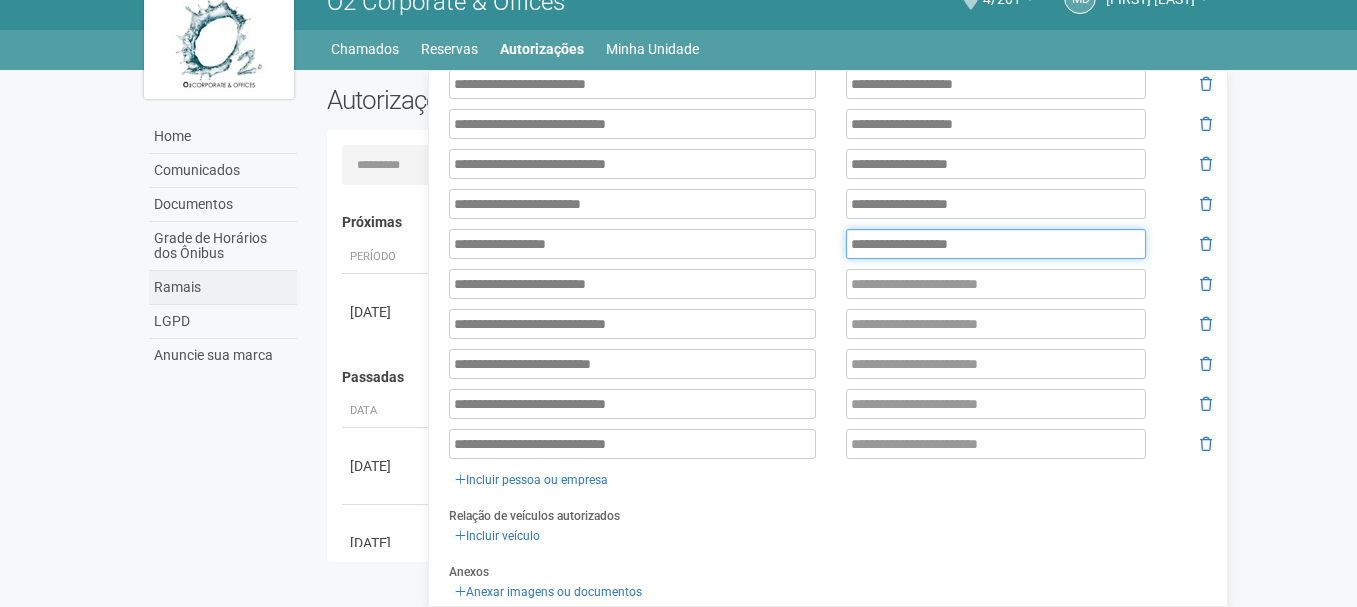 type on "**********" 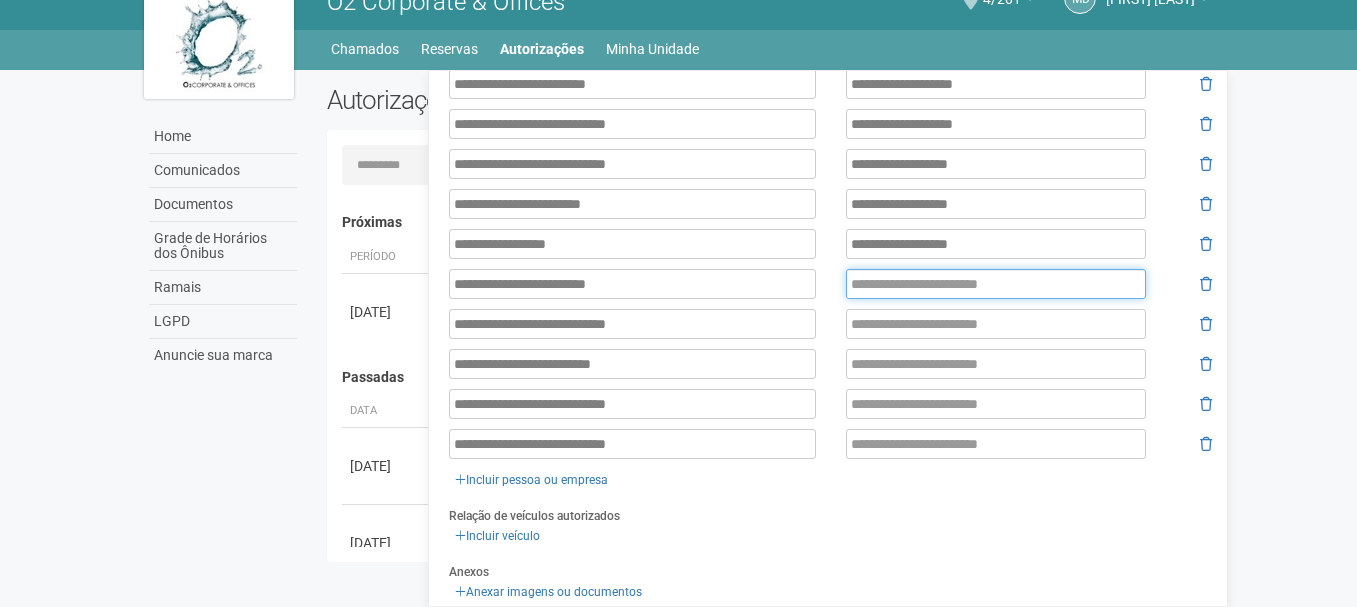 click at bounding box center [996, 284] 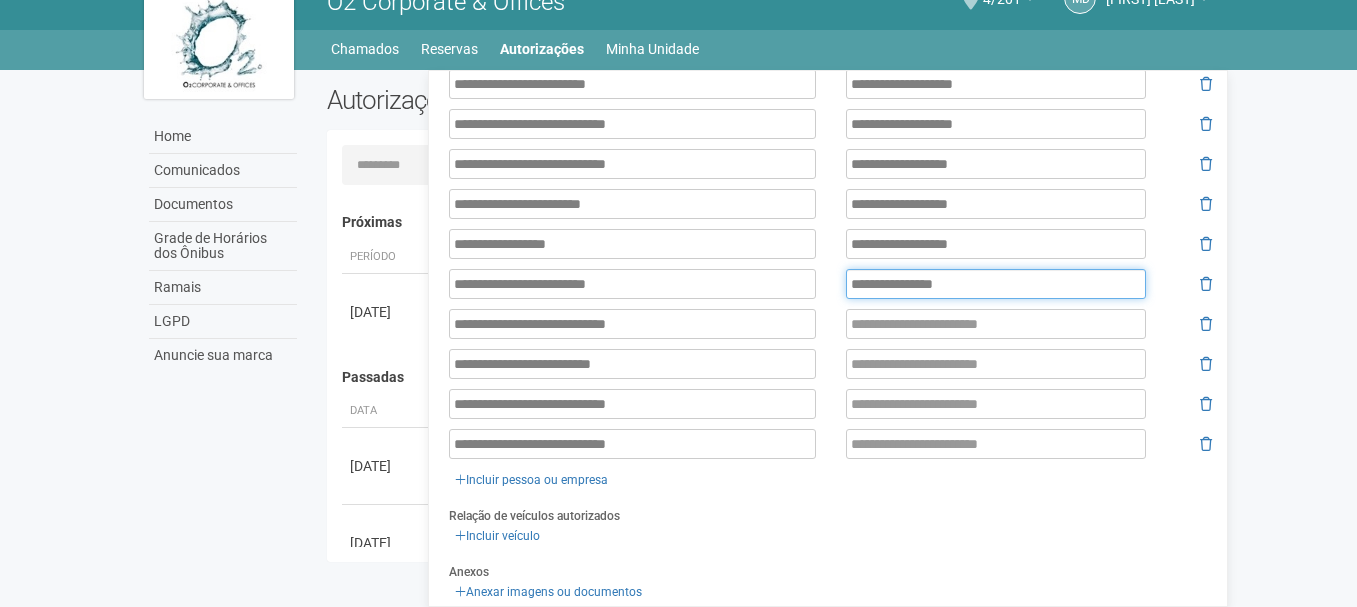 type on "**********" 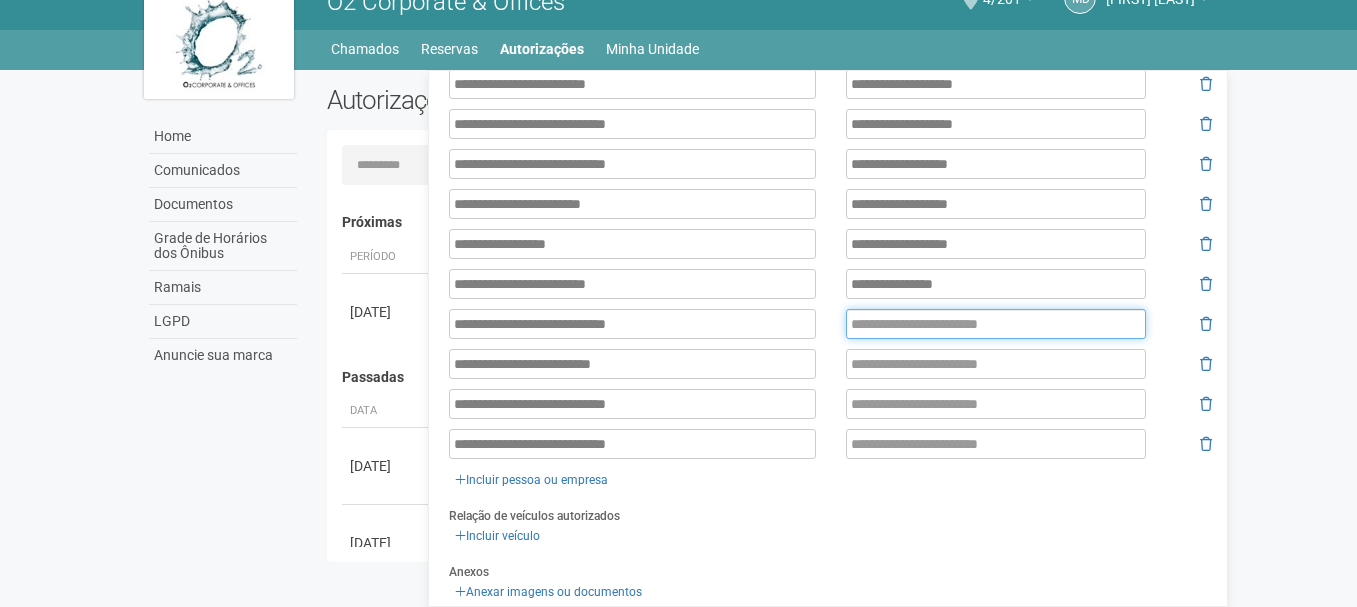 click at bounding box center (996, 324) 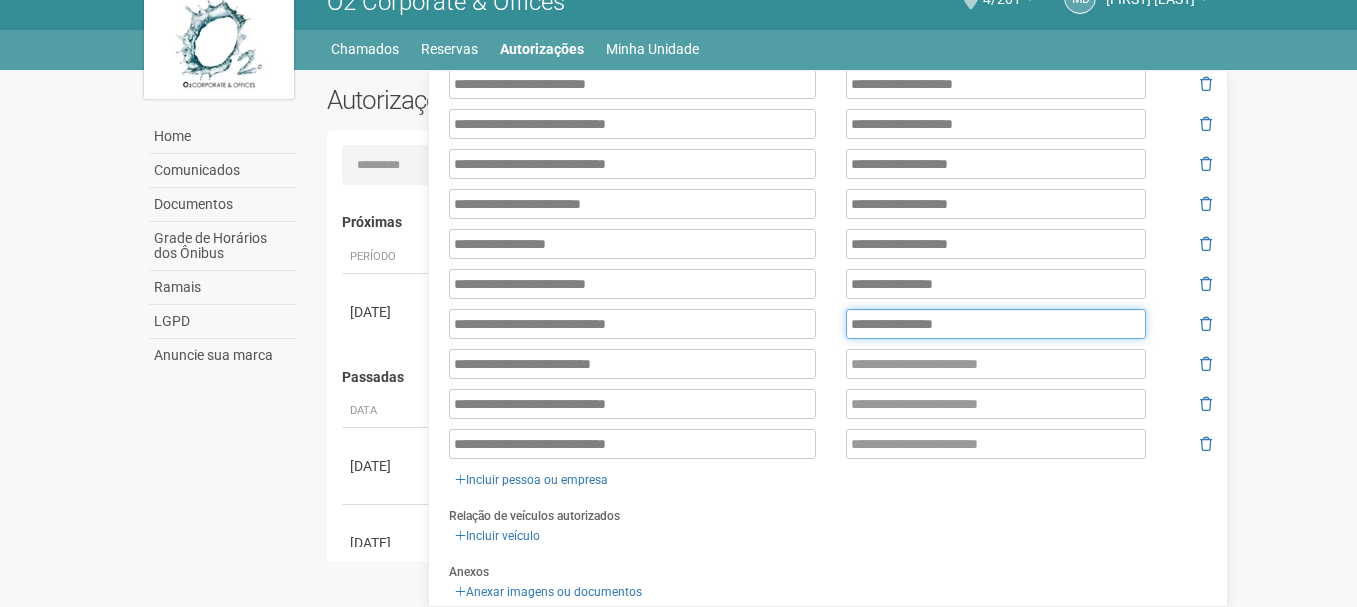 type on "**********" 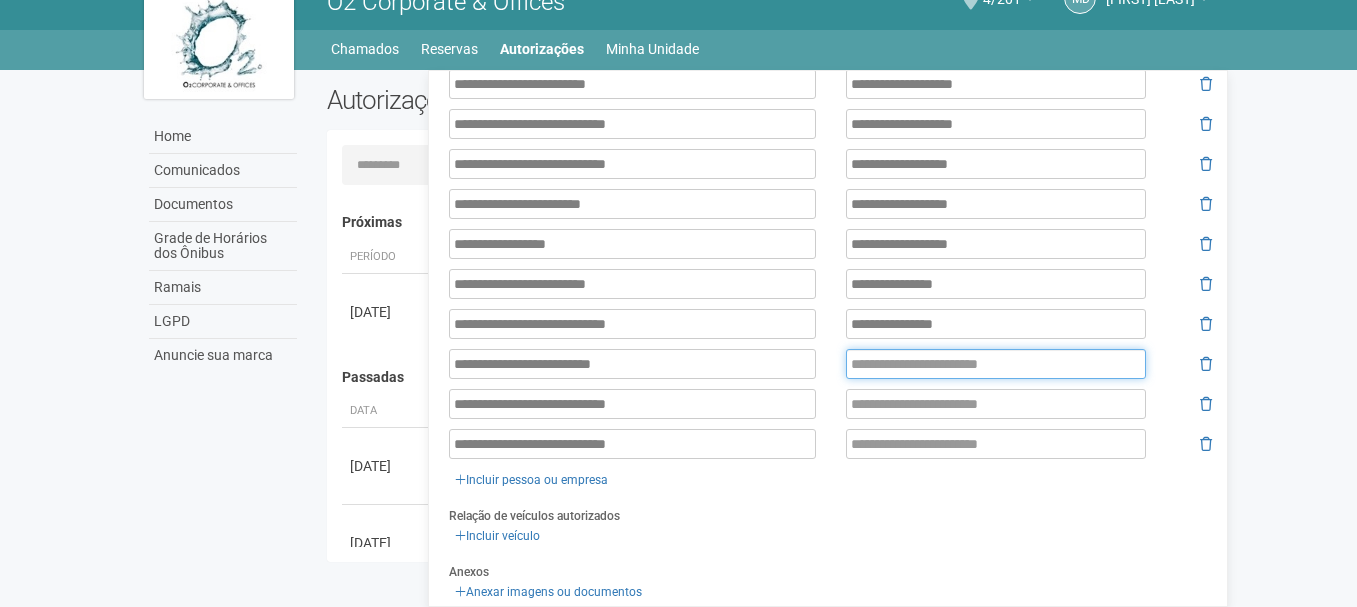 click at bounding box center (996, 364) 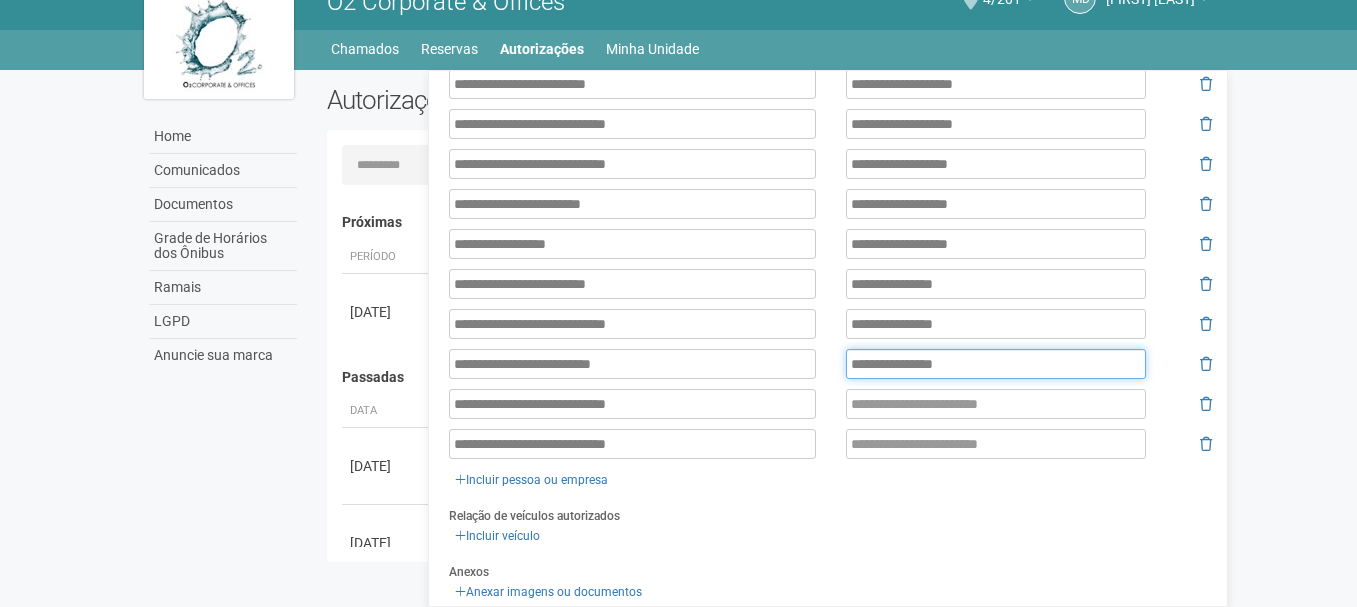 type on "**********" 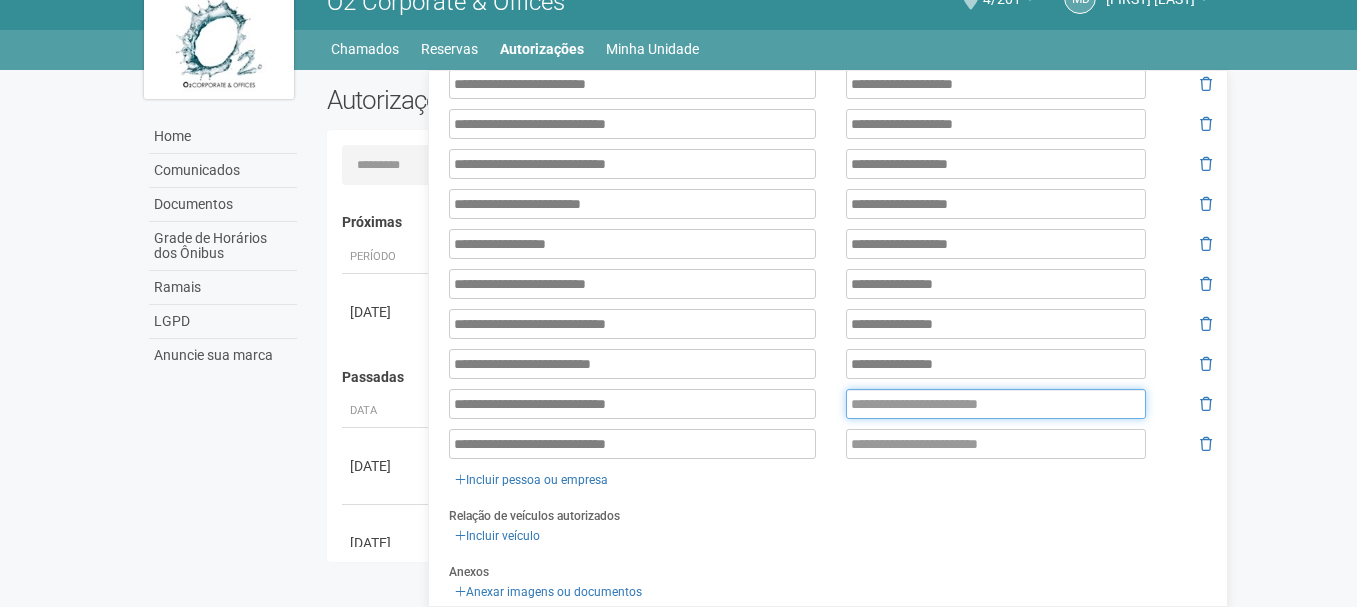 click at bounding box center [996, 404] 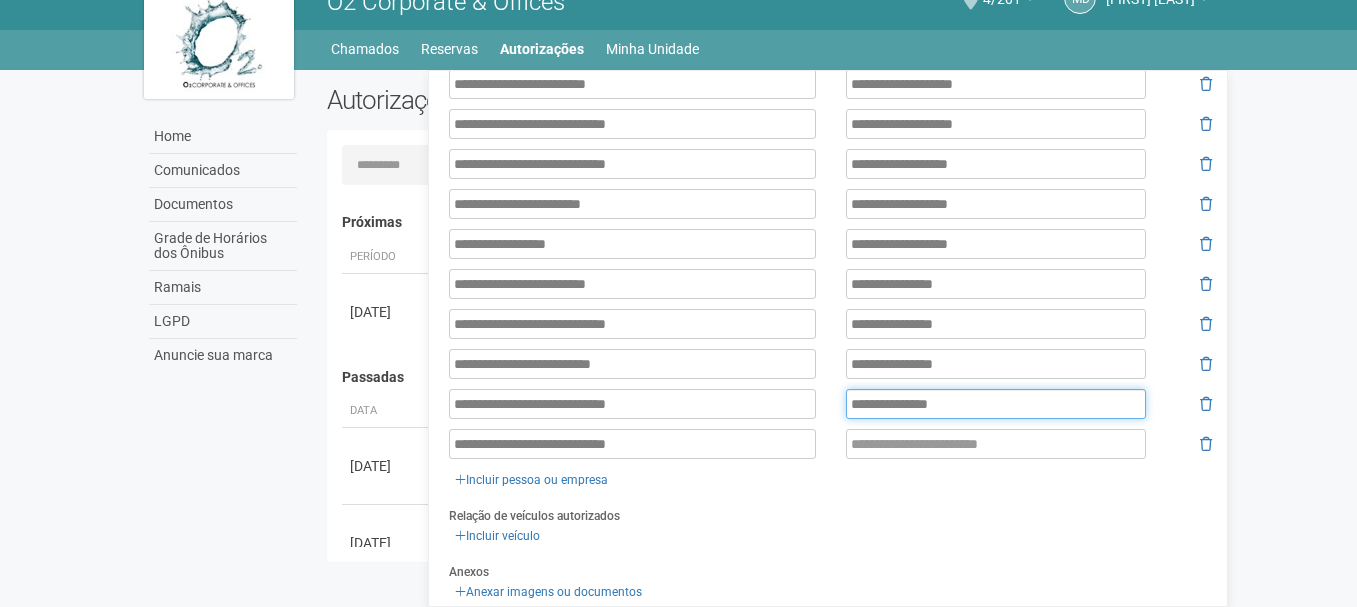 type on "**********" 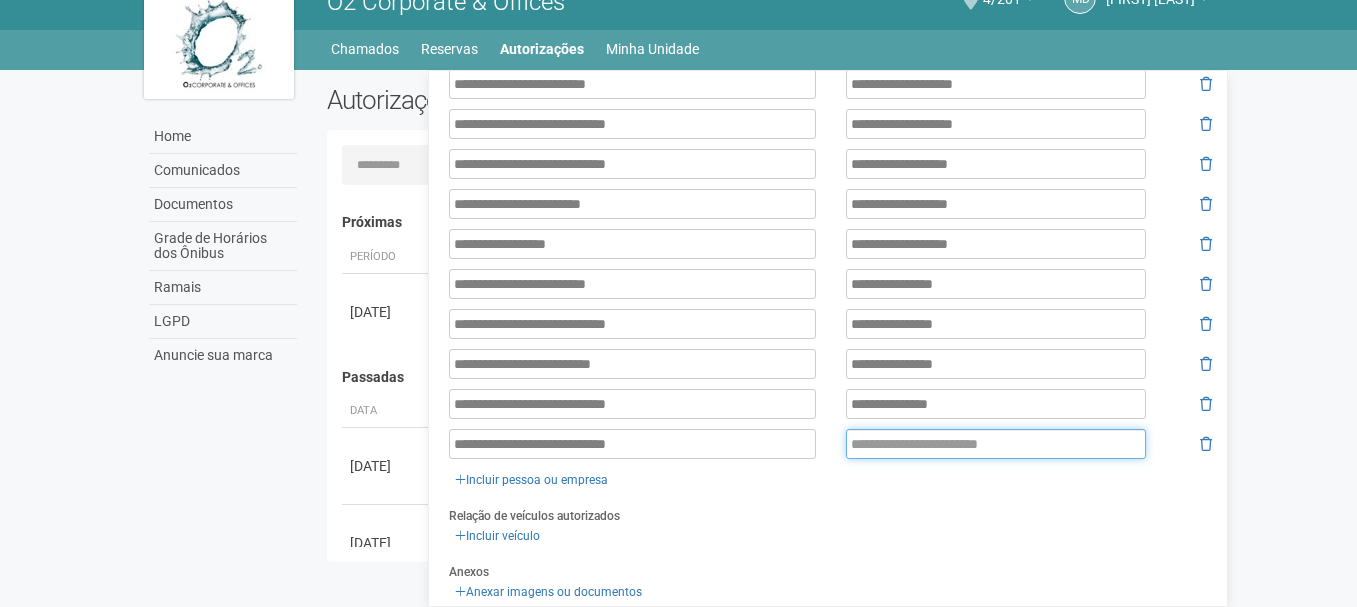 click at bounding box center [996, 444] 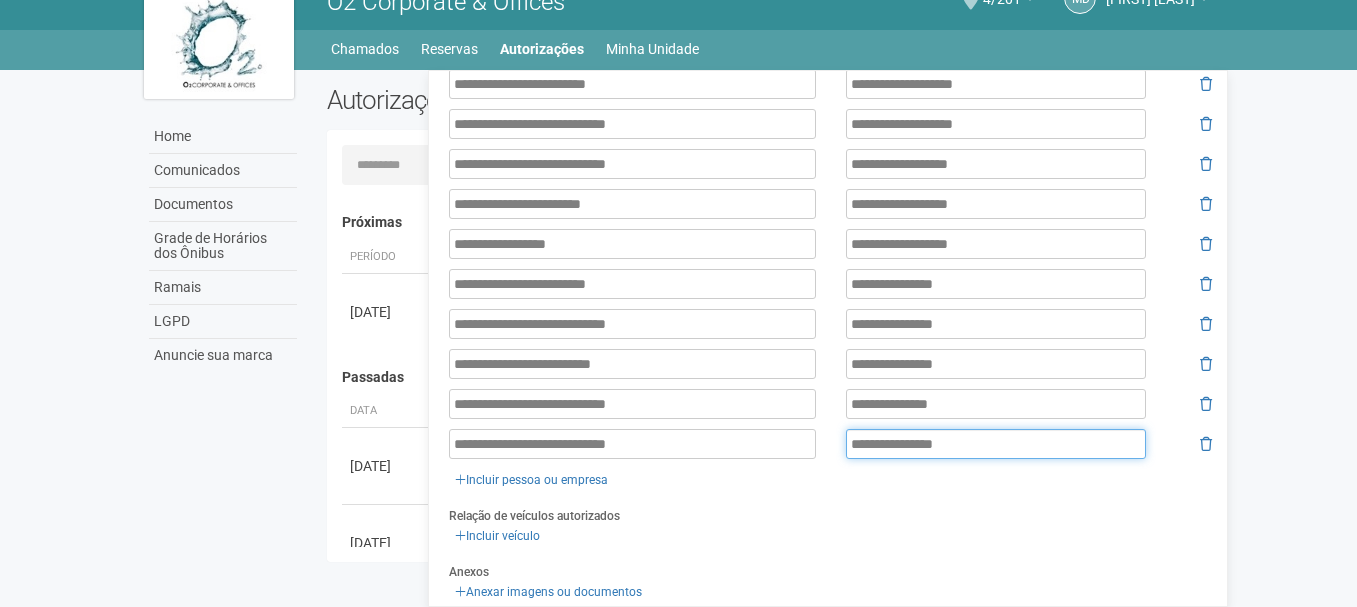 type on "**********" 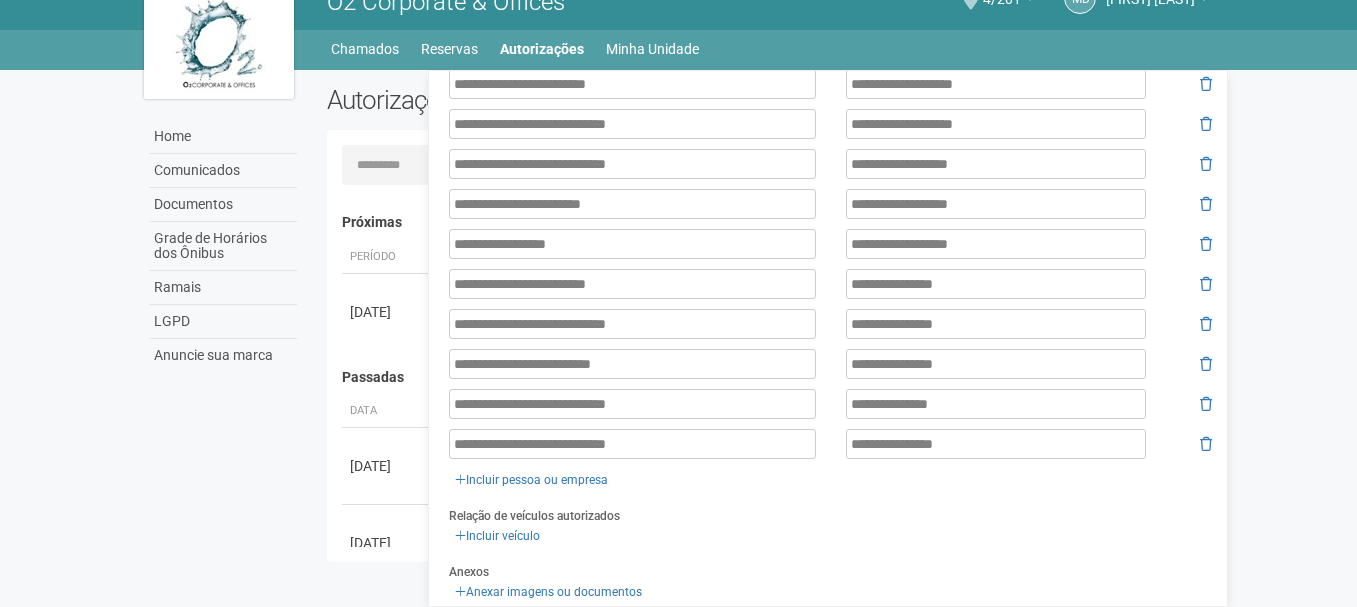 click on "Relação de veículos autorizados
Incluir veículo" at bounding box center (830, 526) 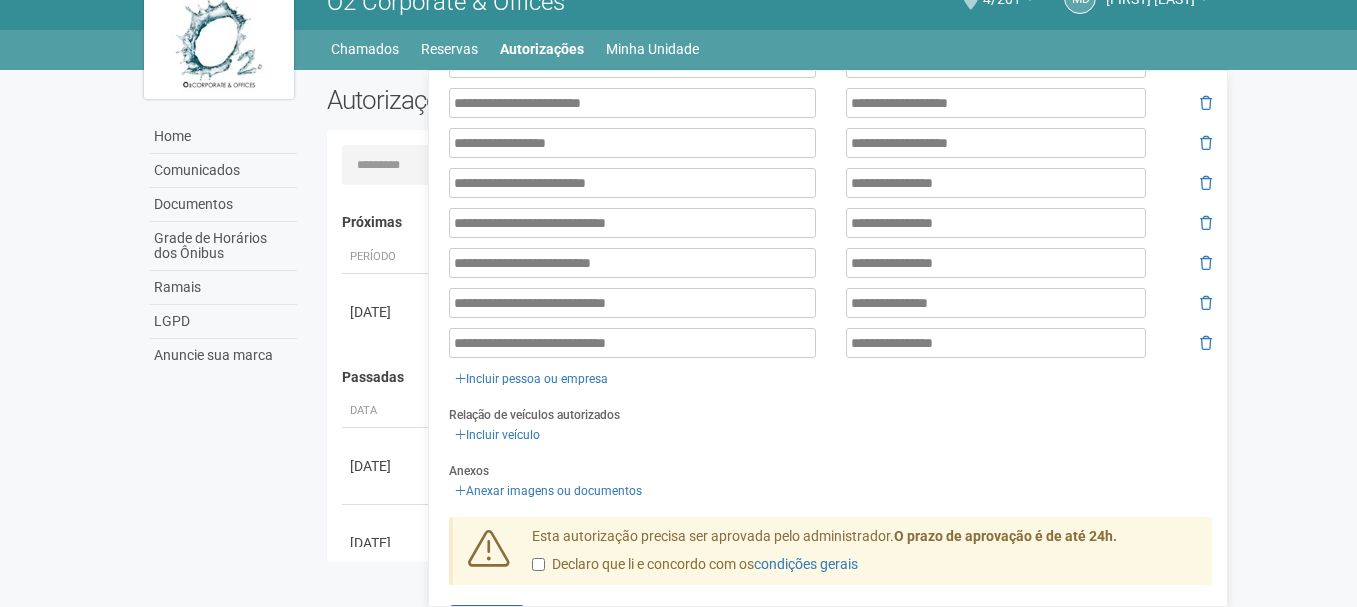 scroll, scrollTop: 1536, scrollLeft: 0, axis: vertical 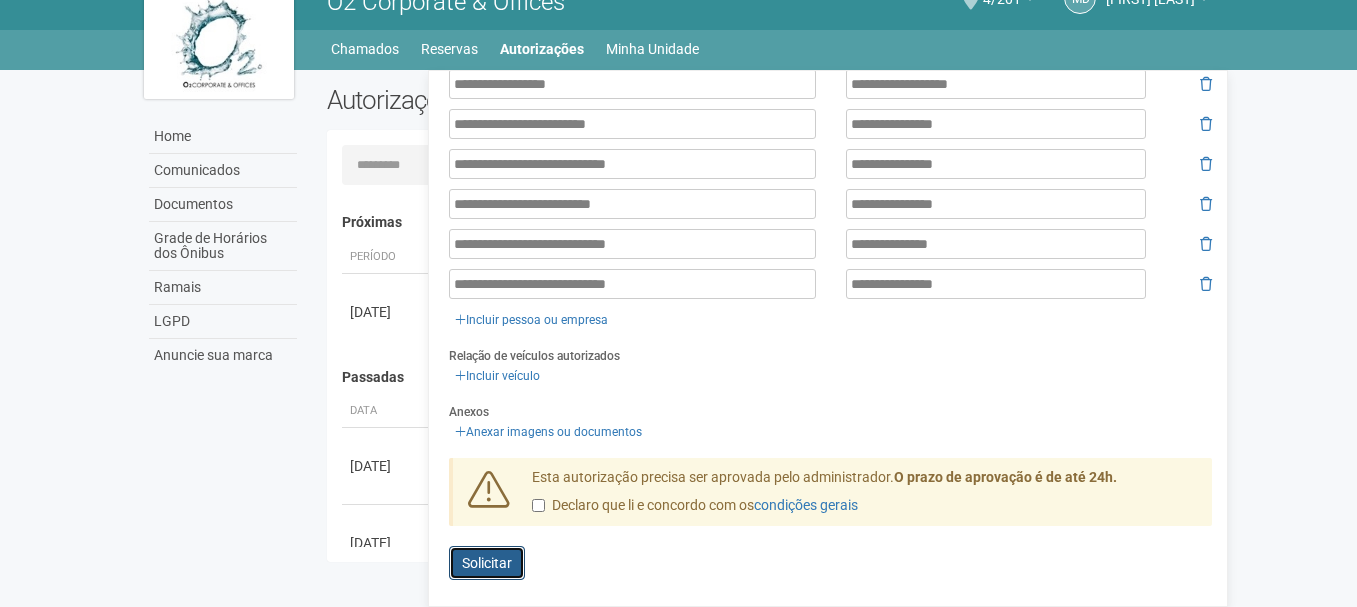 click on "Solicitar" at bounding box center (487, 563) 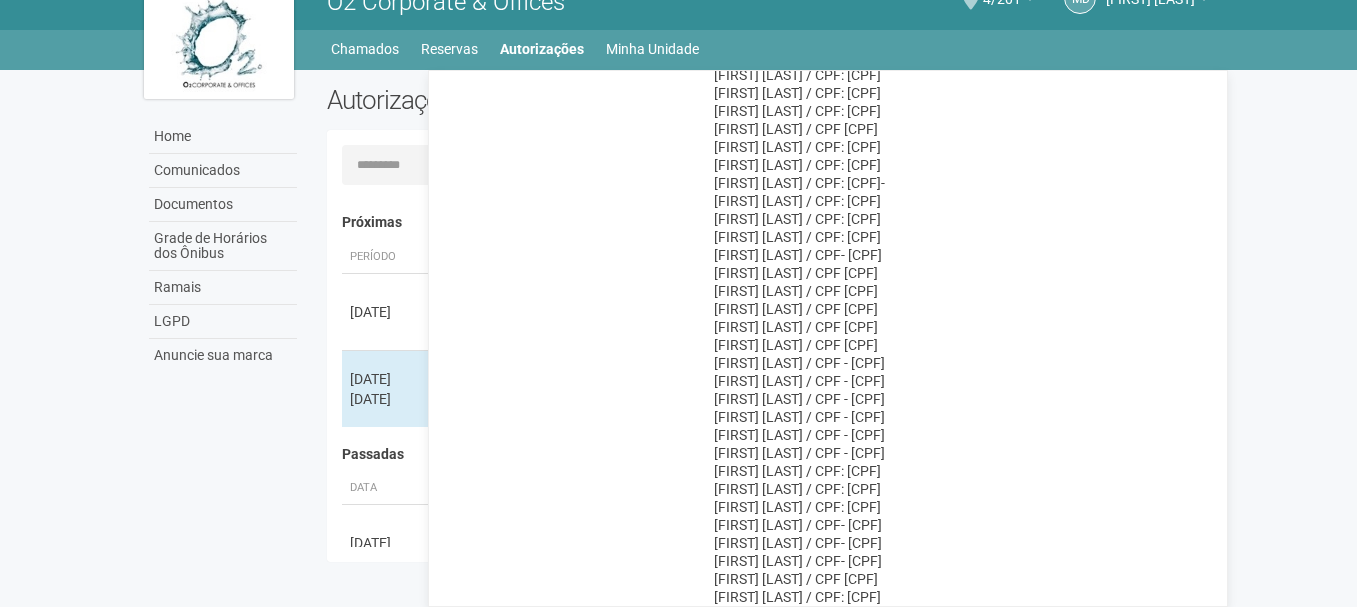 scroll, scrollTop: 0, scrollLeft: 0, axis: both 